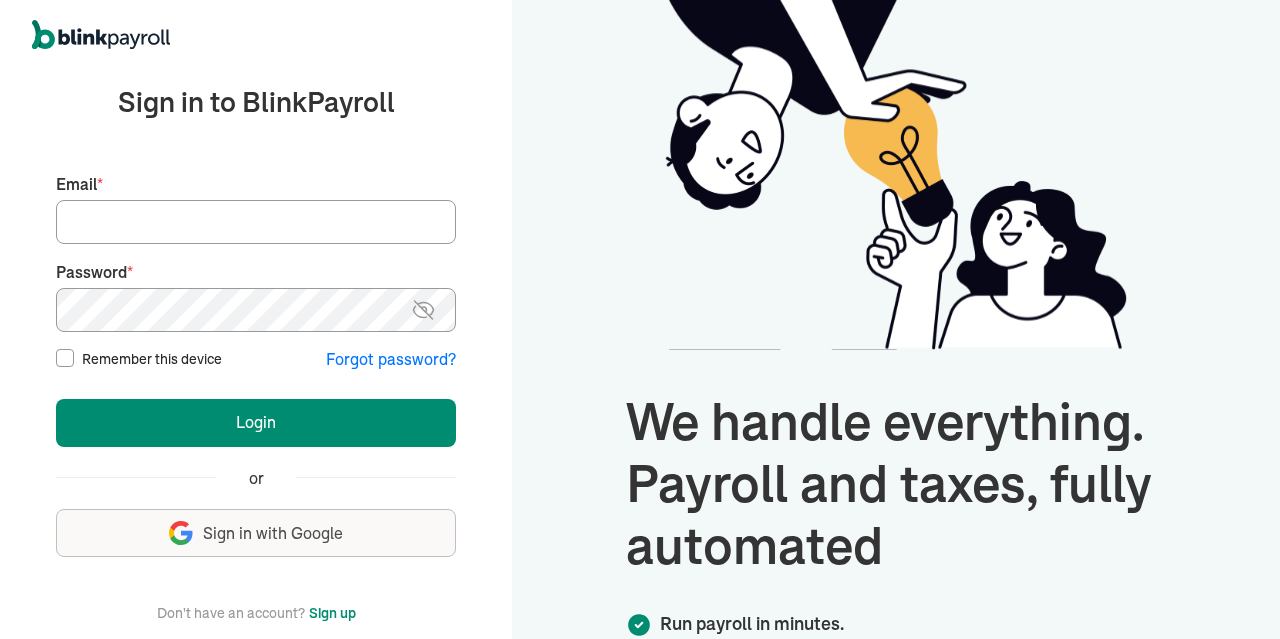 scroll, scrollTop: 0, scrollLeft: 0, axis: both 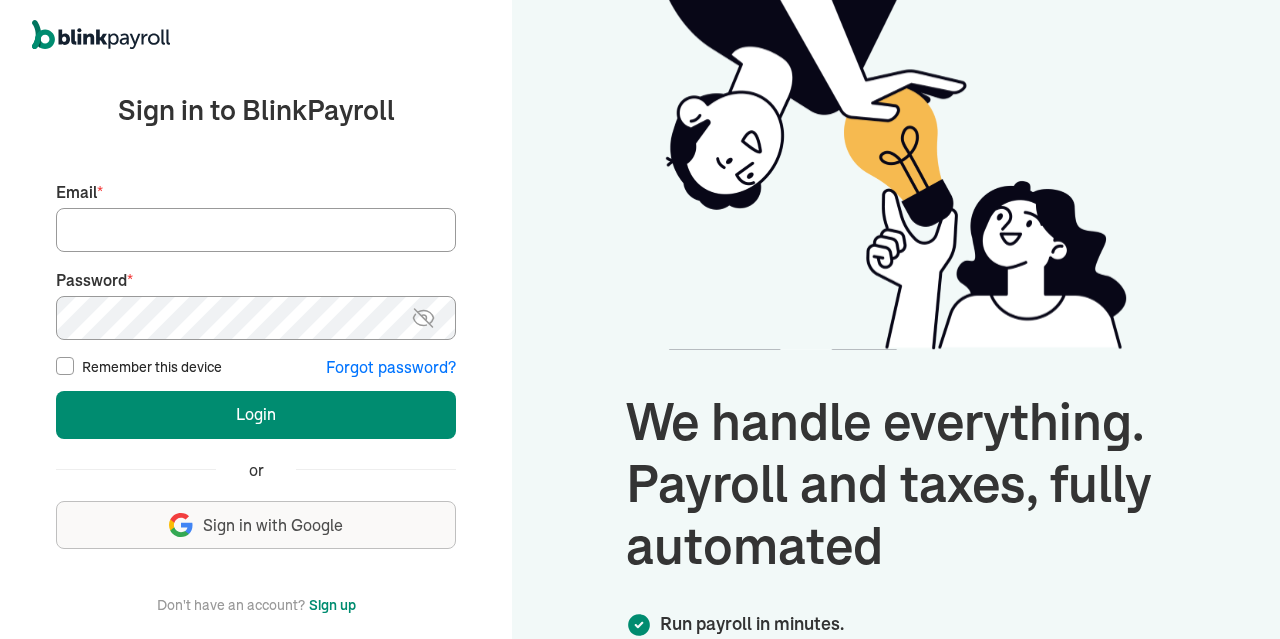 click on "Email  *" at bounding box center [256, 230] 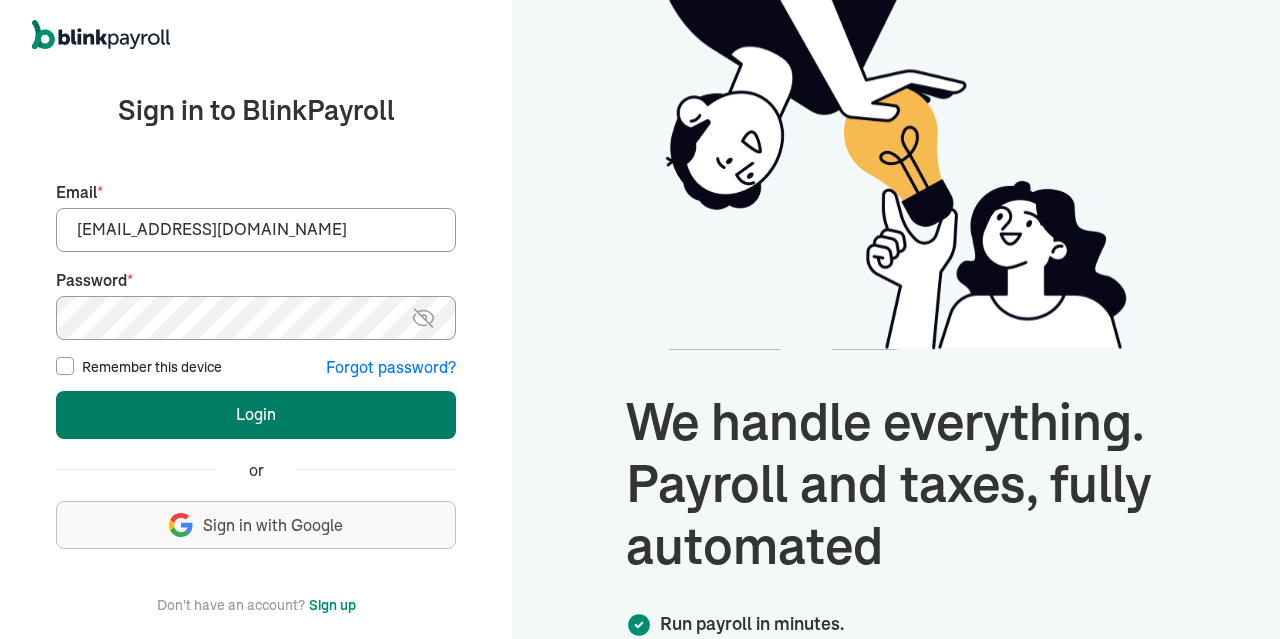 type on "[EMAIL_ADDRESS][DOMAIN_NAME]" 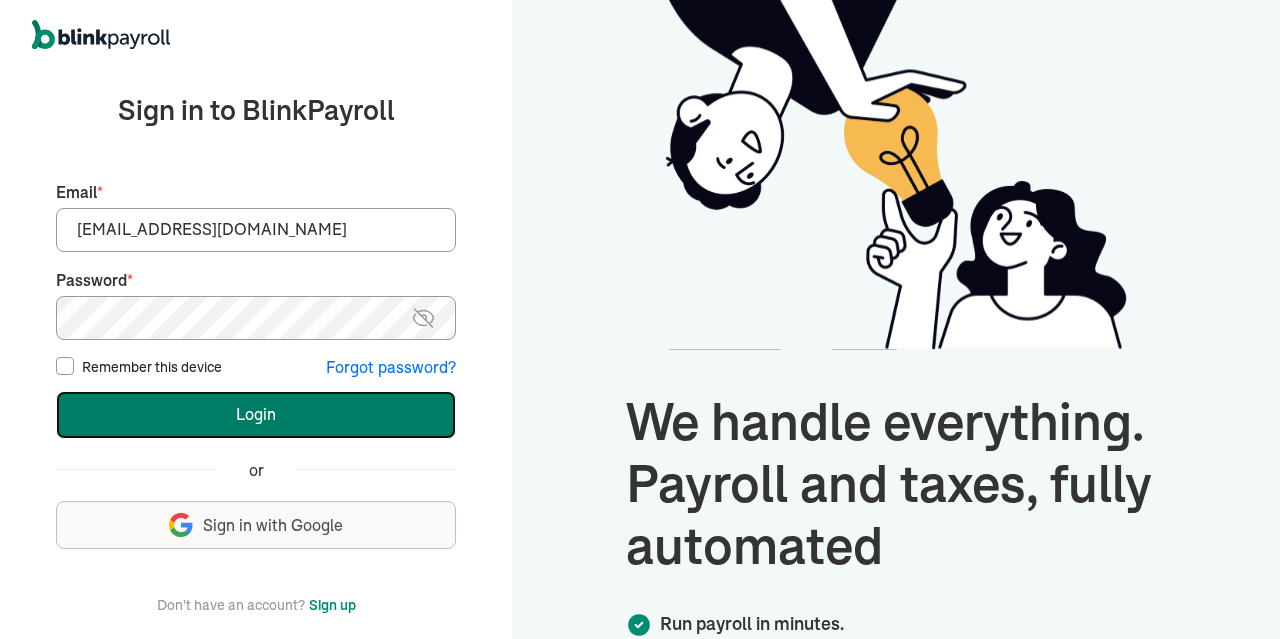 click on "Login" at bounding box center (256, 415) 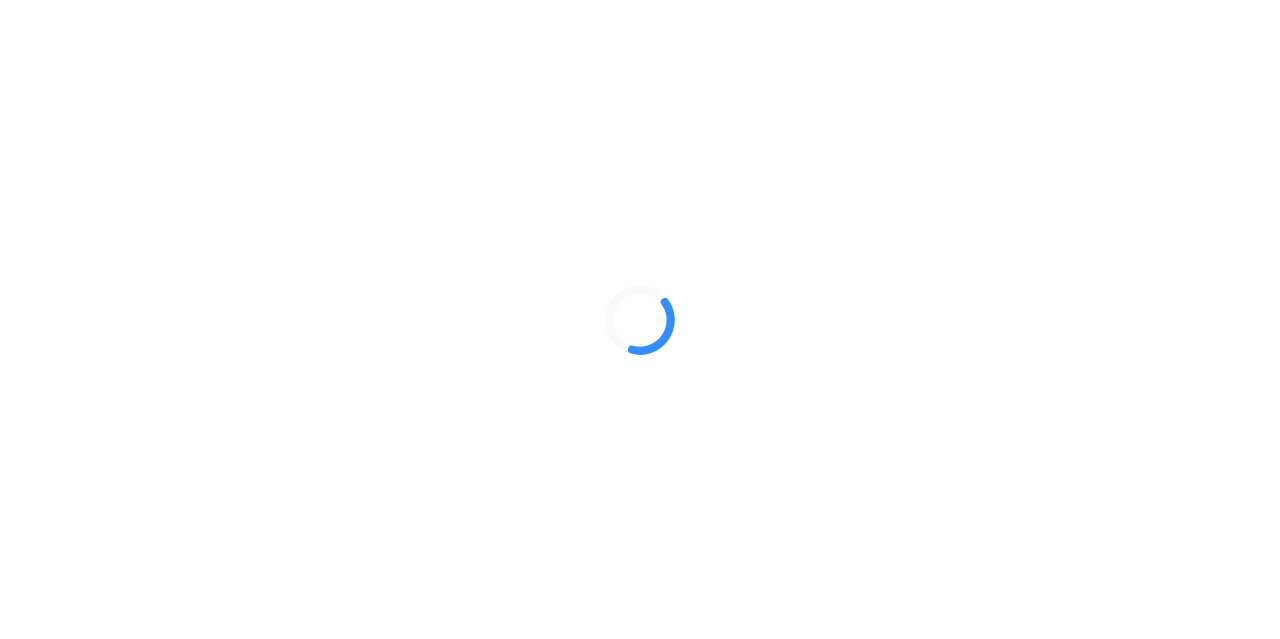 scroll, scrollTop: 0, scrollLeft: 0, axis: both 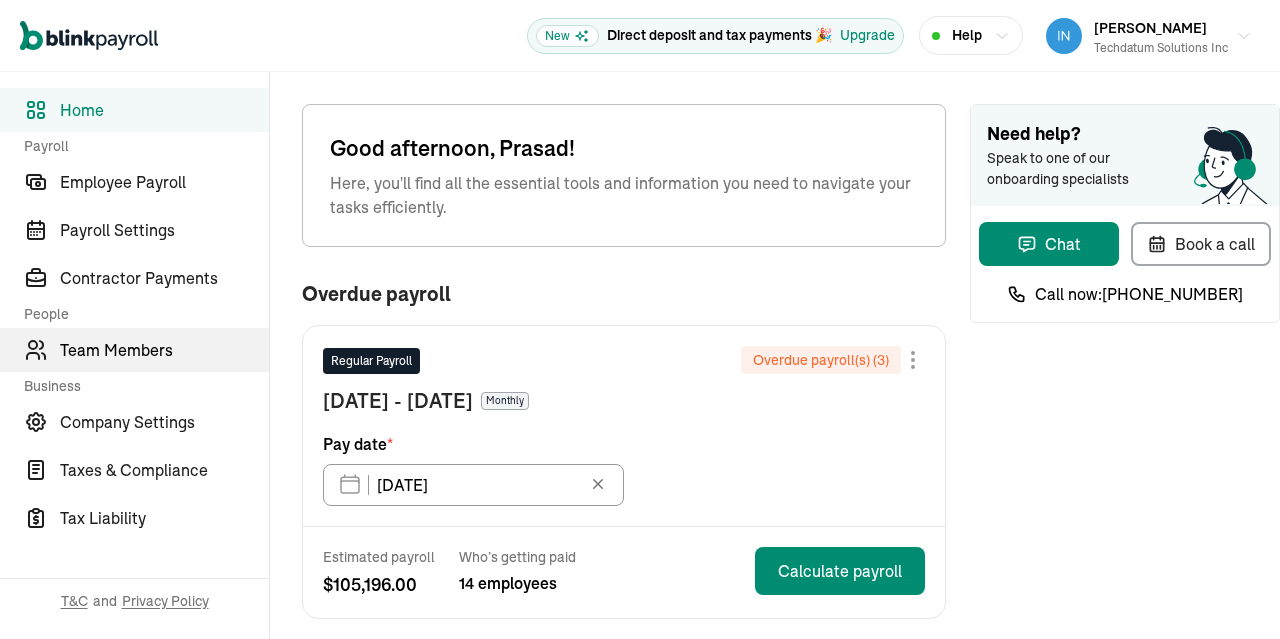 click on "Team Members" at bounding box center [164, 350] 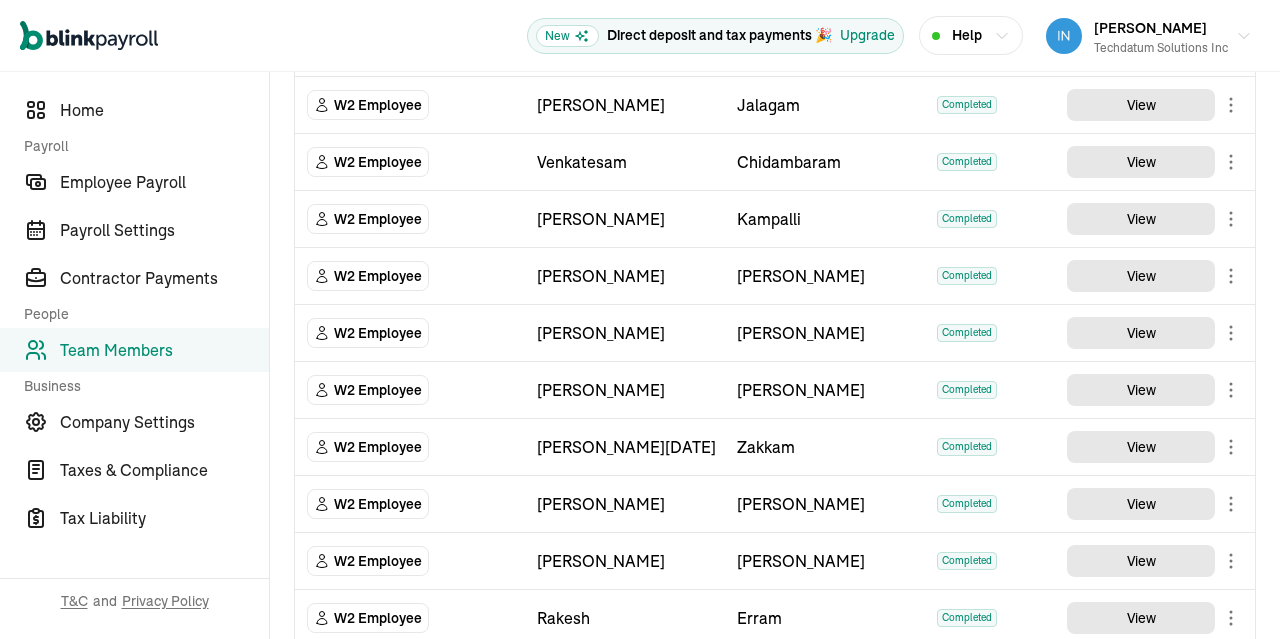 scroll, scrollTop: 437, scrollLeft: 0, axis: vertical 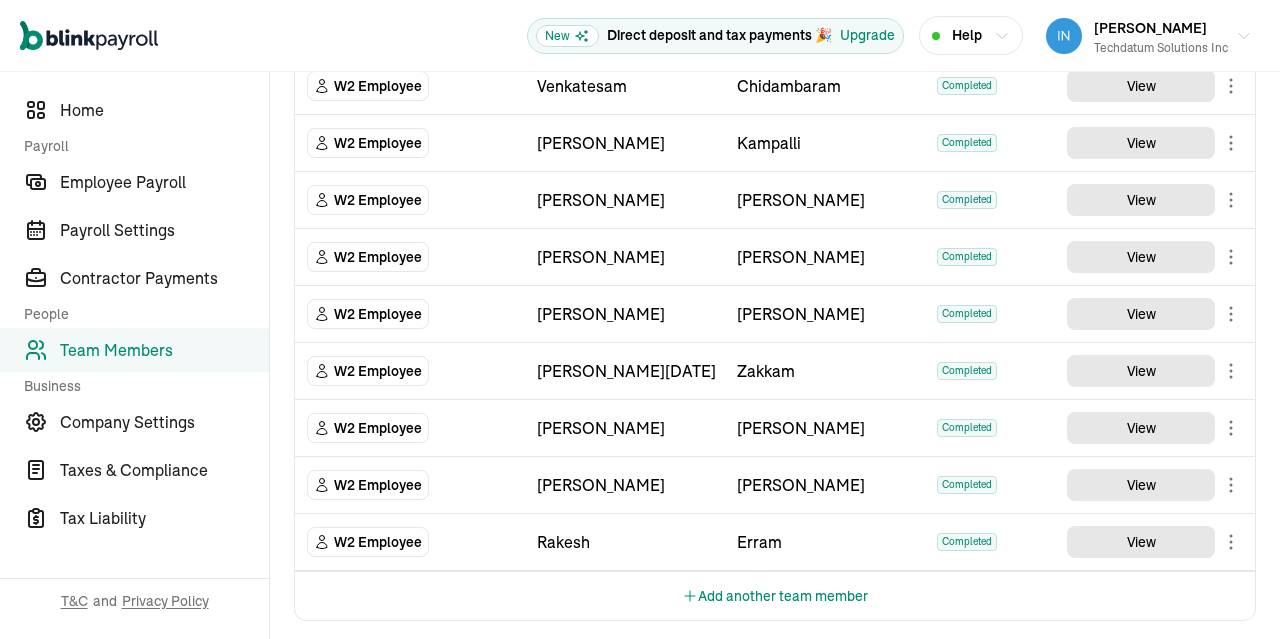 click on "Team Members" at bounding box center (164, 350) 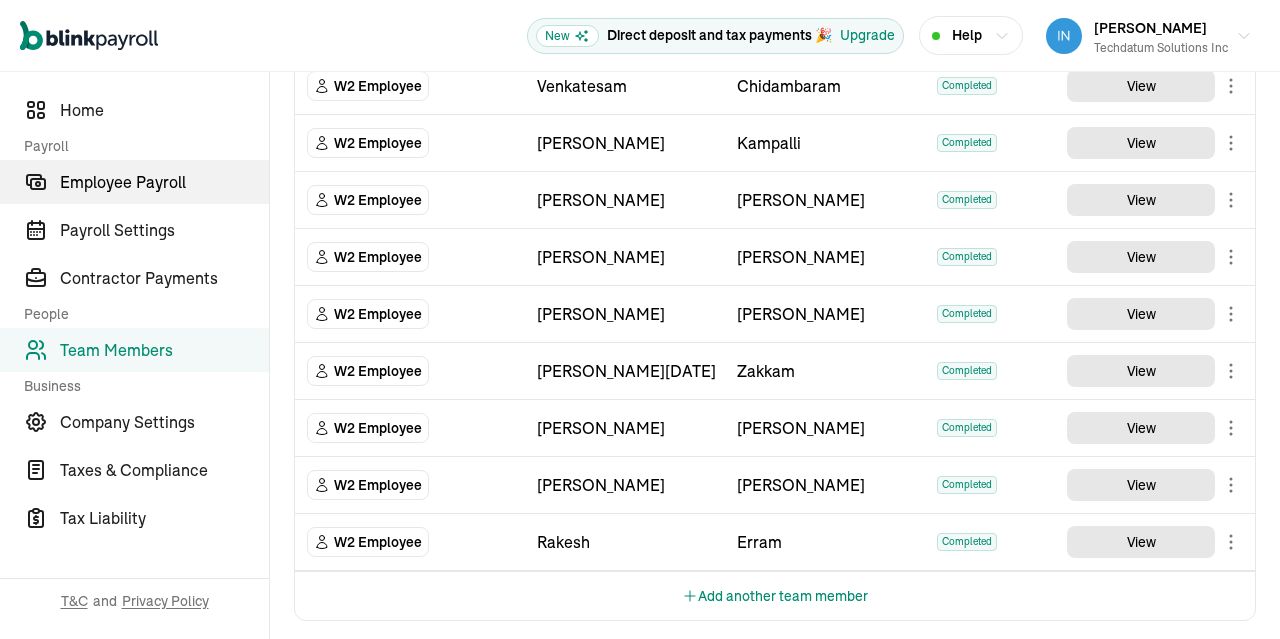 click on "Employee Payroll" at bounding box center [164, 182] 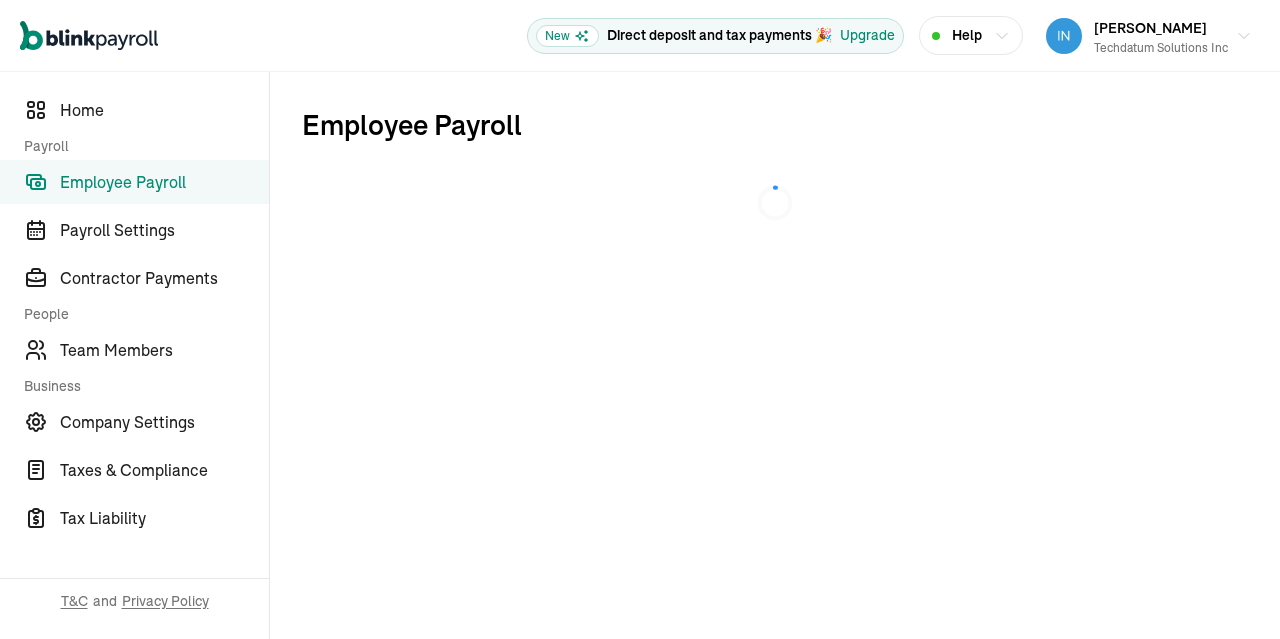 scroll, scrollTop: 0, scrollLeft: 0, axis: both 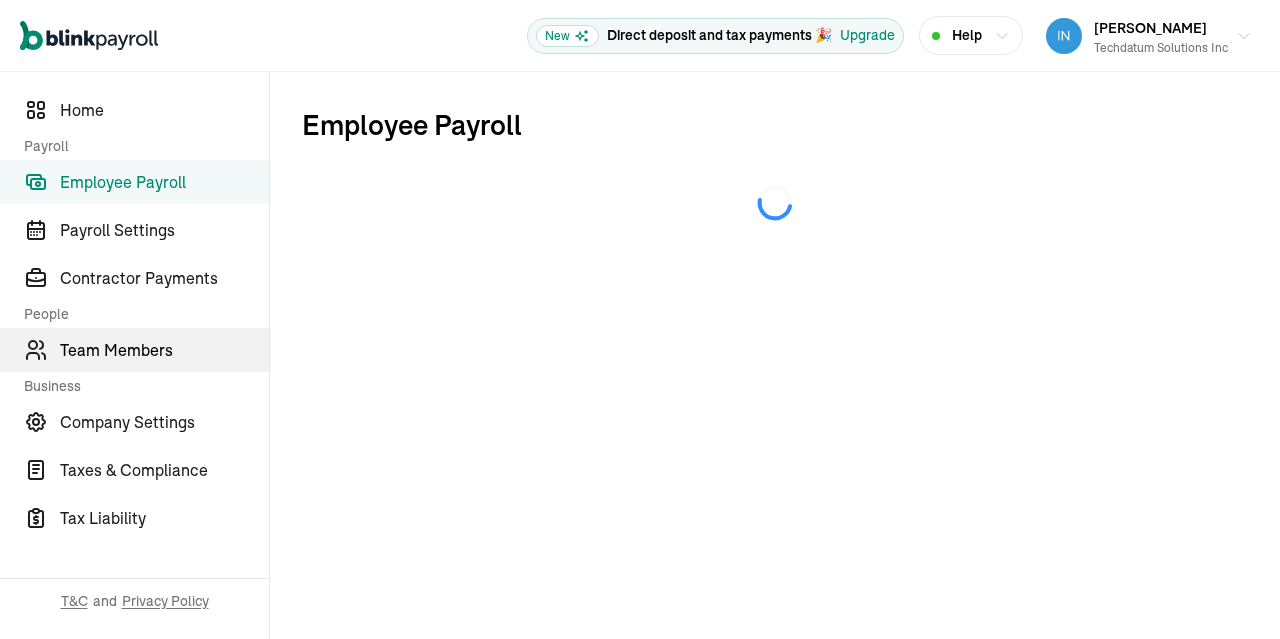 click on "Team Members" at bounding box center [164, 350] 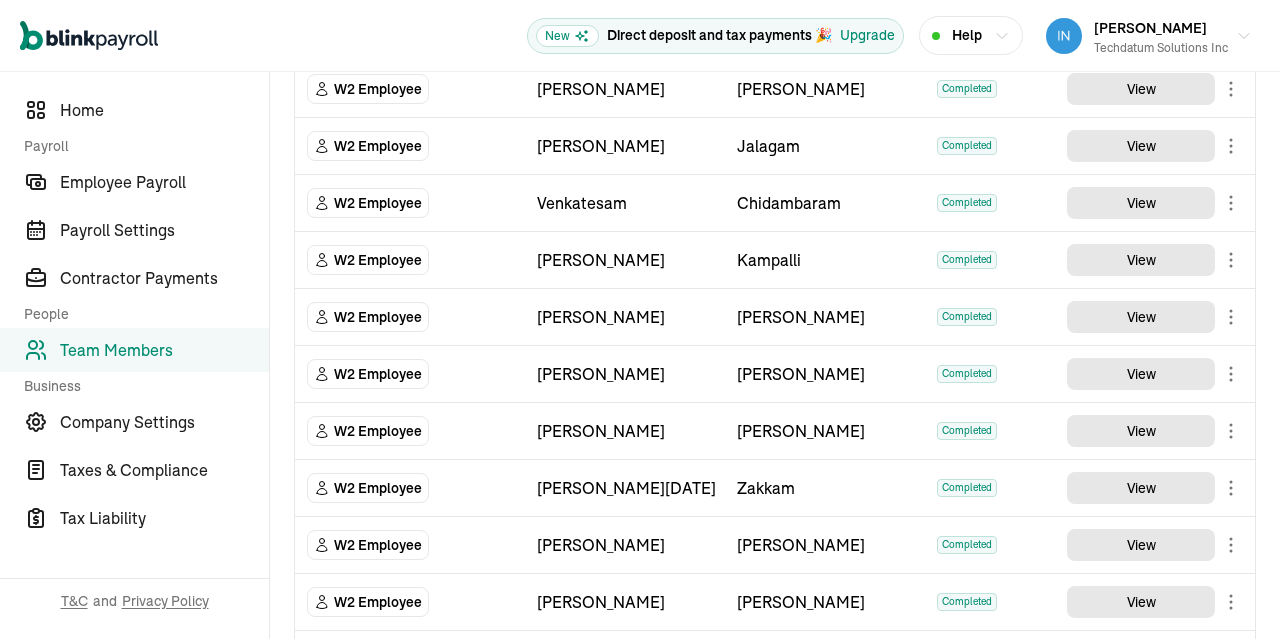 scroll, scrollTop: 437, scrollLeft: 0, axis: vertical 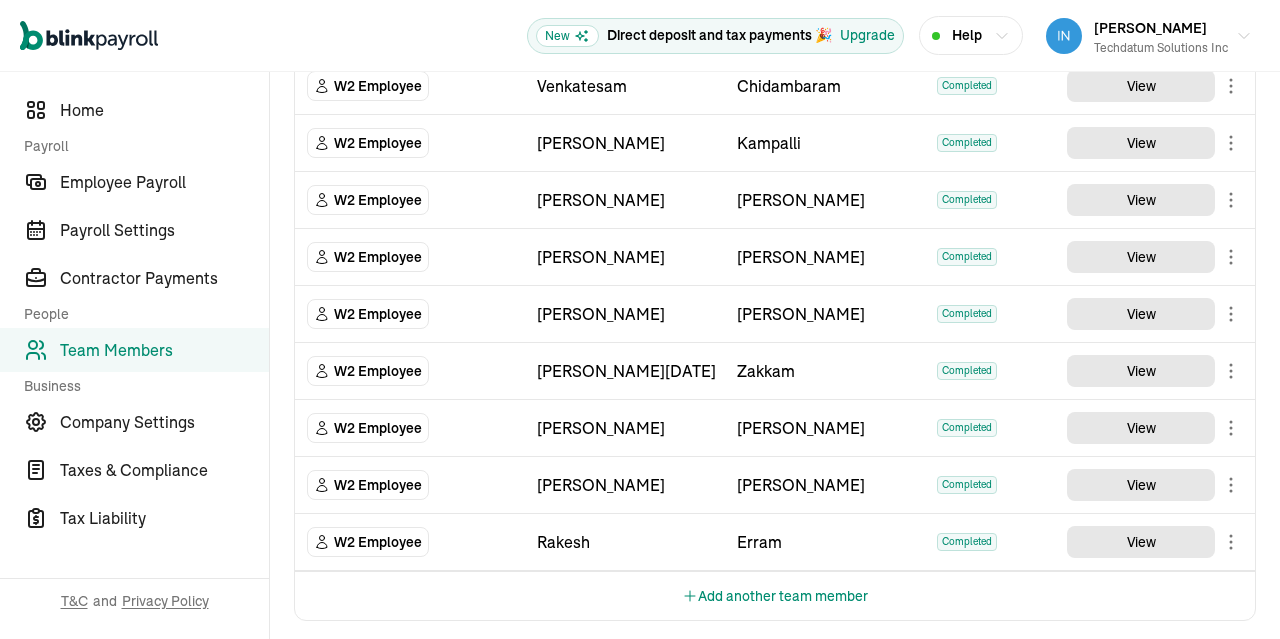 click on "Add another team member" at bounding box center (775, 596) 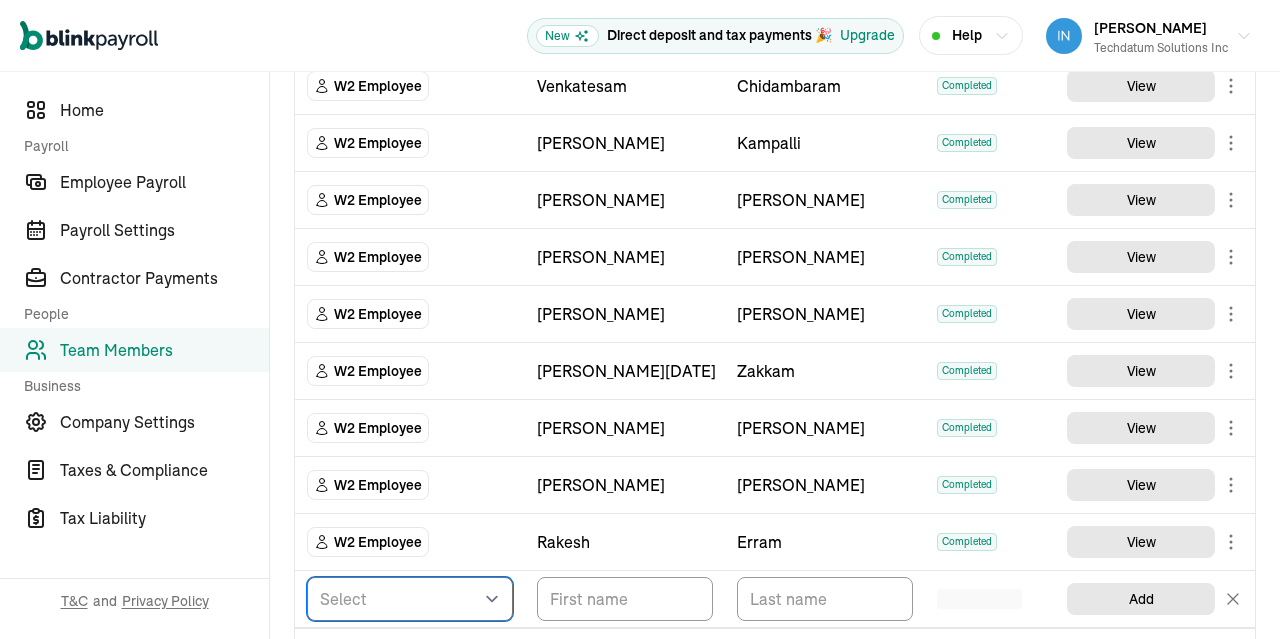 select on "employee" 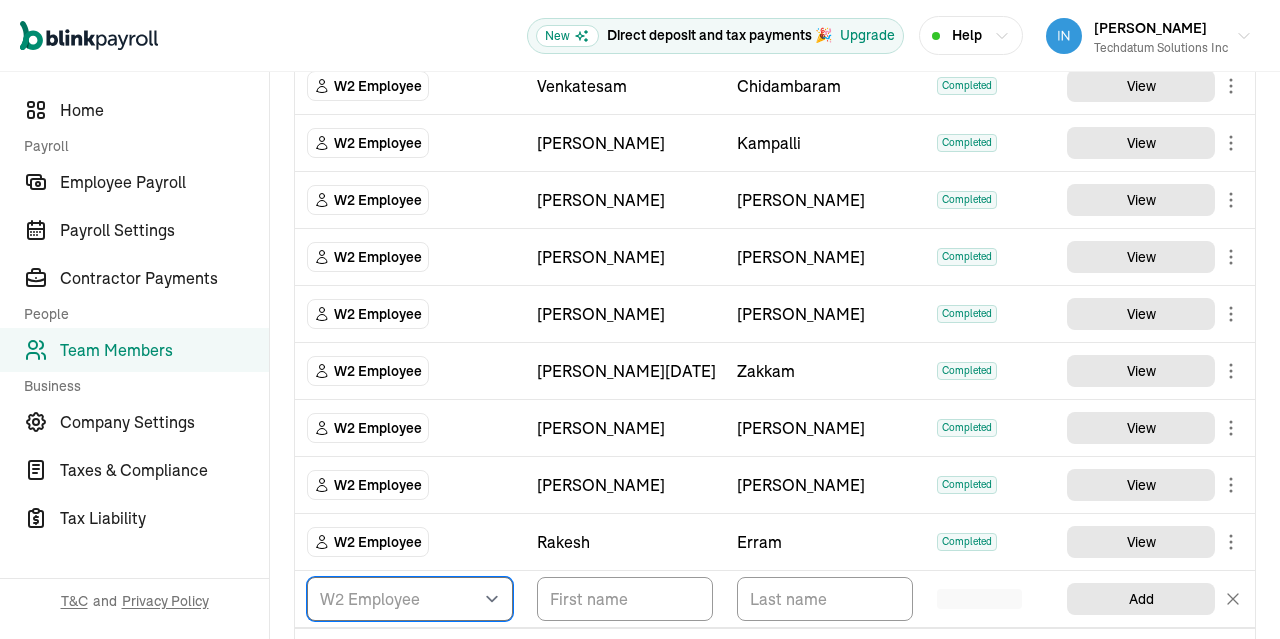 click on "W2 Employee" at bounding box center (0, 0) 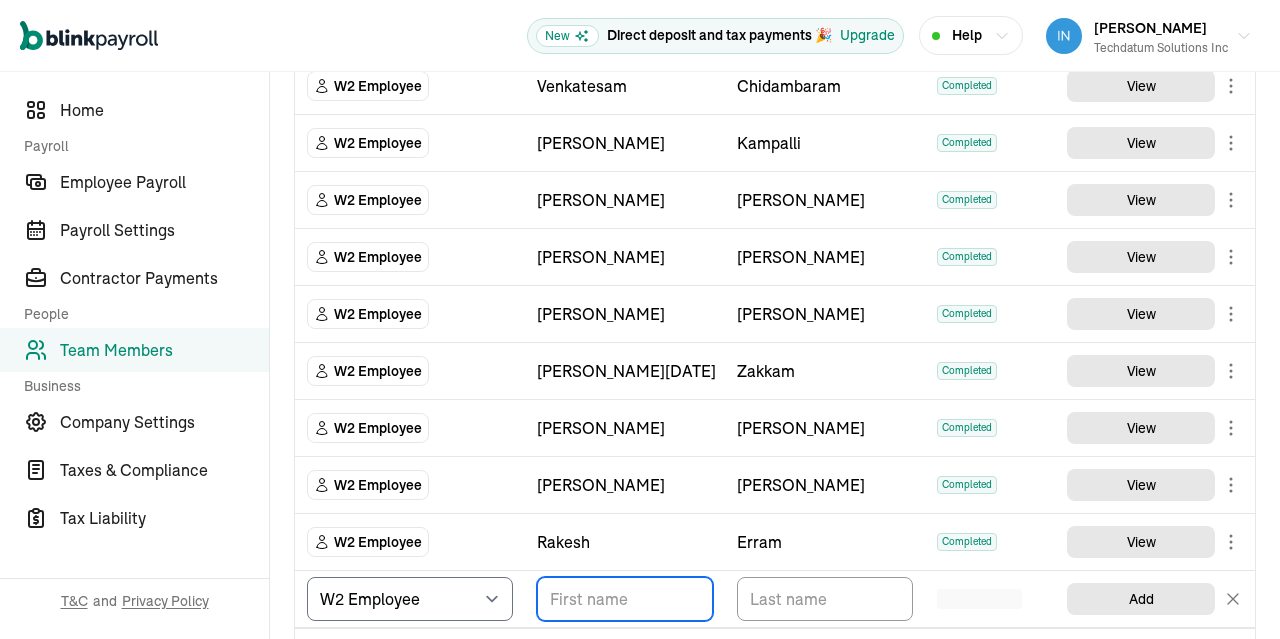 click at bounding box center [625, 599] 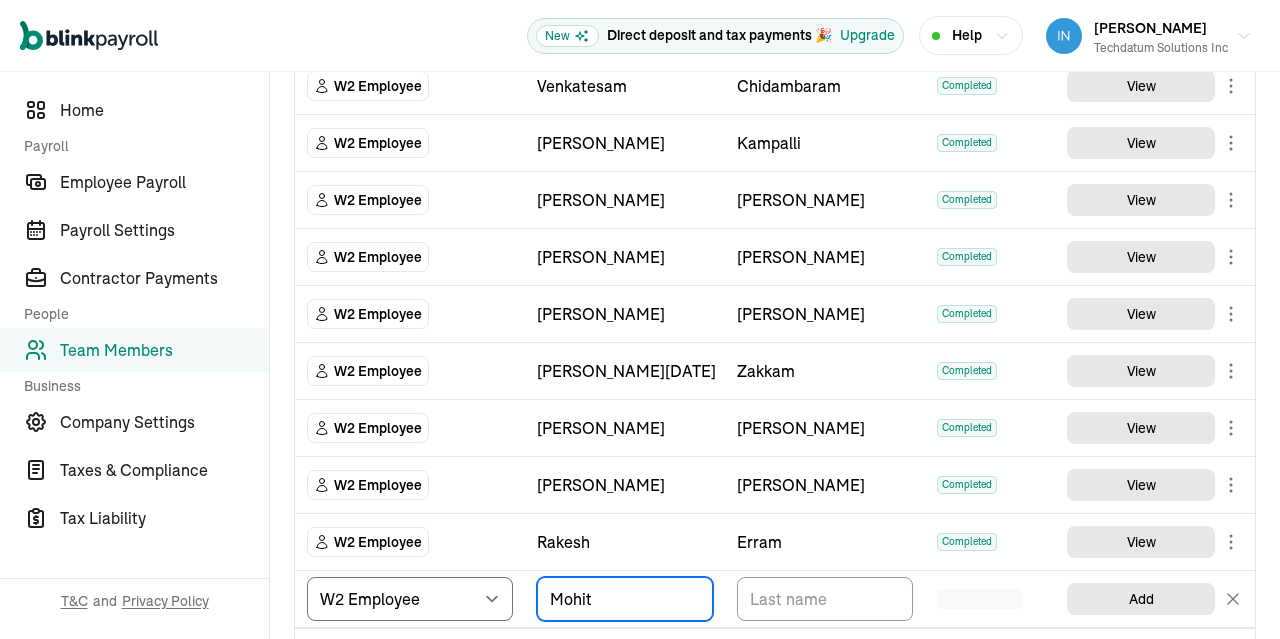 type on "Mohit" 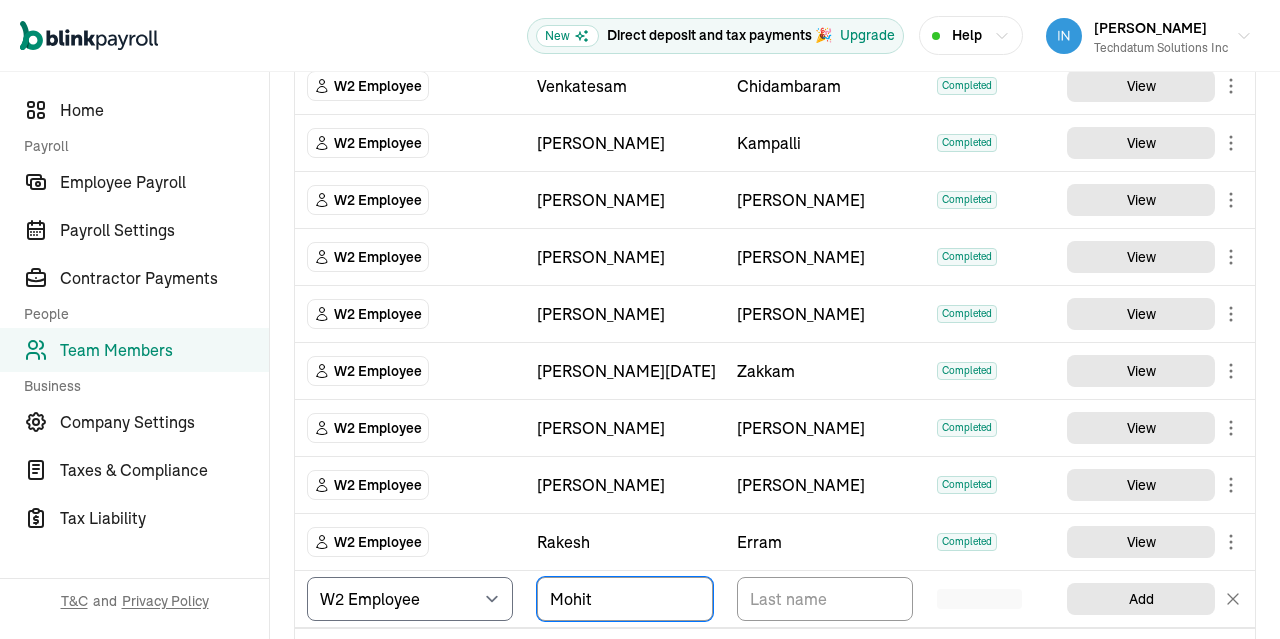 type 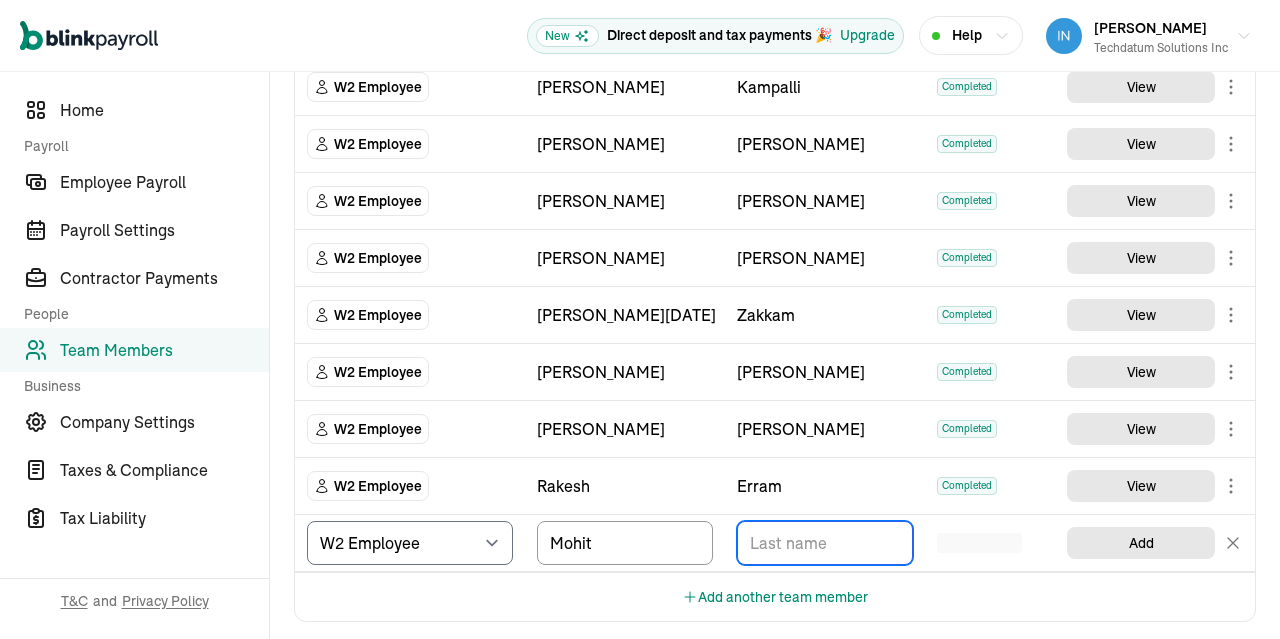 click at bounding box center (825, 543) 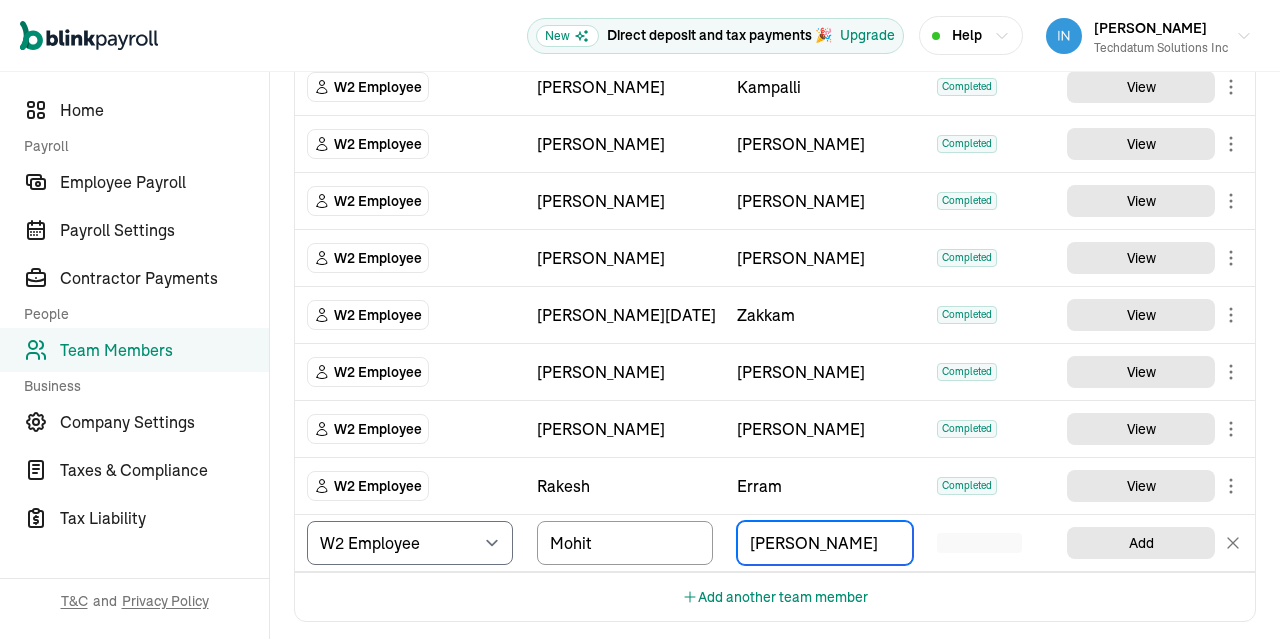 type on "[PERSON_NAME]" 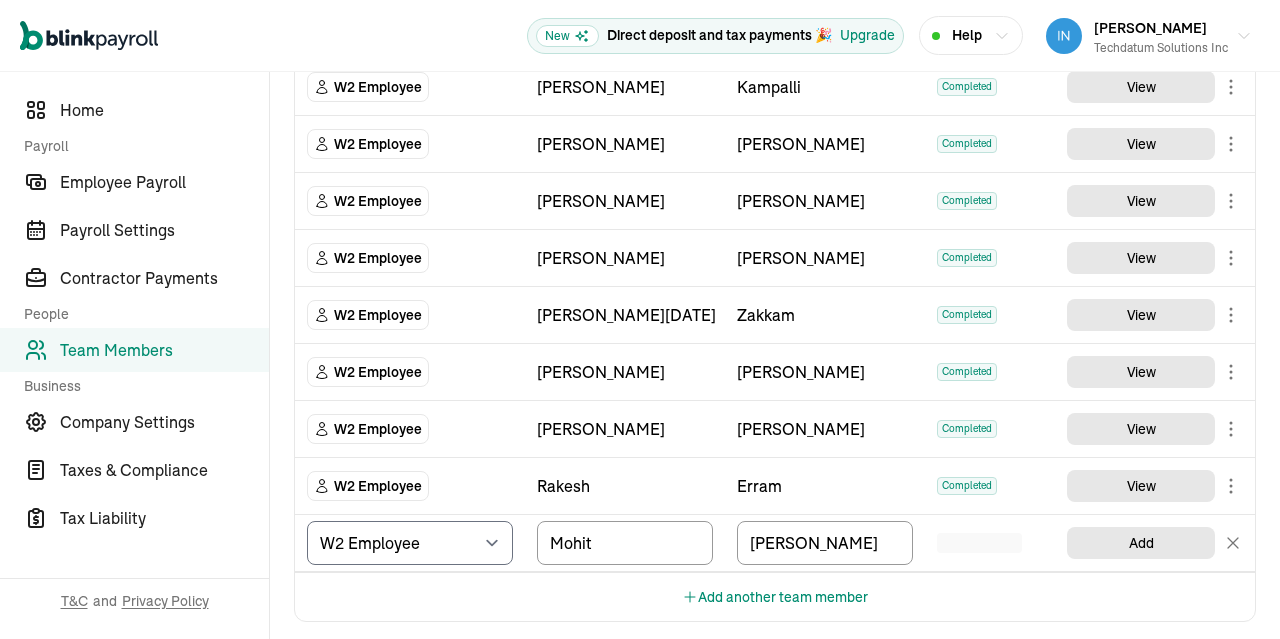 click on "Add another team member" at bounding box center [775, 596] 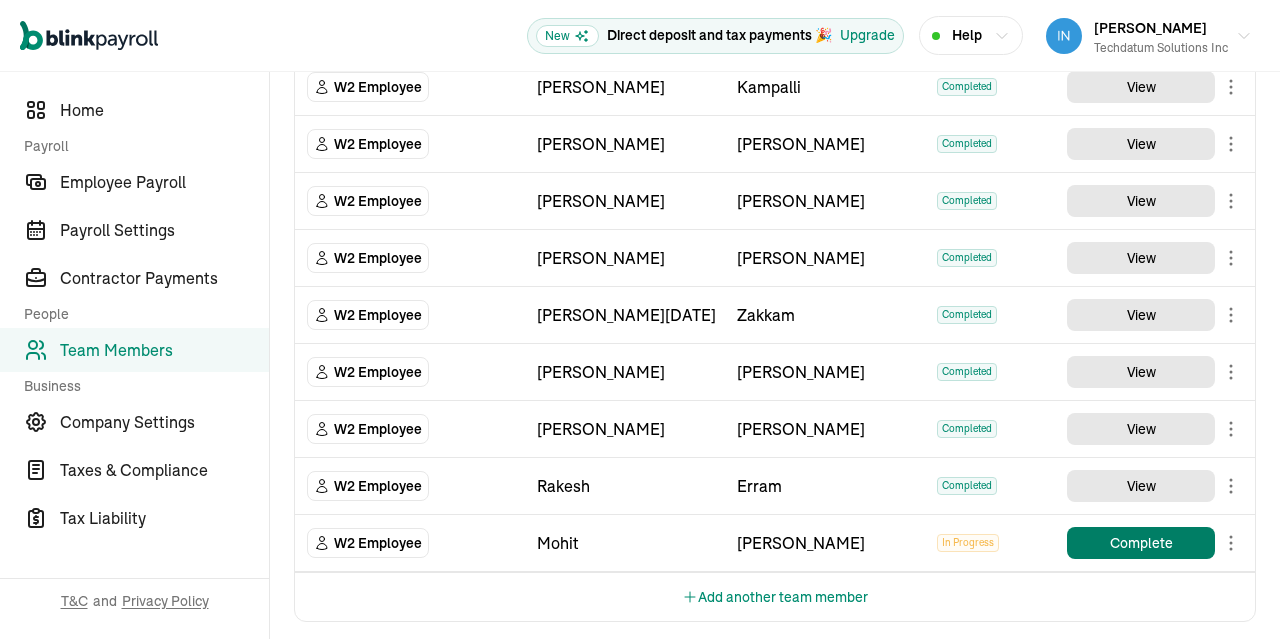 click on "Complete" at bounding box center (1141, 543) 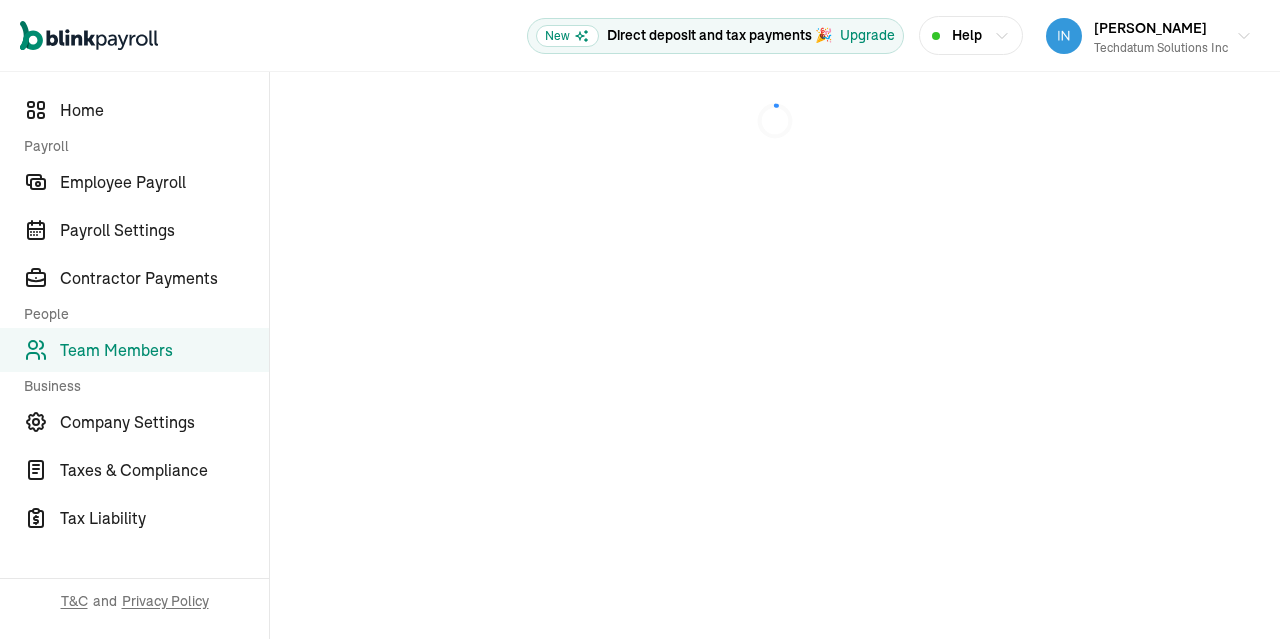 scroll, scrollTop: 0, scrollLeft: 0, axis: both 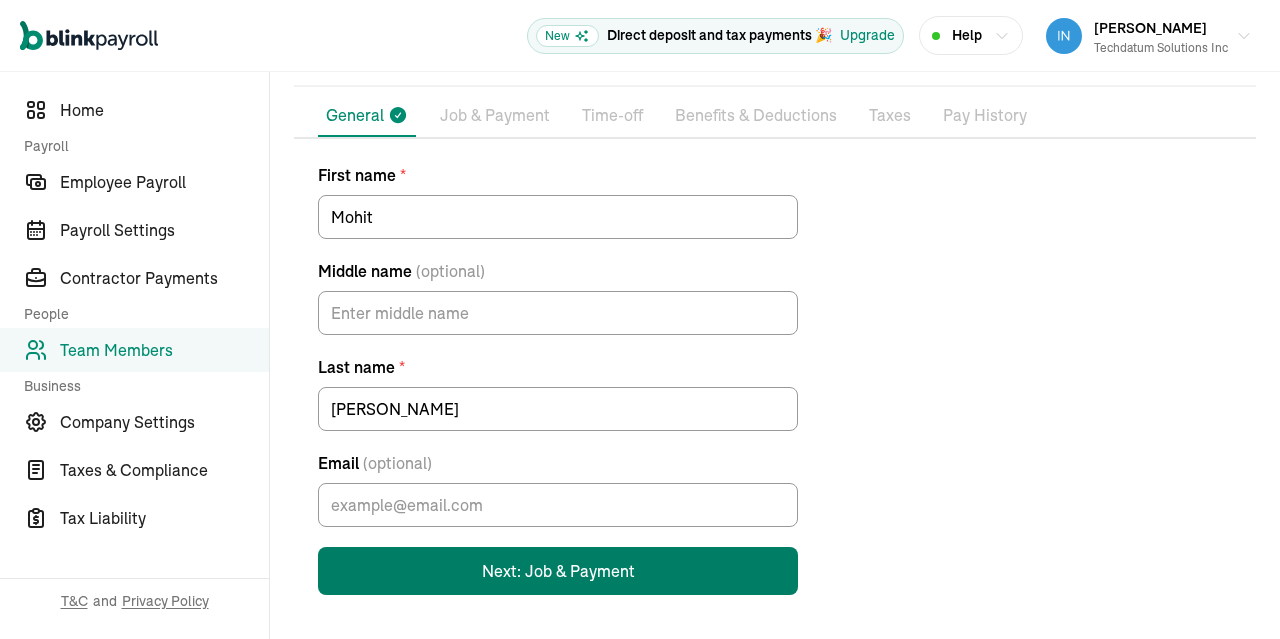 click on "Next: Job & Payment" at bounding box center [558, 571] 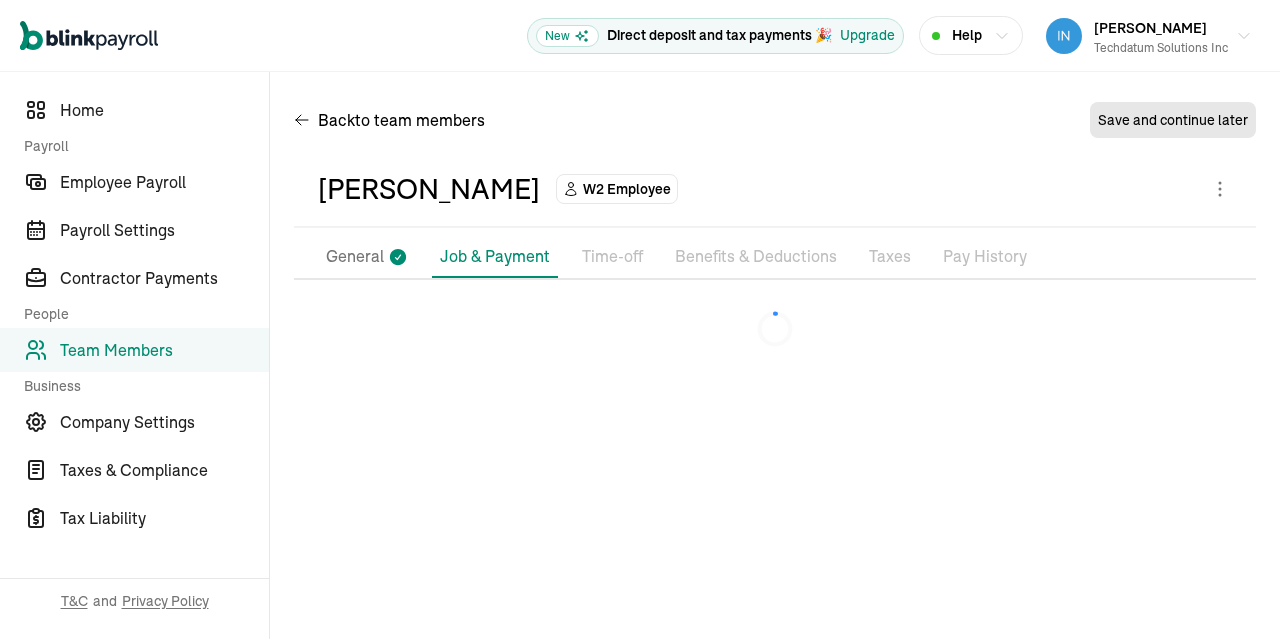 scroll, scrollTop: 0, scrollLeft: 0, axis: both 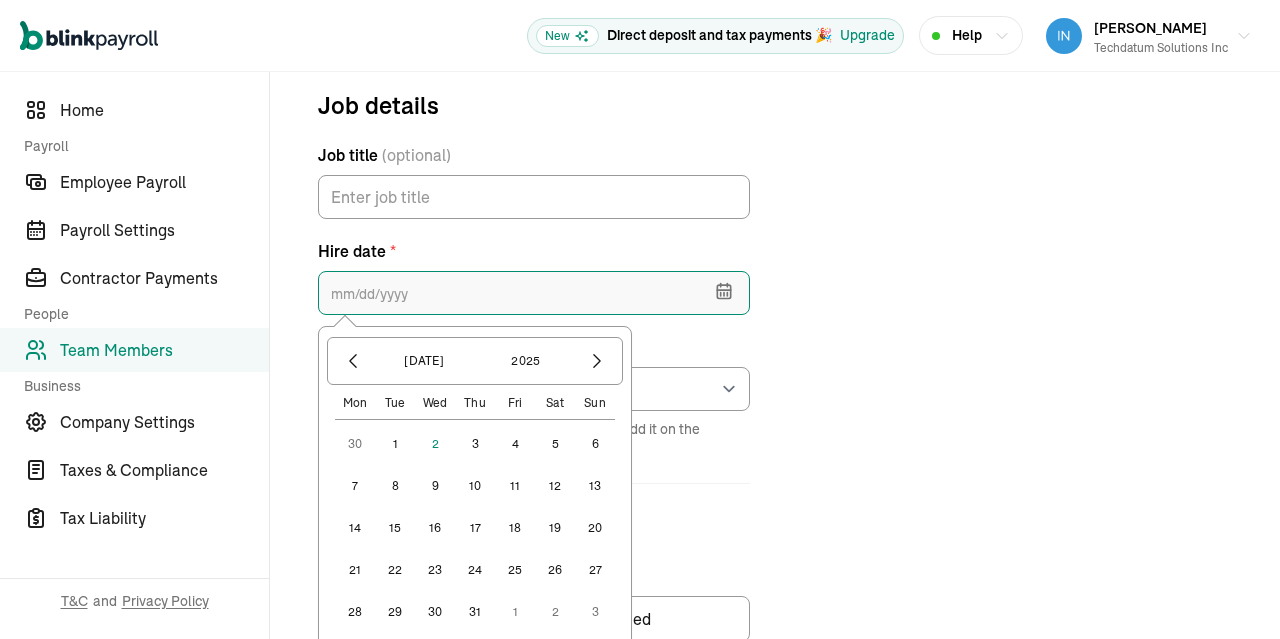 click at bounding box center (534, 293) 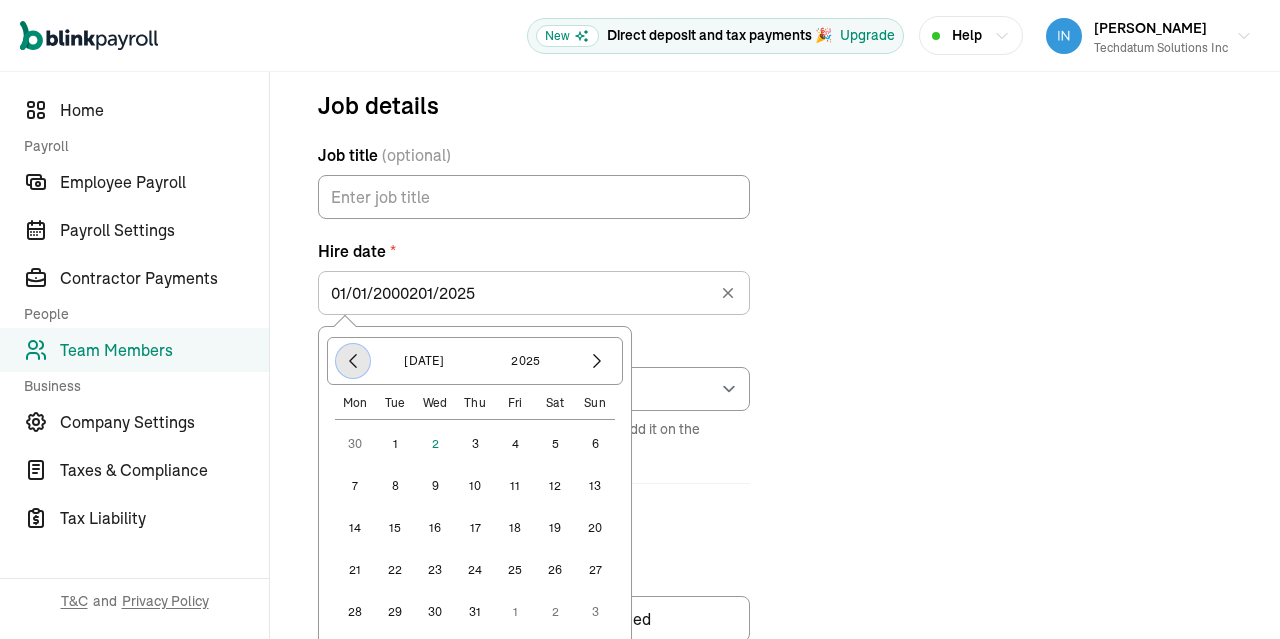 click 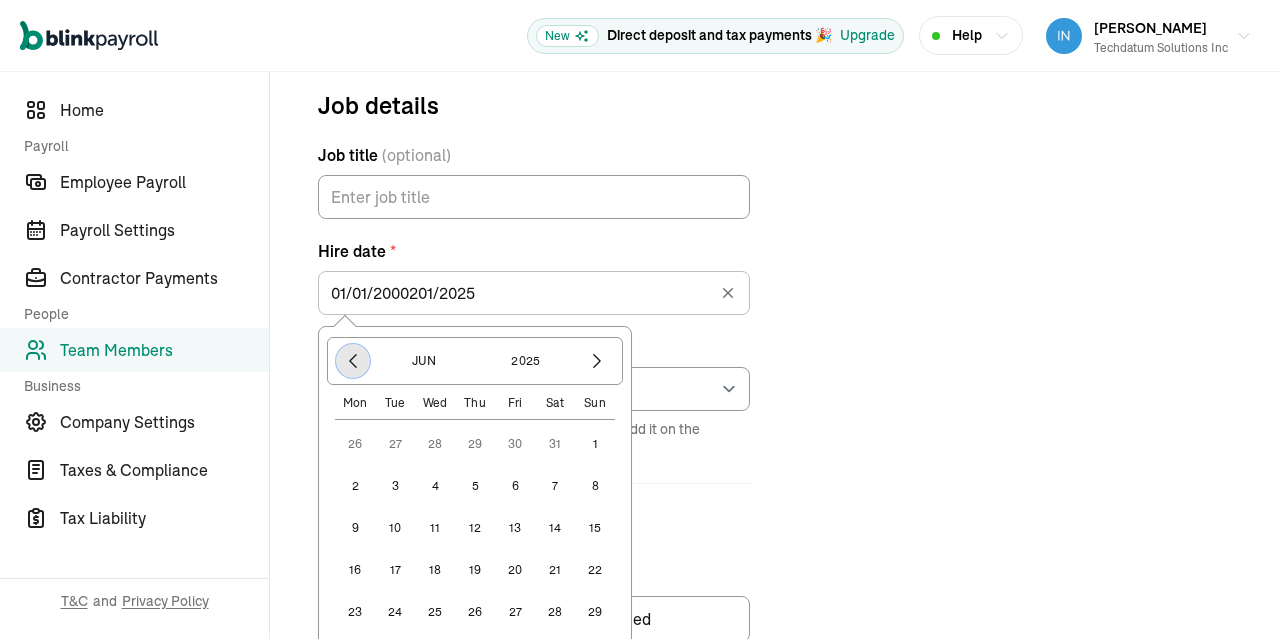 click 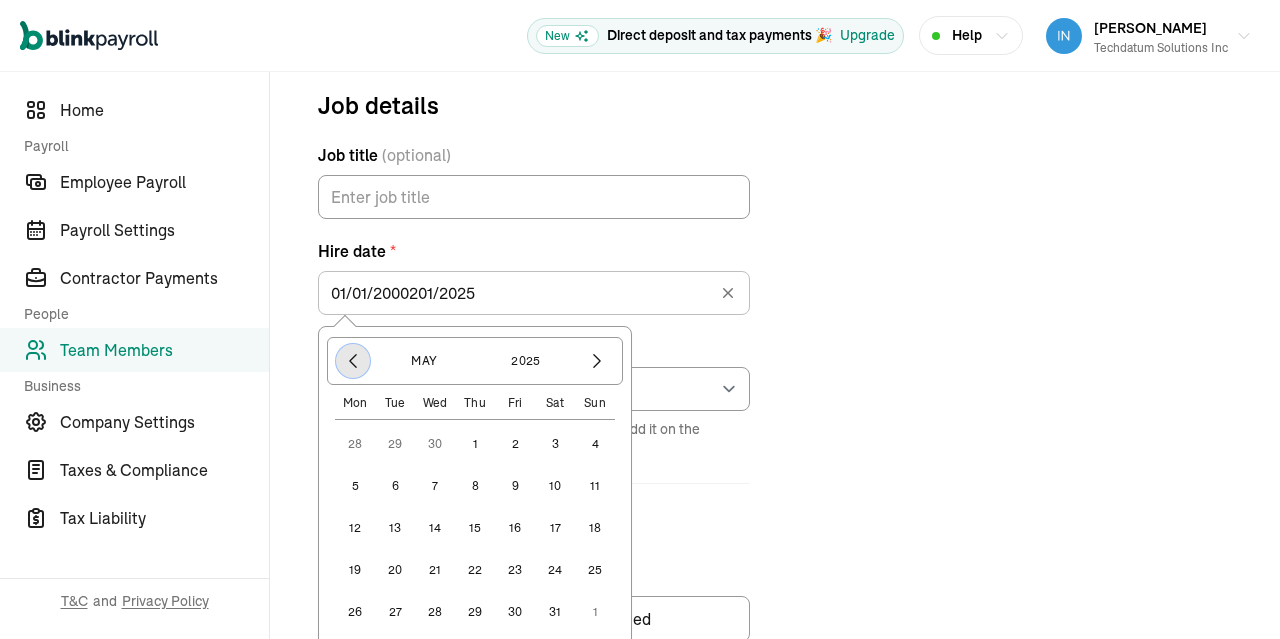 click 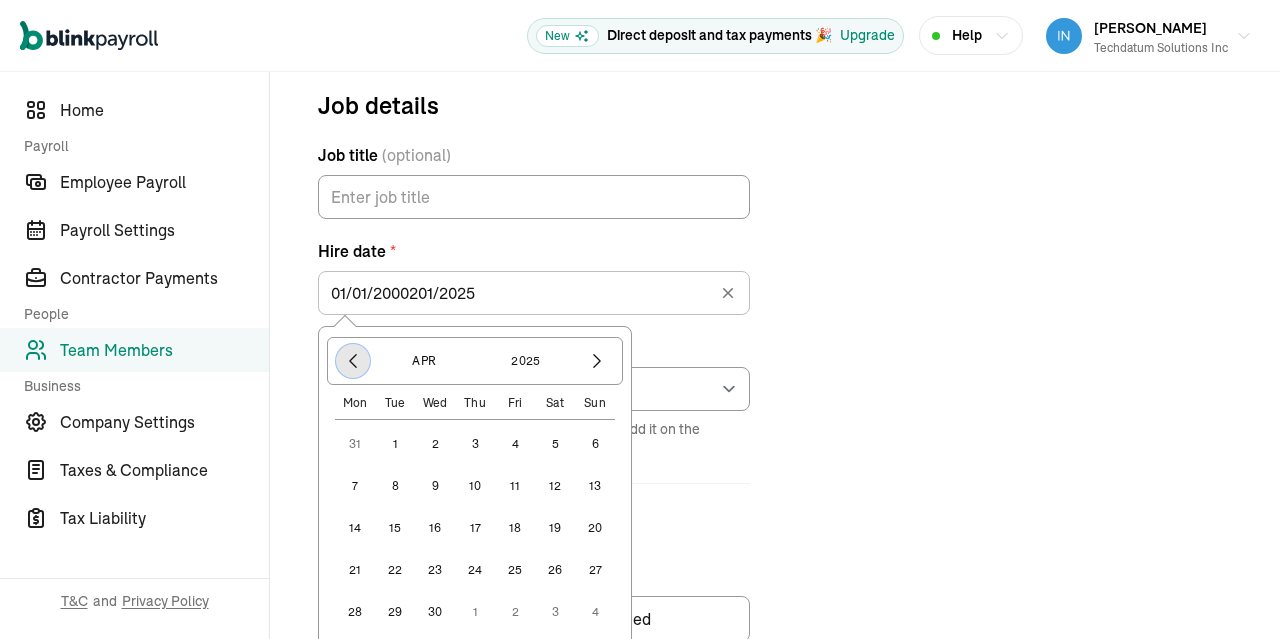 click 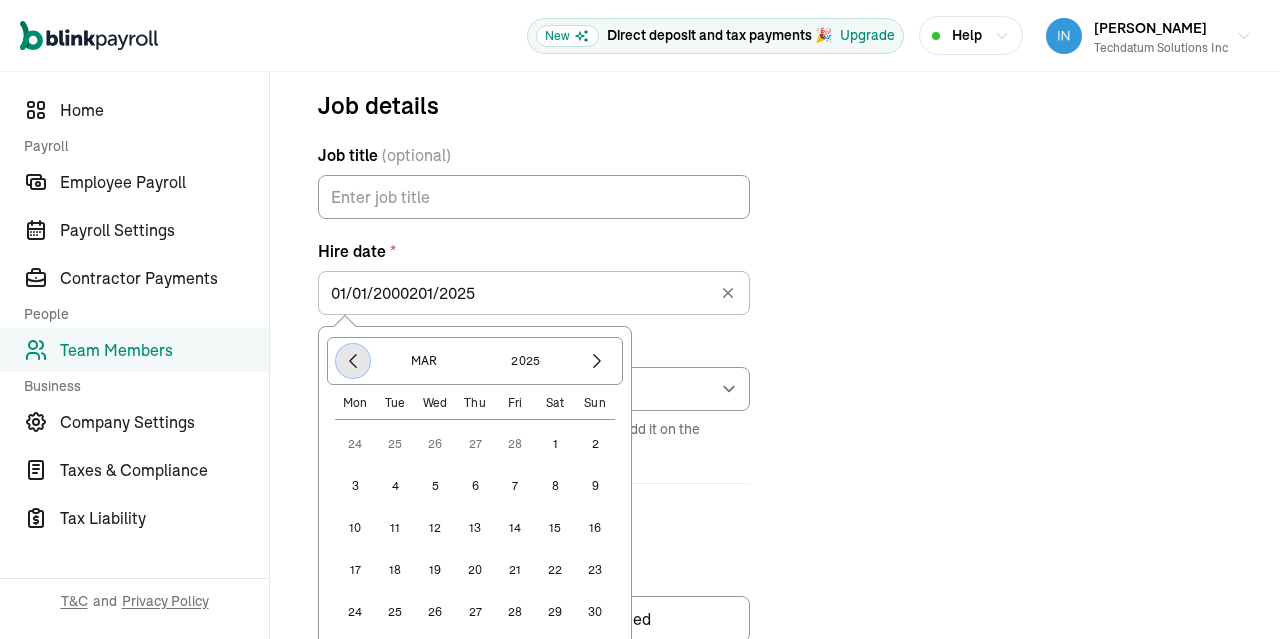 click 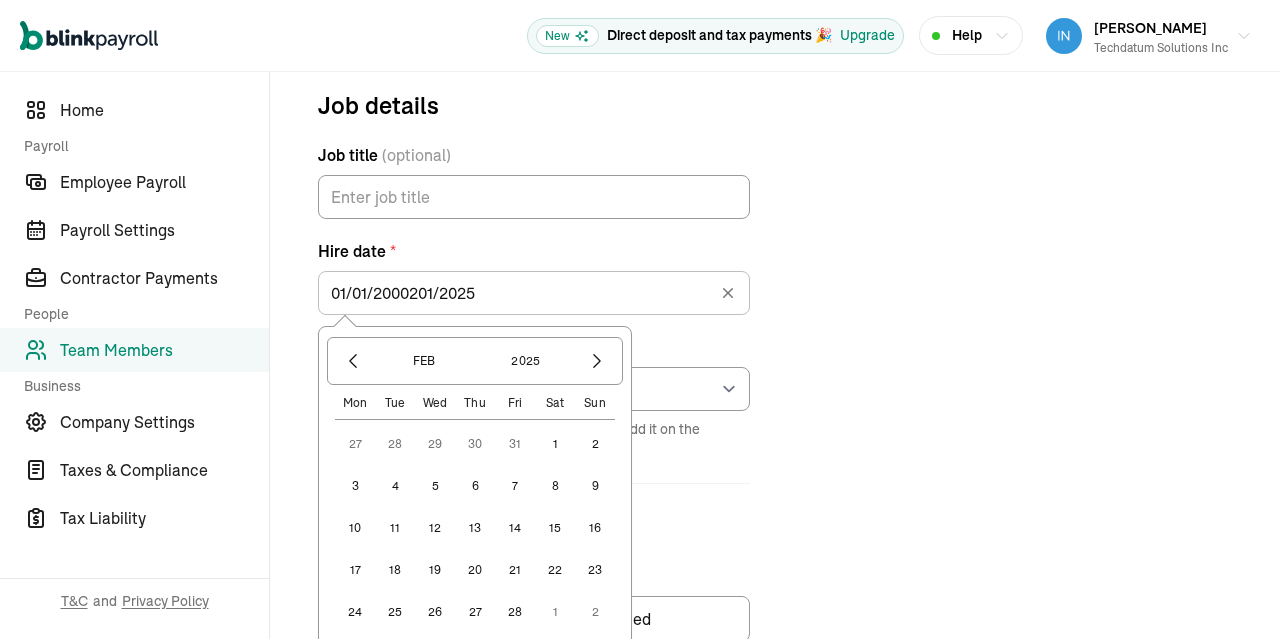 click on "1" at bounding box center [555, 444] 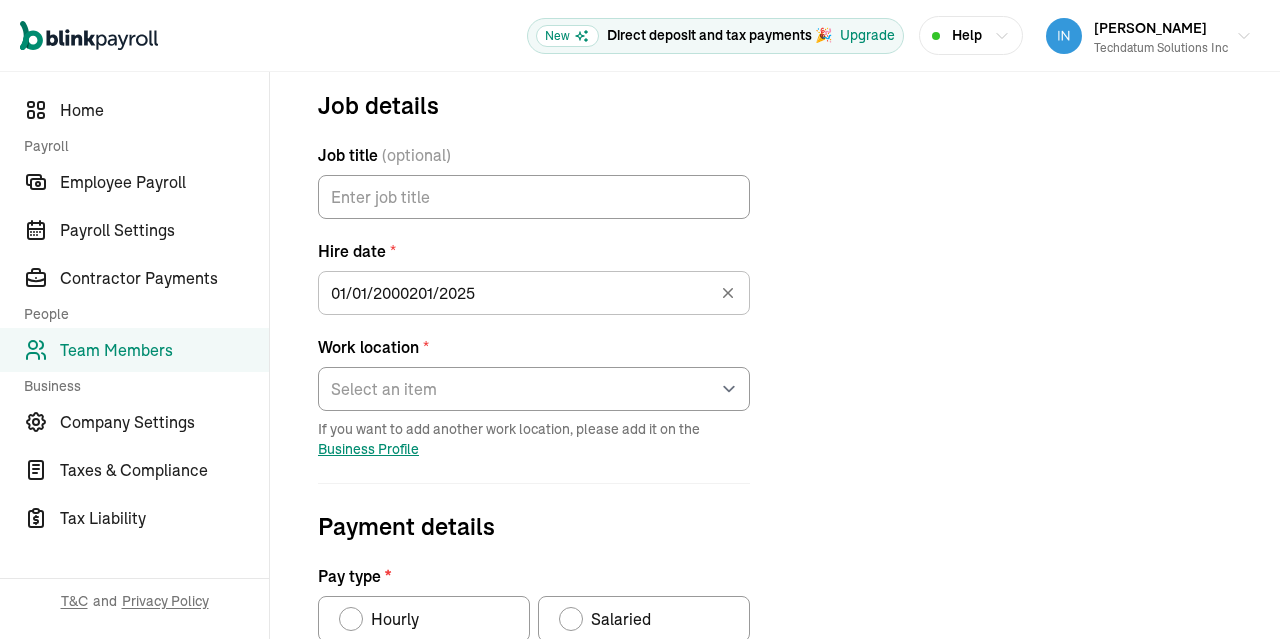 type on "[DATE]" 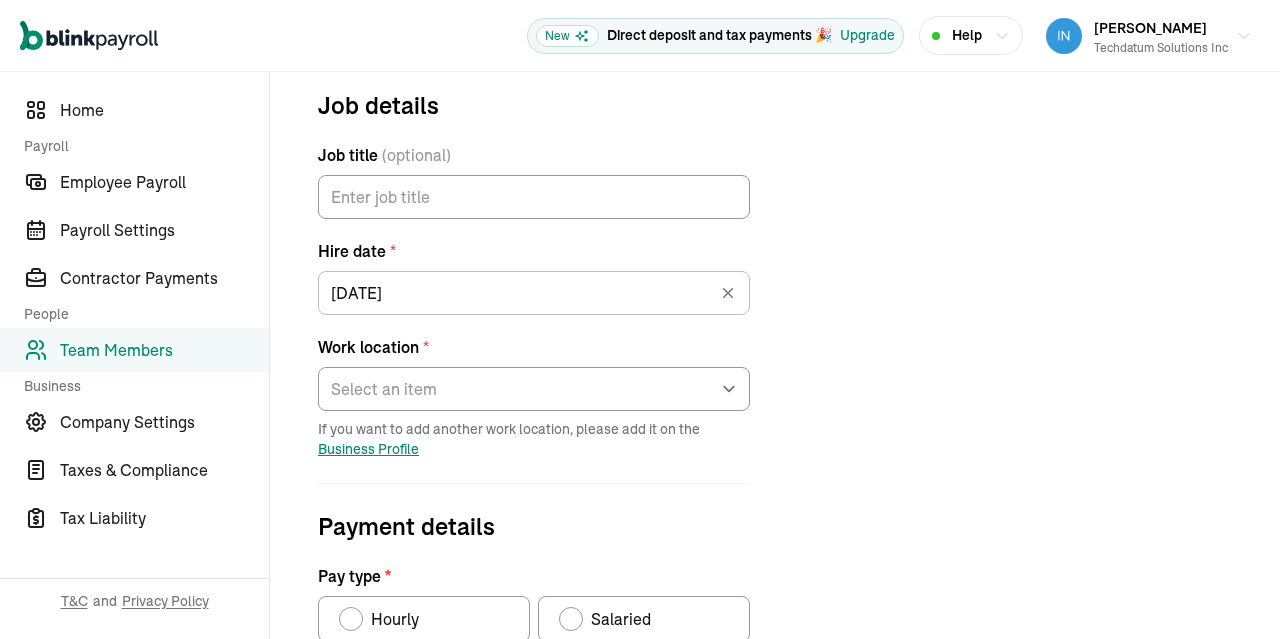 click on "Job details Job title   (optional) Hire date * [DATE] [DATE] Mon Tue Wed Thu Fri Sat Sun 27 28 29 30 31 1 2 3 4 5 6 7 8 9 10 11 12 13 14 15 16 17 18 19 20 21 22 23 24 25 26 27 28 1 2 3 4 5 6 7 8 9 Work location   *  Select an item [STREET_ADDRESS][PERSON_NAME] [PERSON_NAME] Works from home If you want to add another work location, please add it on the   Business Profile Payment details Pay type   * Hourly Salaried Regular Hourly Rate * $ Amount * $ Per   *  Select an item Hour Week Month Year You can add multiple pay rates later. Over-time Hourly Rate * $ Equals x1.5 the employee’s regular [DEMOGRAPHIC_DATA] rate by default Other payment types Double-overtime, custom hourly rates... Double over-time Hourly Rate * $ Equals x2 the employee’s regular [DEMOGRAPHIC_DATA] rate by default Custom hourly rate Add a custom hourly rate Have you paid the employee this year?   * Yes No Previous Next: Time-off" at bounding box center (534, 596) 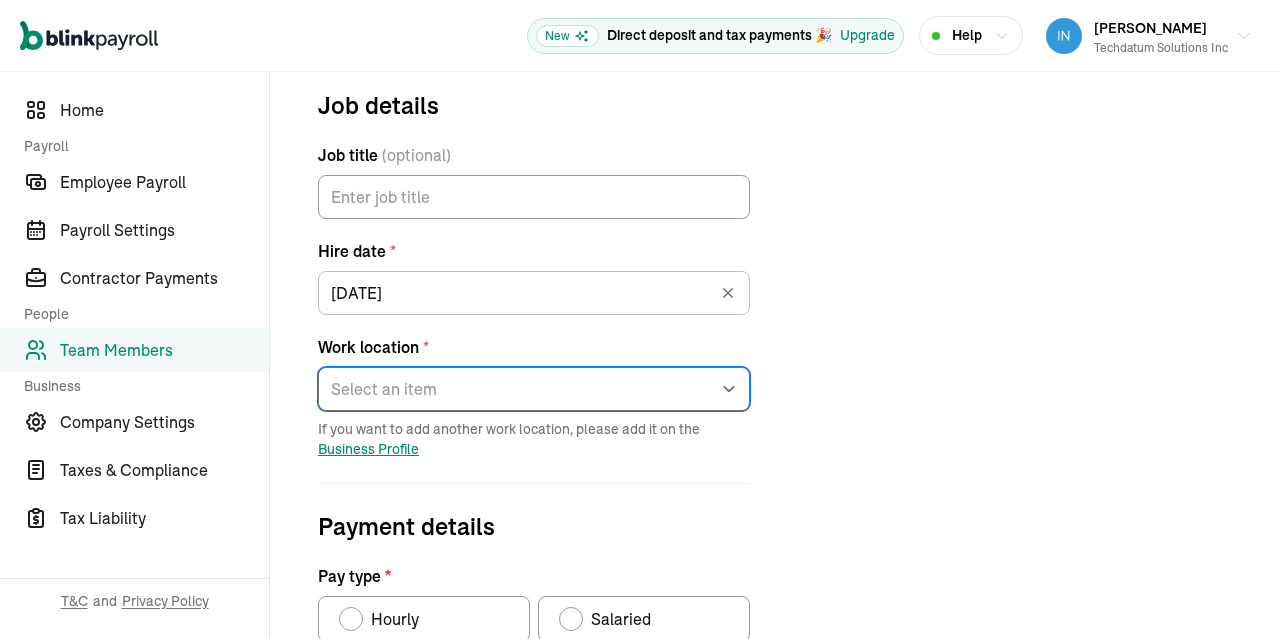 click on "Select an item [STREET_ADDRESS][PERSON_NAME] [PERSON_NAME] KarthikKrishna Works from home" at bounding box center [534, 389] 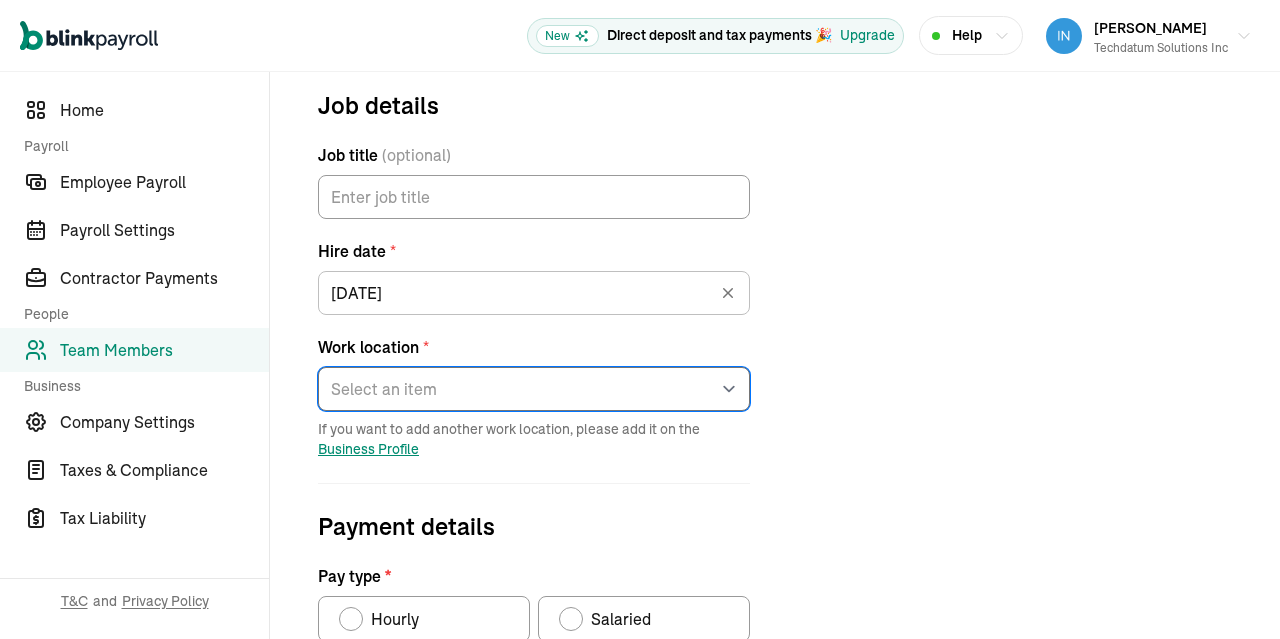 select on "[STREET_ADDRESS]" 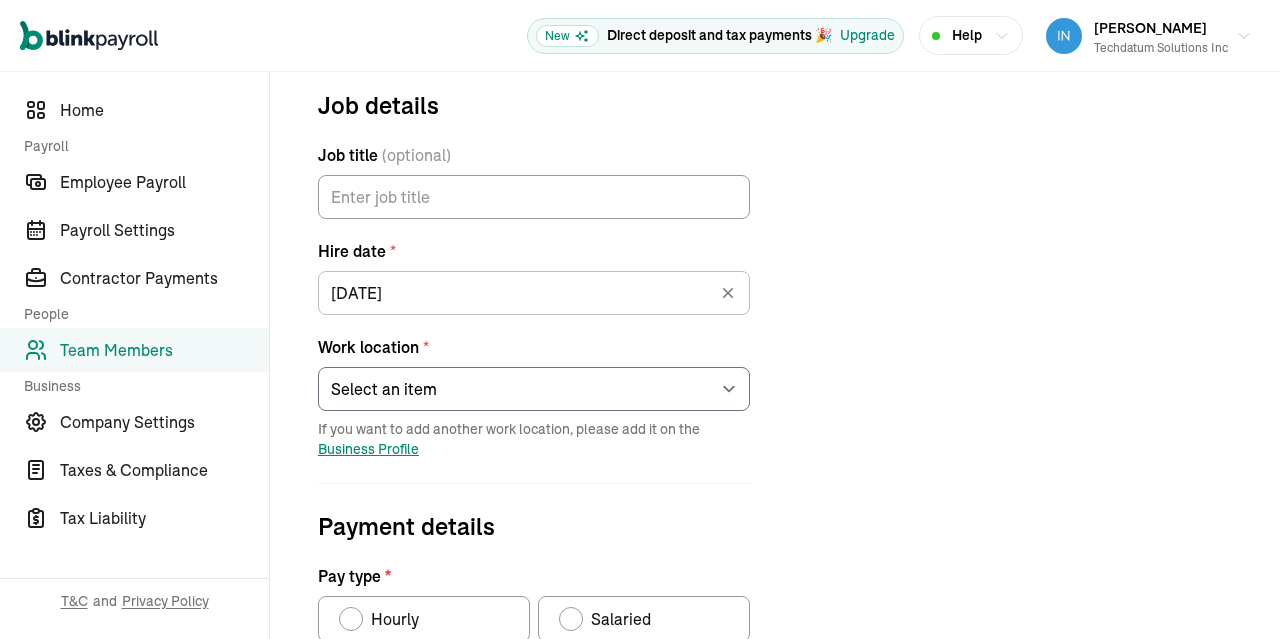 click on "Job details Job title   (optional) Hire date * [DATE] [DATE] Mon Tue Wed Thu Fri Sat Sun 27 28 29 30 31 1 2 3 4 5 6 7 8 9 10 11 12 13 14 15 16 17 18 19 20 21 22 23 24 25 26 27 28 1 2 3 4 5 6 7 8 9 Work location   *  Select an item [STREET_ADDRESS][PERSON_NAME] [PERSON_NAME] Works from home If you want to add another work location, please add it on the   Business Profile Payment details Pay type   * Hourly Salaried Regular Hourly Rate * $ Amount * $ Per   *  Select an item Hour Week Month Year You can add multiple pay rates later. Over-time Hourly Rate * $ Equals x1.5 the employee’s regular [DEMOGRAPHIC_DATA] rate by default Other payment types Double-overtime, custom hourly rates... Double over-time Hourly Rate * $ Equals x2 the employee’s regular [DEMOGRAPHIC_DATA] rate by default Custom hourly rate Add a custom hourly rate Have you paid the employee this year?   * Yes No Previous Next: Time-off" at bounding box center (775, 596) 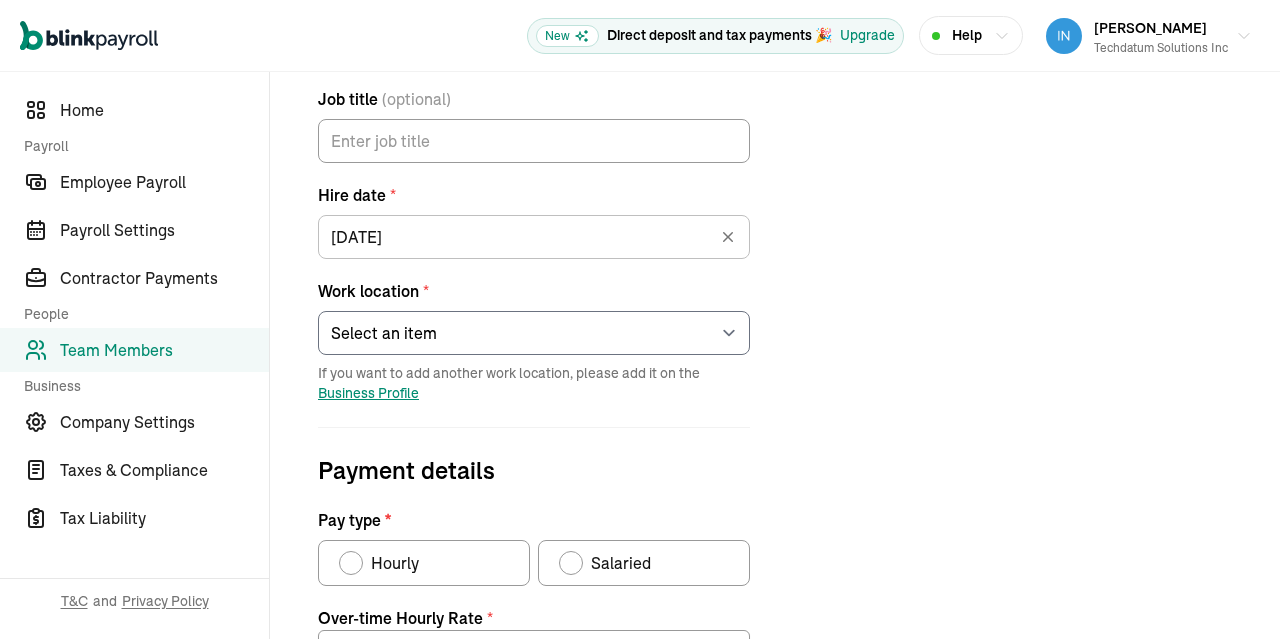 click on "Salaried" at bounding box center [644, 563] 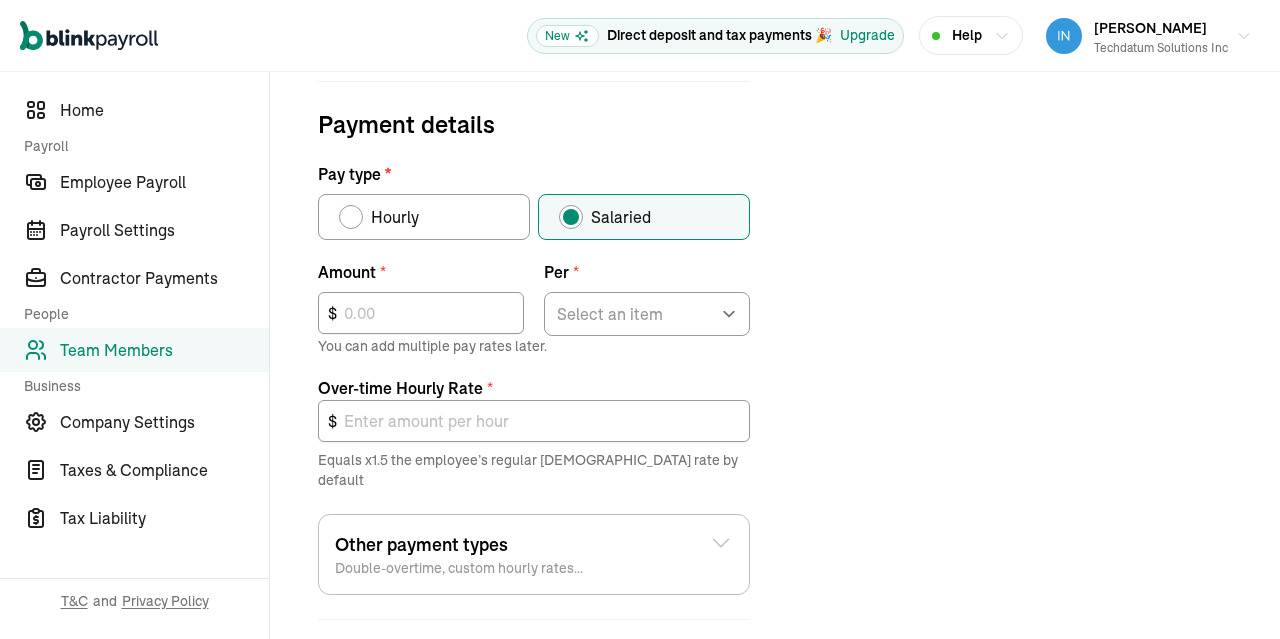 scroll, scrollTop: 627, scrollLeft: 0, axis: vertical 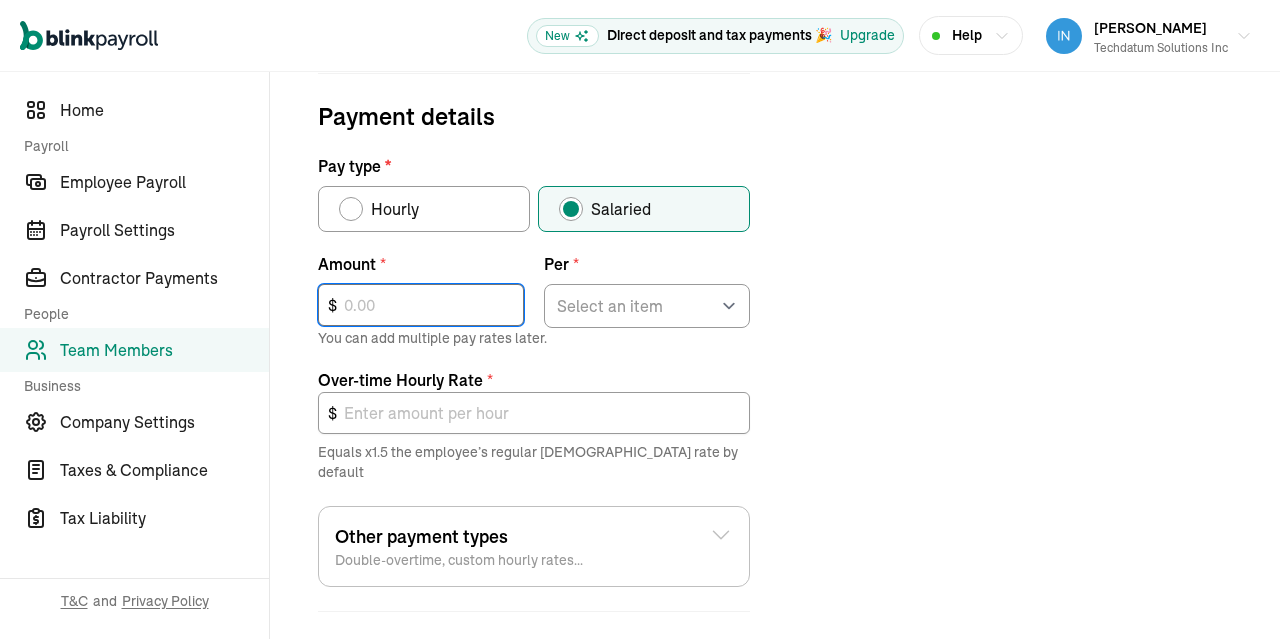 click at bounding box center (421, 305) 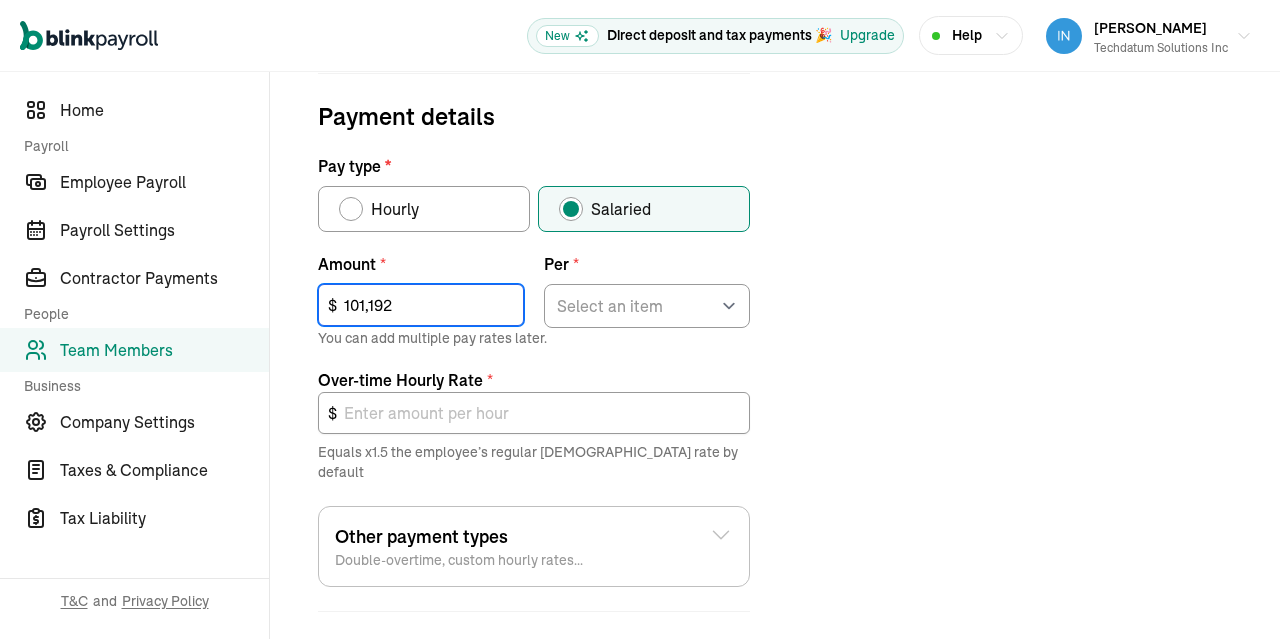 type on "101,192" 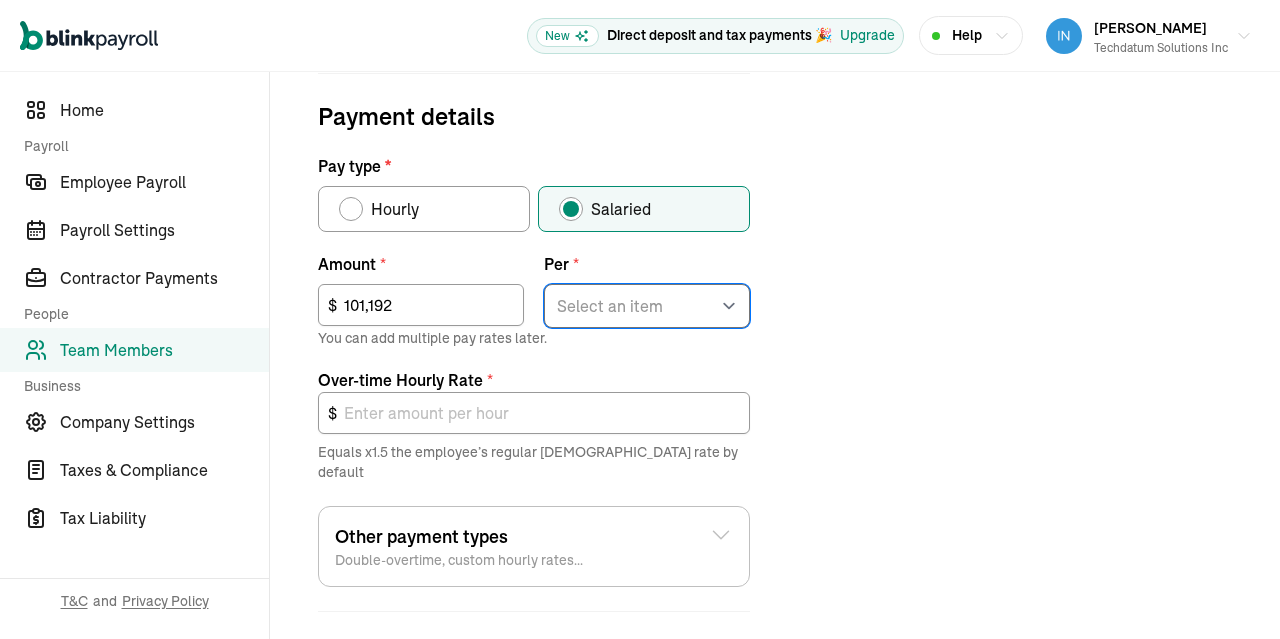 click on "Select an item Hour Week Month Year" at bounding box center (647, 306) 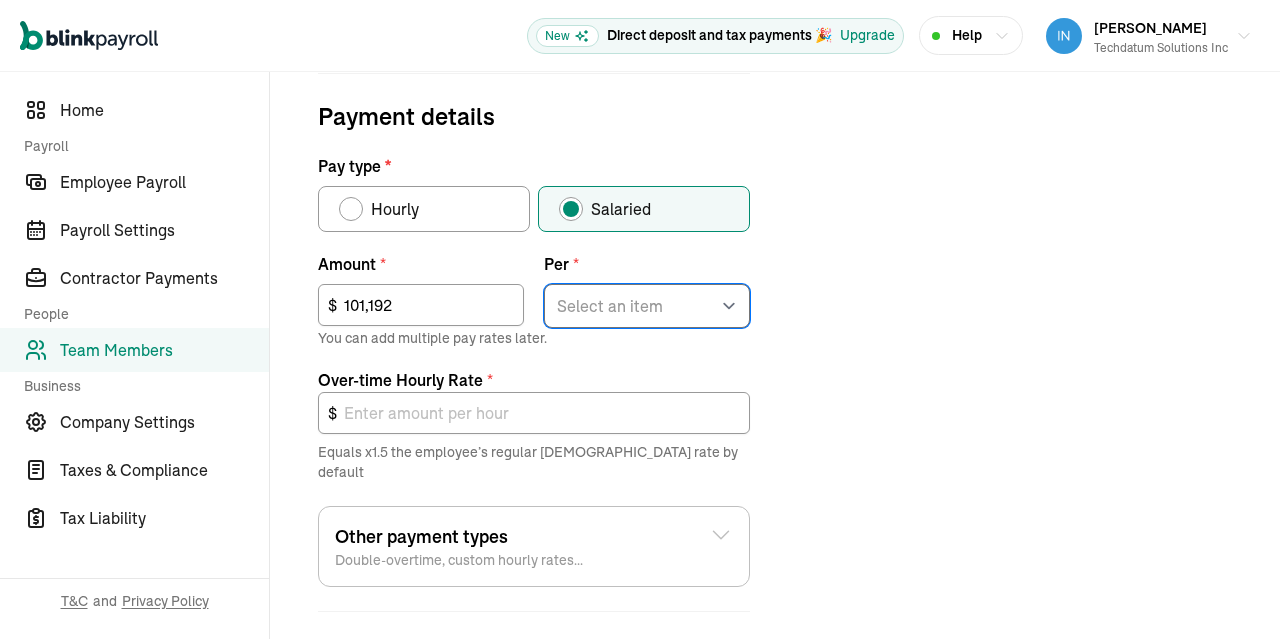 select on "4" 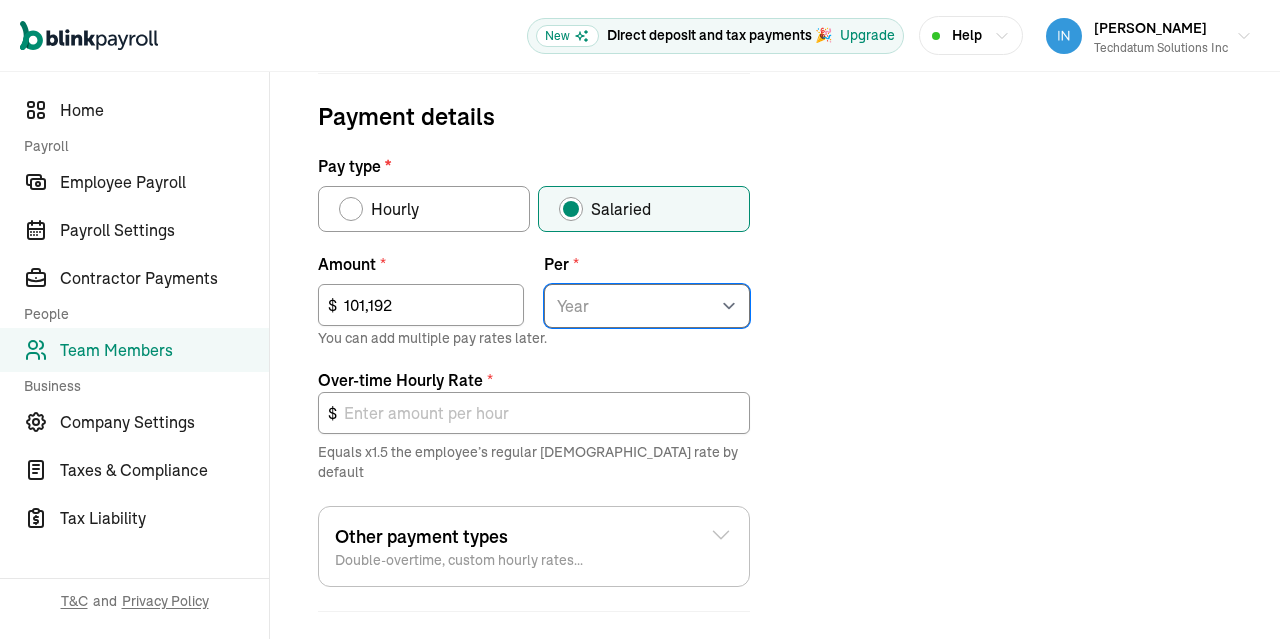 click on "Year" at bounding box center [0, 0] 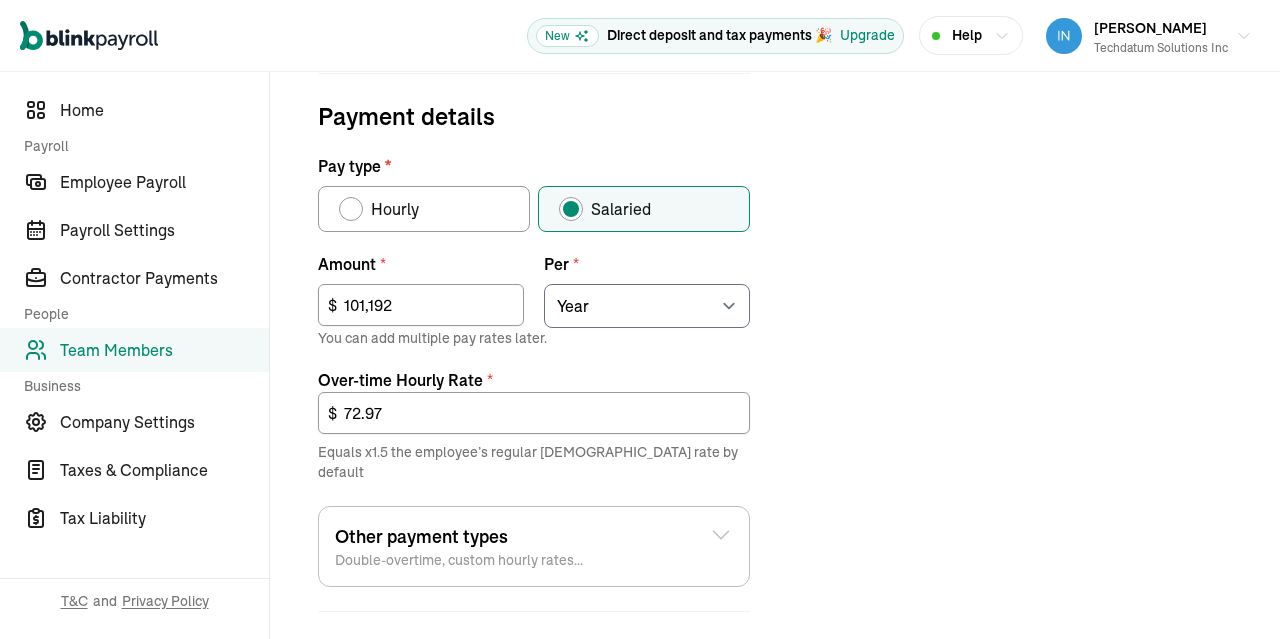 click on "Job details Job title   (optional) Hire date * [DATE] [DATE] Mon Tue Wed Thu Fri Sat Sun 27 28 29 30 31 1 2 3 4 5 6 7 8 9 10 11 12 13 14 15 16 17 18 19 20 21 22 23 24 25 26 27 28 1 2 3 4 5 6 7 8 9 Work location   *  Select an item [STREET_ADDRESS][PERSON_NAME] [PERSON_NAME] Works from home If you want to add another work location, please add it on the   Business Profile Payment details Pay type   * Hourly Salaried Regular Hourly Rate * $ Amount * 101,192 $ Per   *  Select an item Hour Week Month Year You can add multiple pay rates later. Over-time Hourly Rate * 72.97 $ Equals x1.5 the employee’s regular [DEMOGRAPHIC_DATA] rate by default Other payment types Double-overtime, custom hourly rates... Double over-time Hourly Rate * 97.30 $ Equals x2 the employee’s regular [DEMOGRAPHIC_DATA] rate by default Custom hourly rate Add a custom hourly rate Have you paid the employee this year?   * Yes No Previous Next: Time-off" at bounding box center (775, 244) 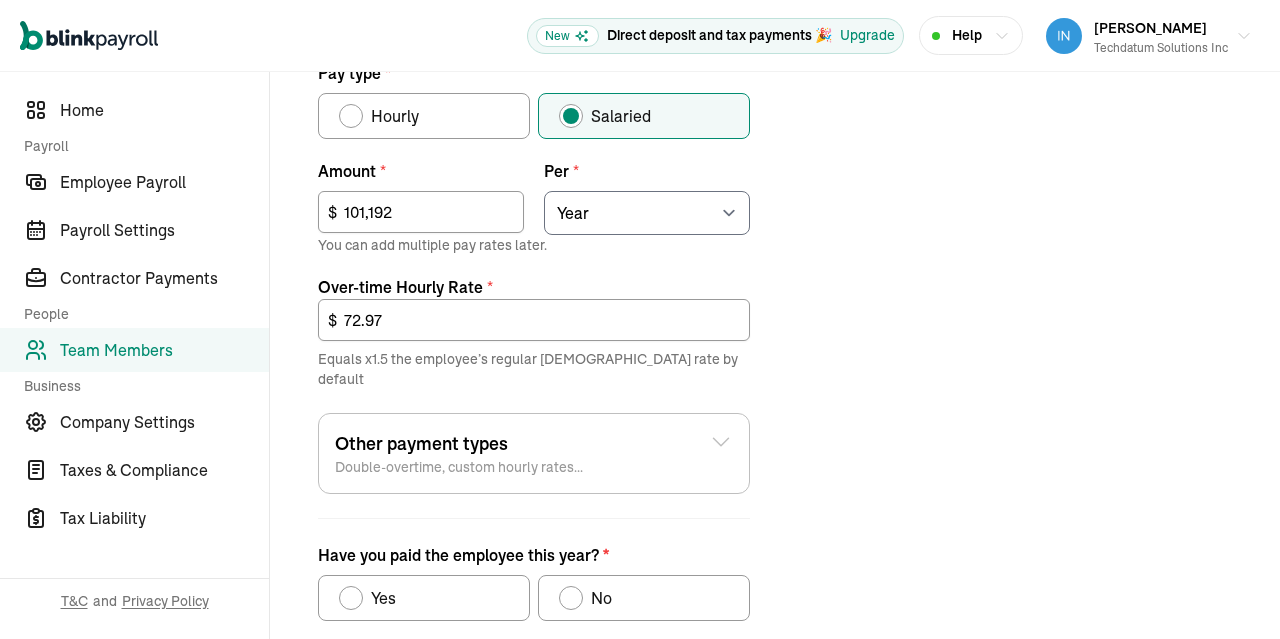 scroll, scrollTop: 820, scrollLeft: 0, axis: vertical 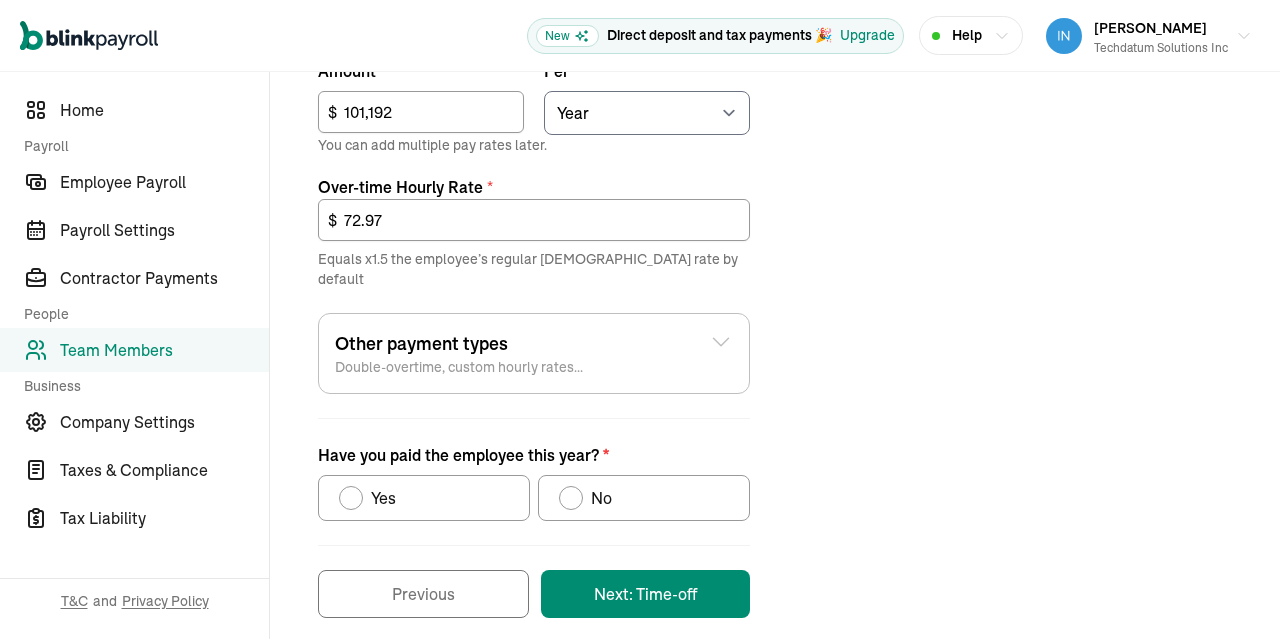 click at bounding box center (571, 498) 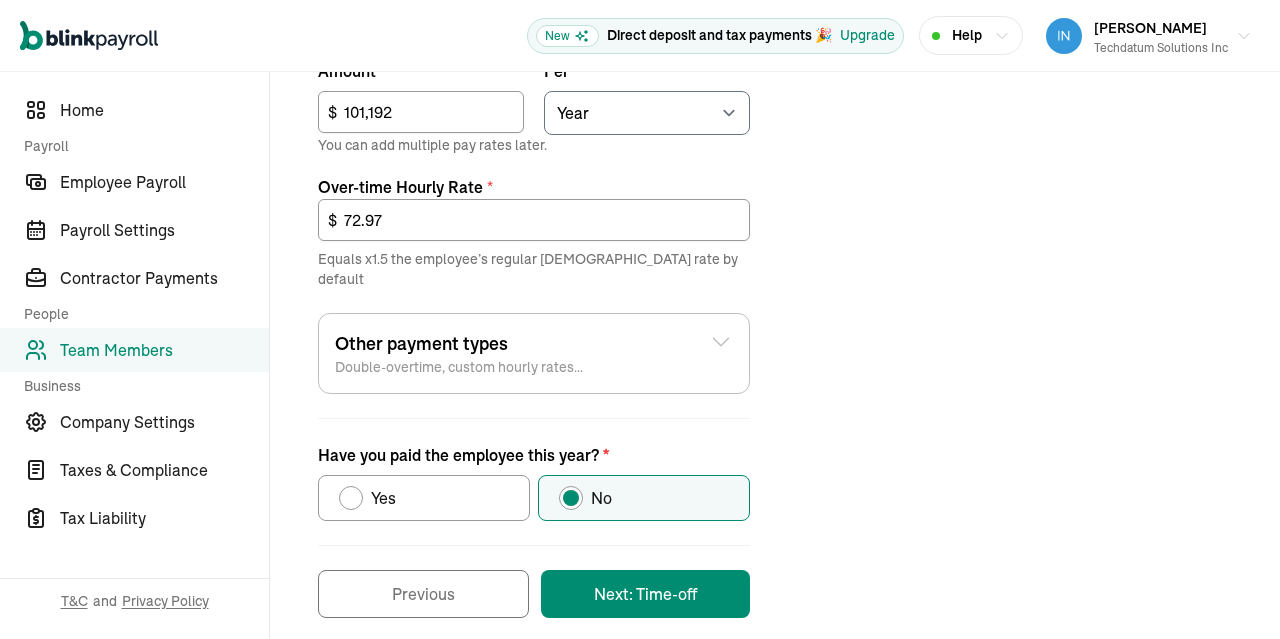 click on "Next: Time-off" at bounding box center [645, 594] 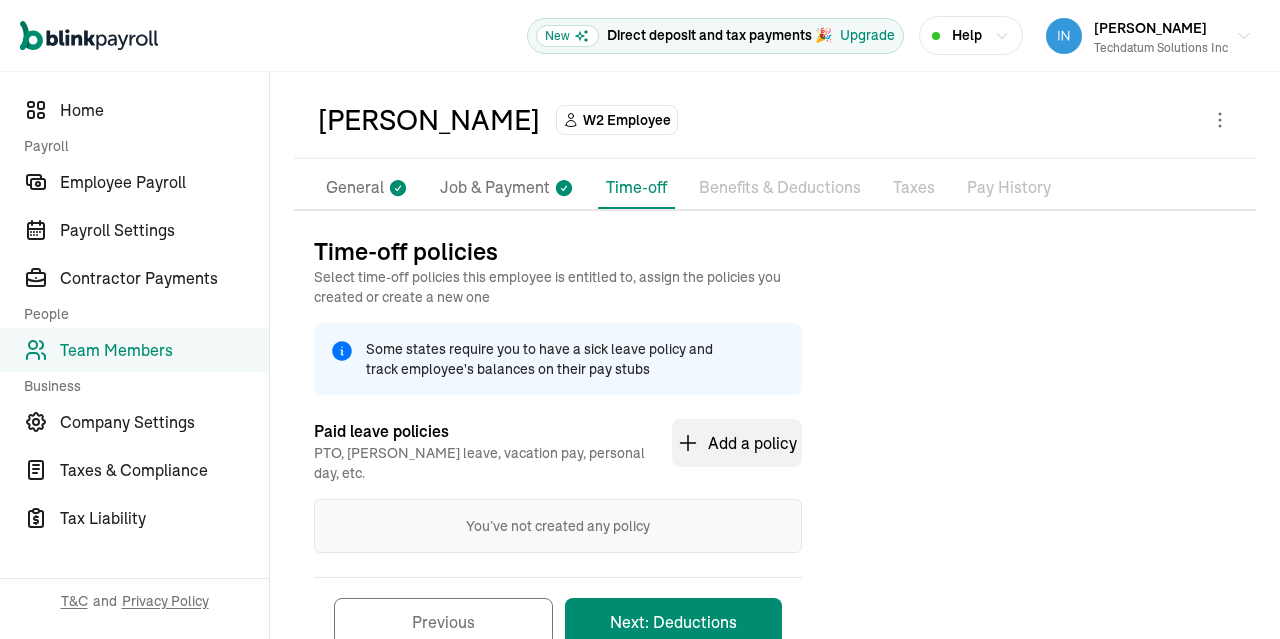 scroll, scrollTop: 123, scrollLeft: 0, axis: vertical 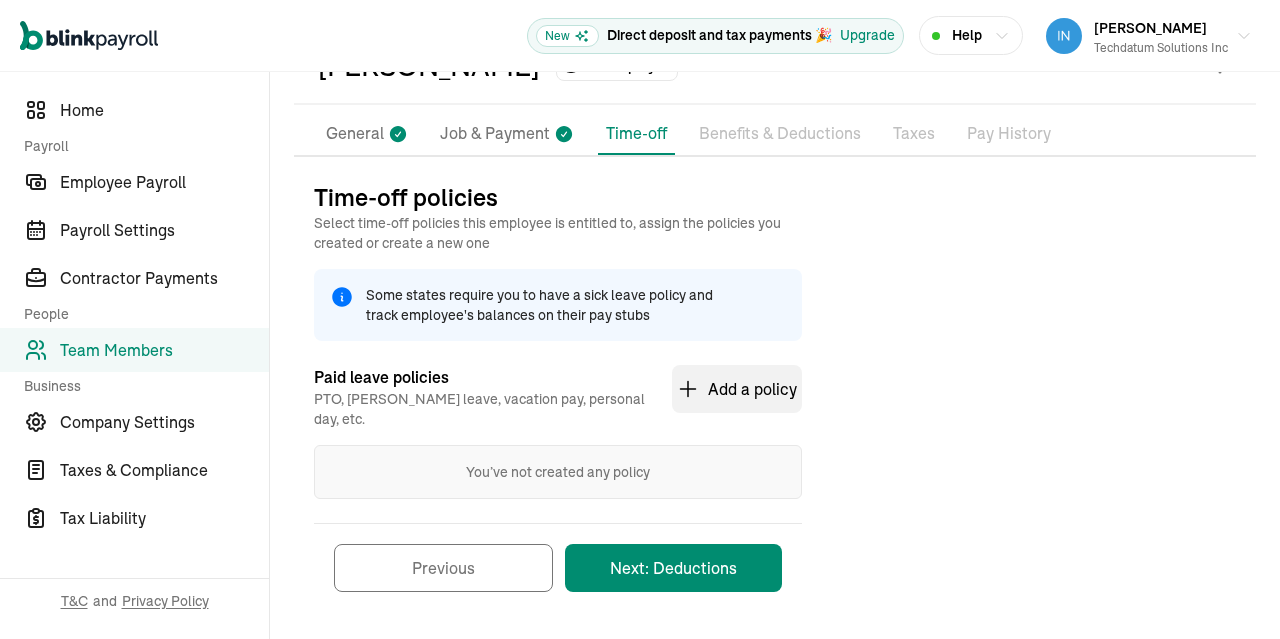 click on "Next: Deductions" at bounding box center [673, 568] 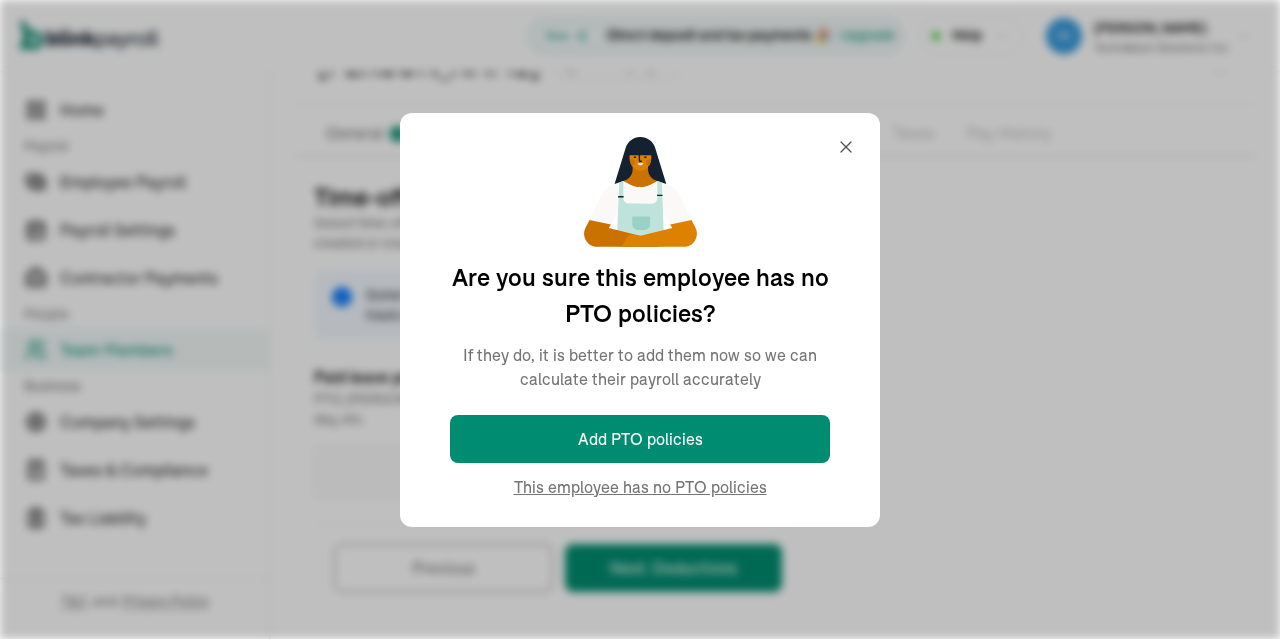 click on "Paid leave policies PTO, [PERSON_NAME] leave, vacation pay, personal day, etc. Add a policy You’ve not created any policy Previous Next: Deductions" at bounding box center [558, 476] 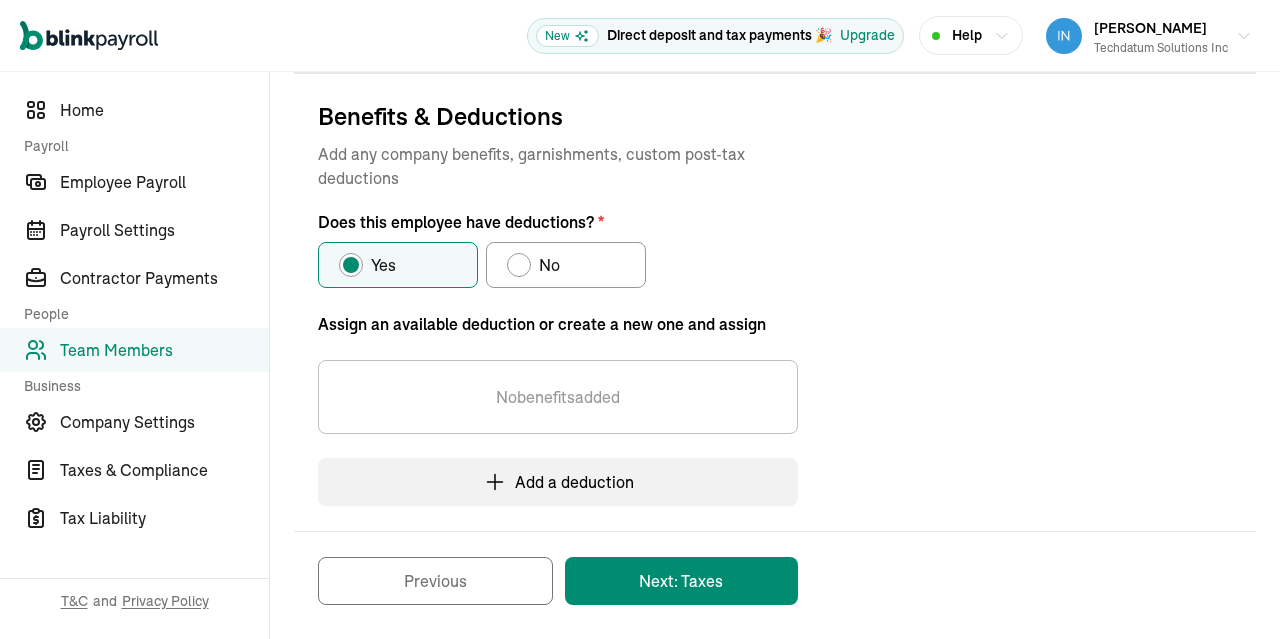 scroll, scrollTop: 214, scrollLeft: 0, axis: vertical 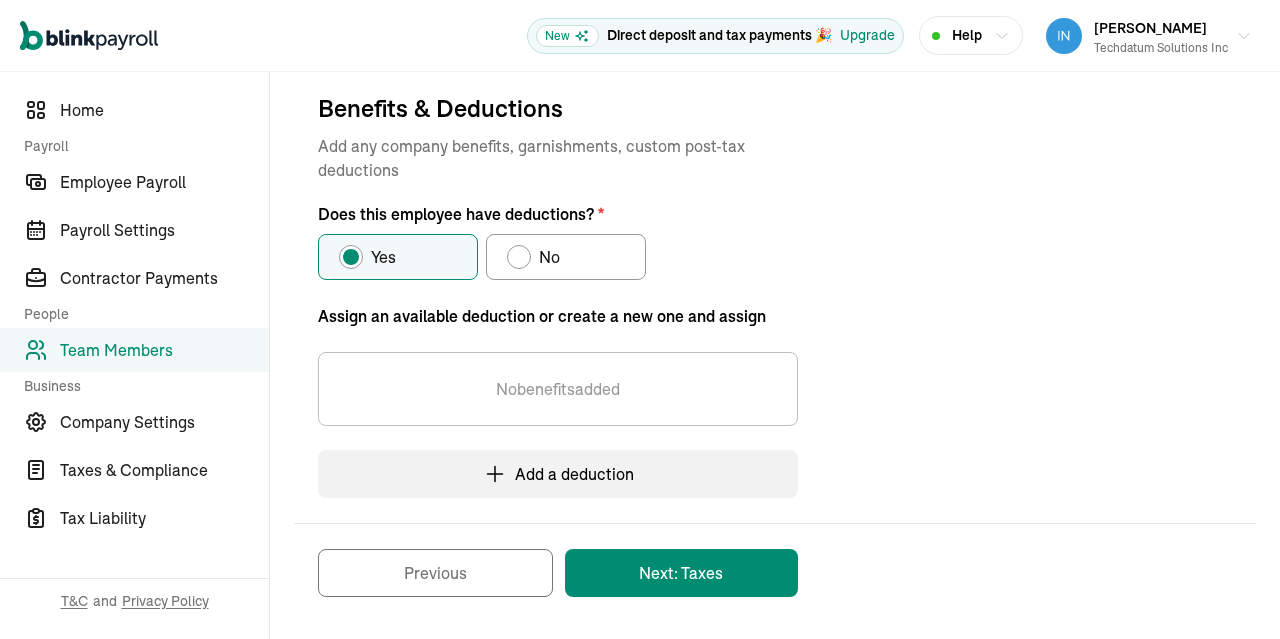click at bounding box center [519, 257] 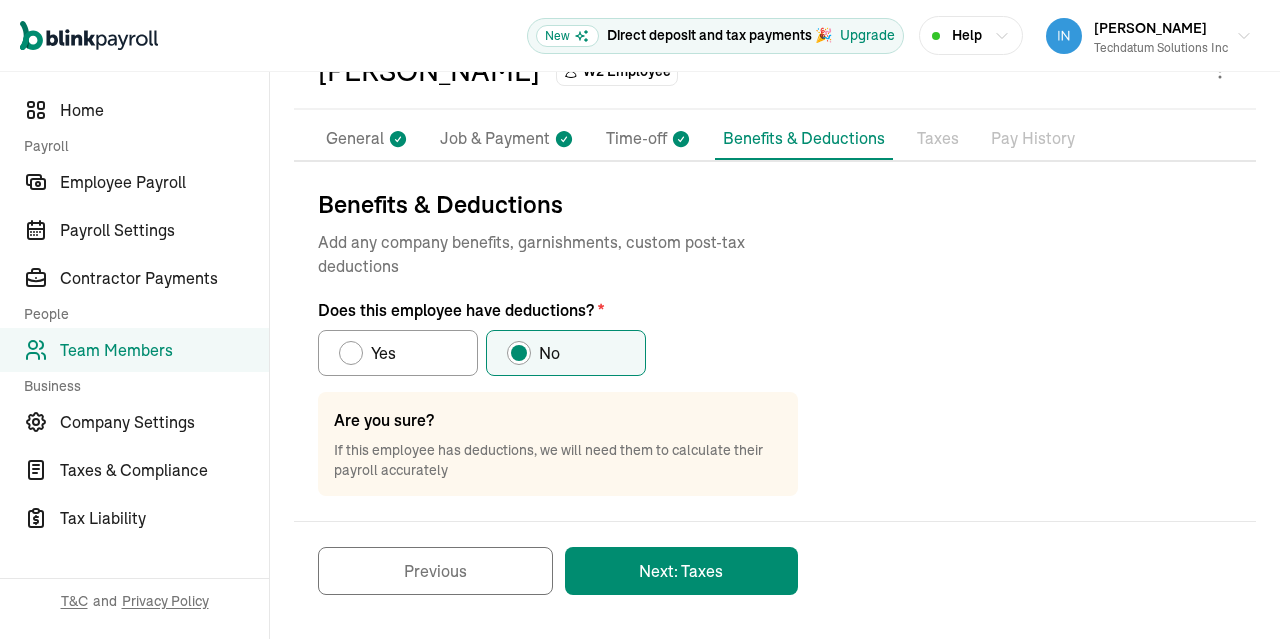 scroll, scrollTop: 117, scrollLeft: 0, axis: vertical 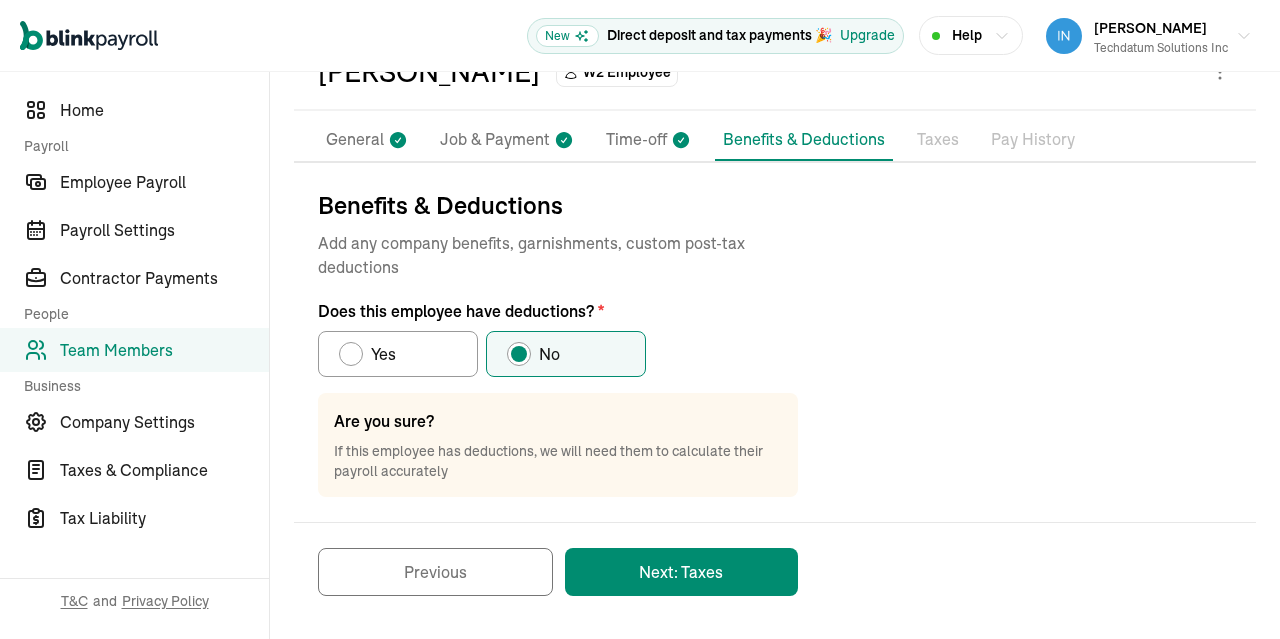 click on "Next: Taxes" at bounding box center (681, 572) 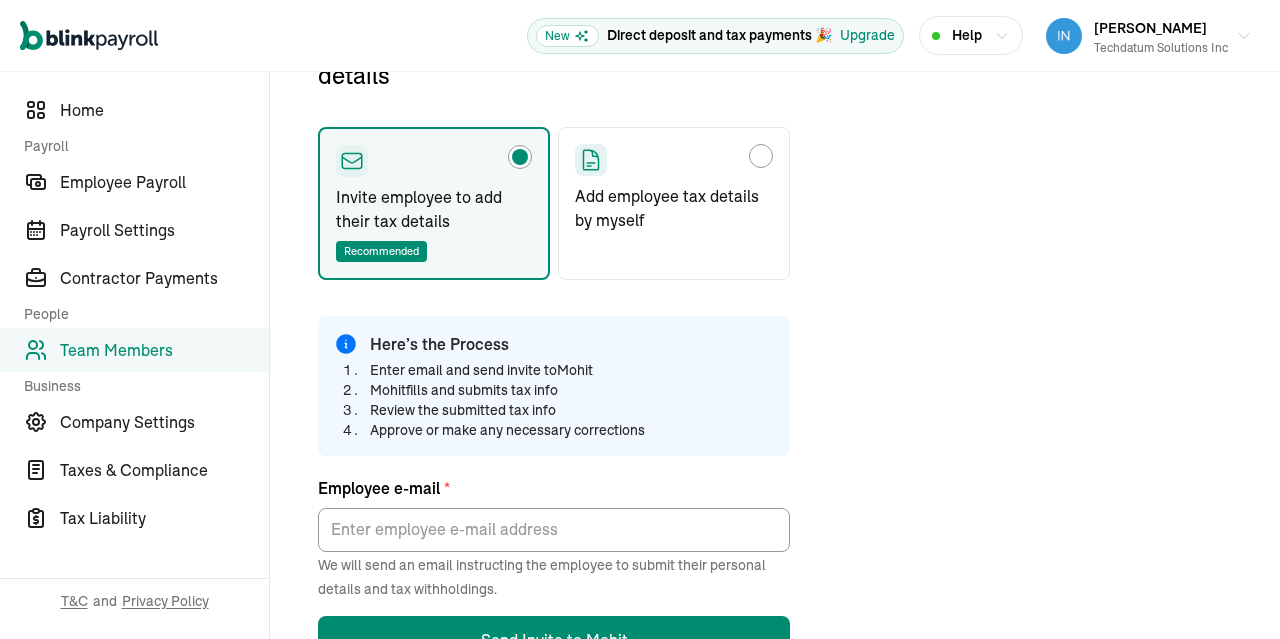 scroll, scrollTop: 283, scrollLeft: 0, axis: vertical 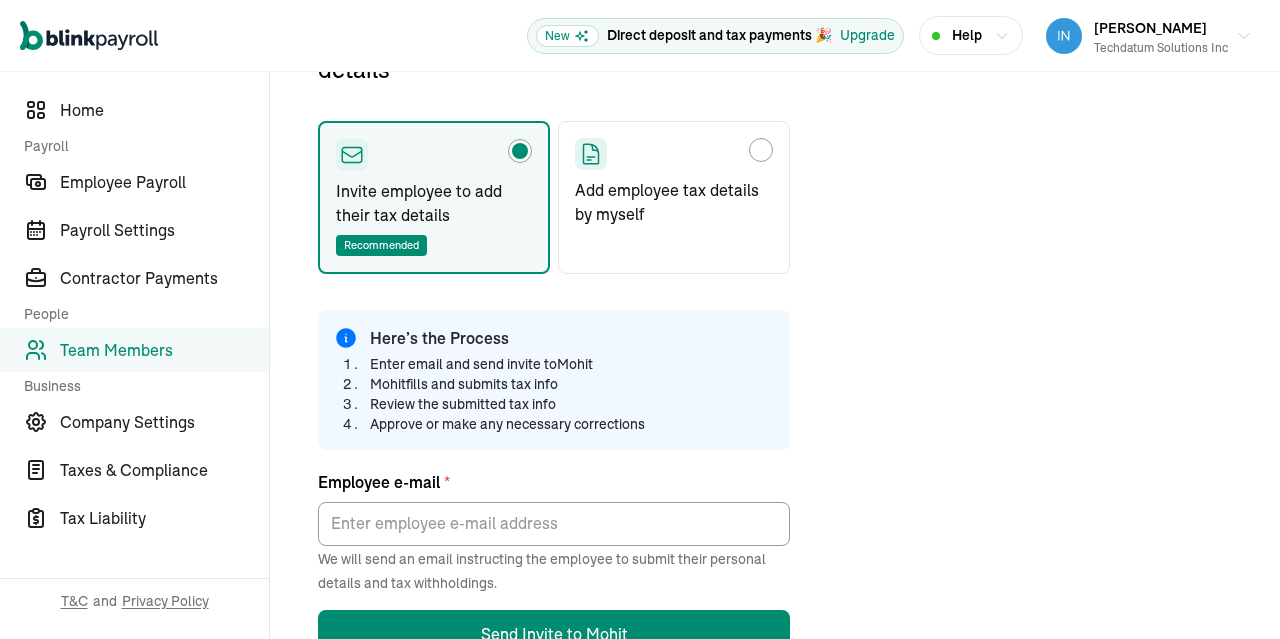 click at bounding box center (674, 154) 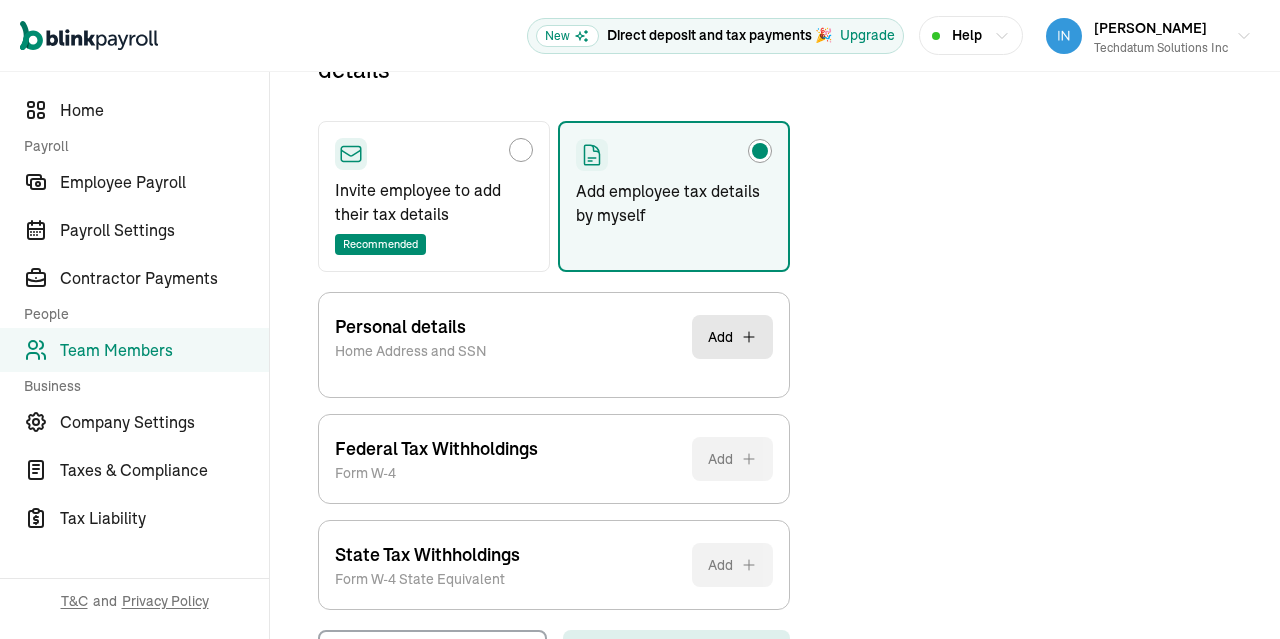 click on "Add" at bounding box center [732, 337] 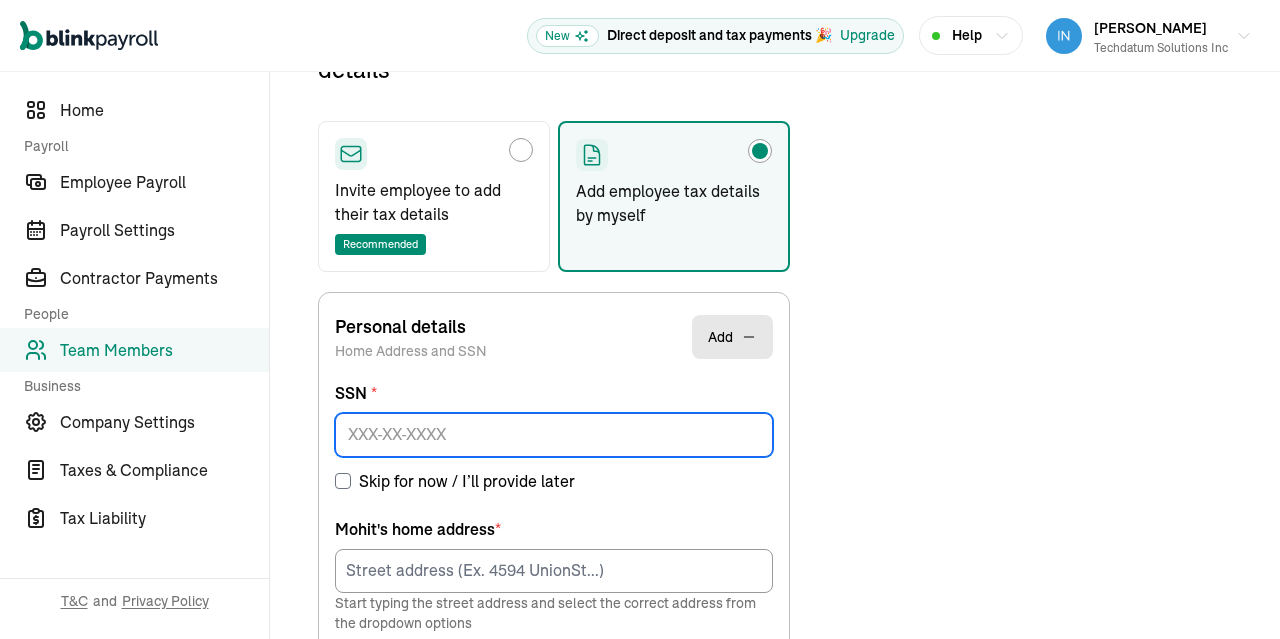 click at bounding box center (554, 435) 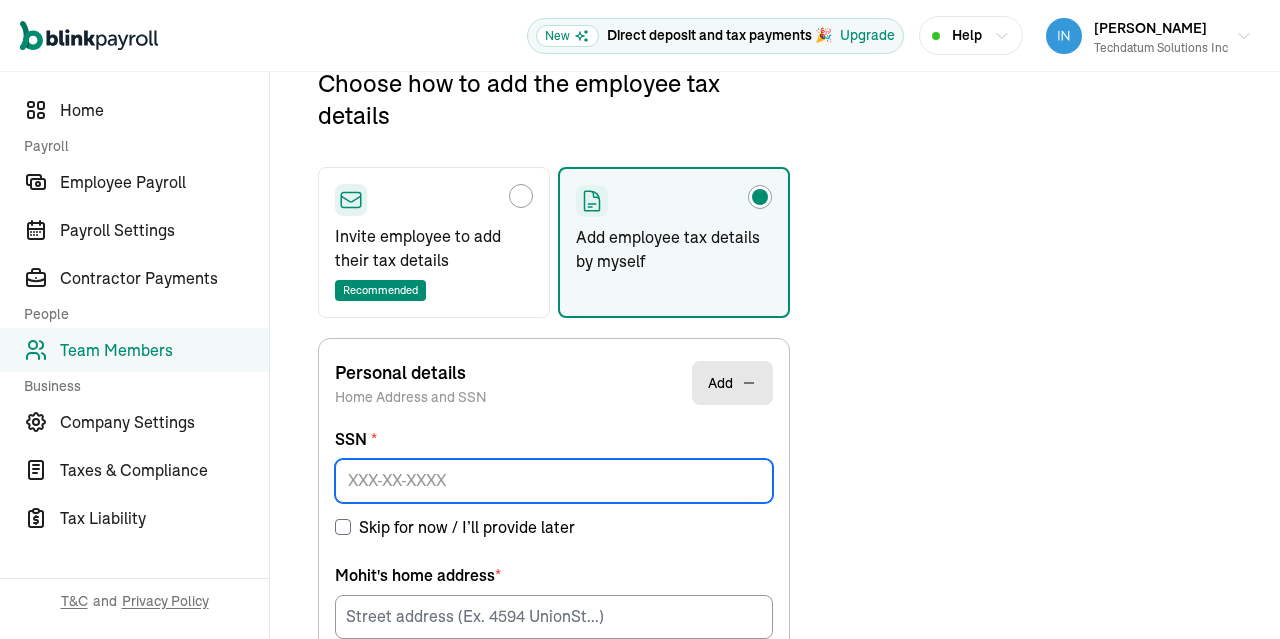 scroll, scrollTop: 236, scrollLeft: 0, axis: vertical 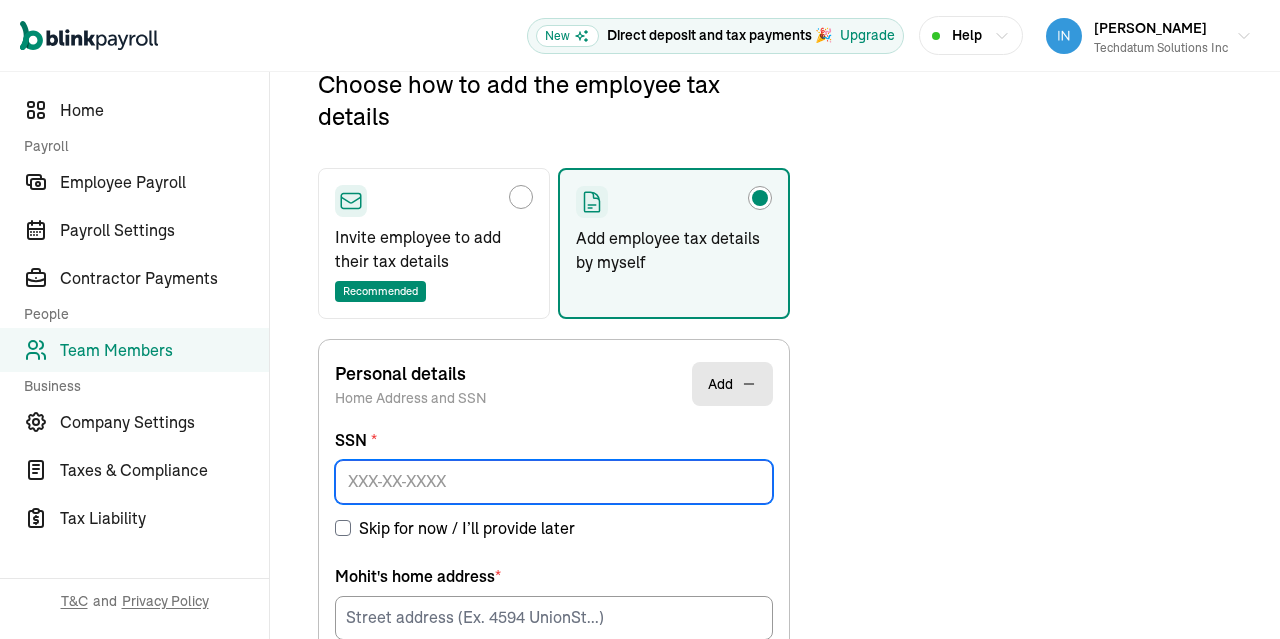 paste on "691-94-1708" 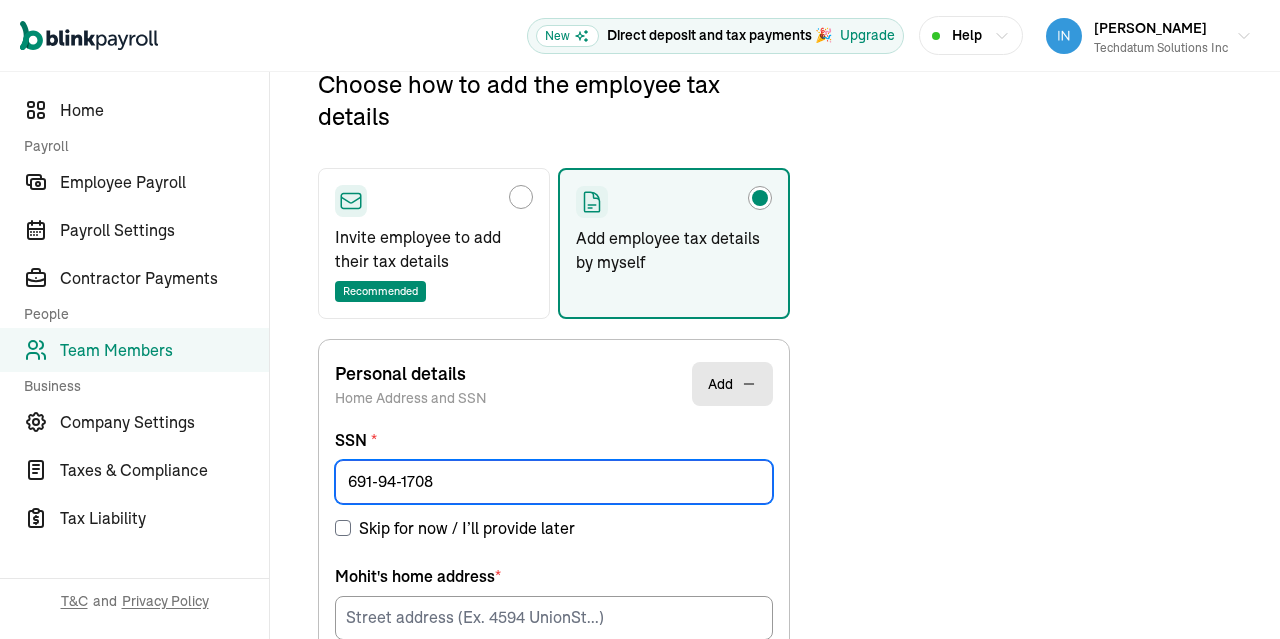 type on "691-94-1708" 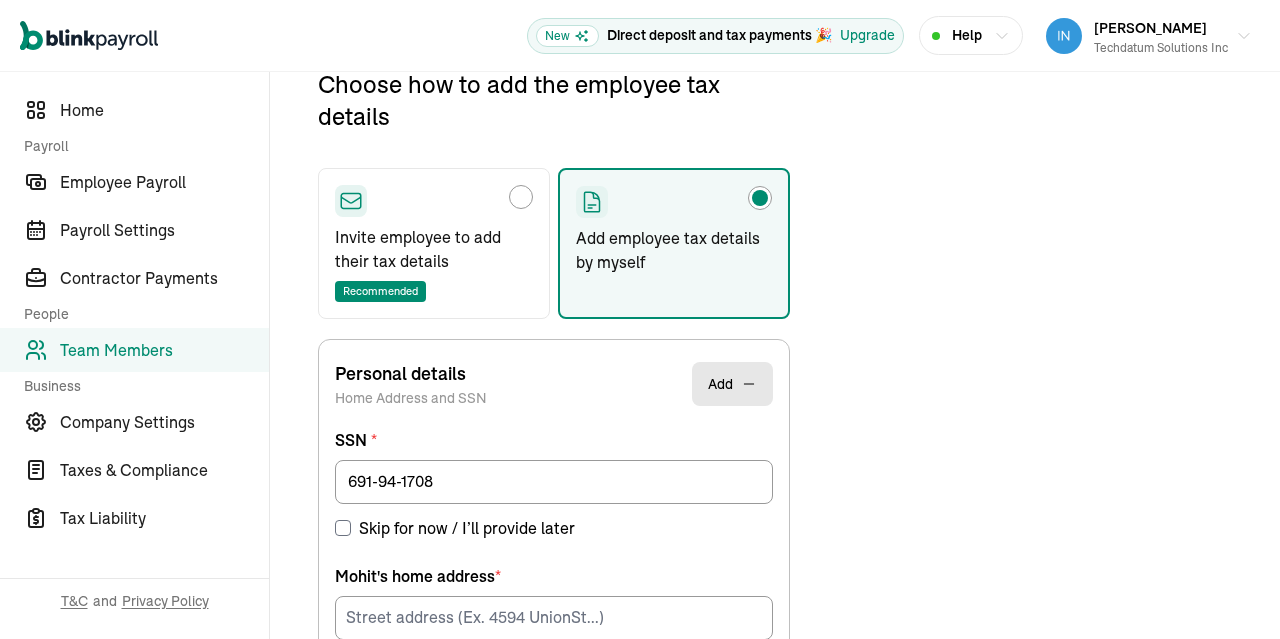 click on "Choose how to add the employee tax details Invite employee to add their tax details Recommended Add employee tax details by myself Personal details Home Address and SSN Add SSN   * 691-94-1708 Skip for now / I’ll provide later [PERSON_NAME] 's home address * Start typing the street address and select the correct address from the dropdown options Apt/Suite #   Apartment, suite, unit, building, floor, etc. City   *  State   *  Zip code   *  Save Federal Tax Withholdings Form W-4 Add Provide employee's personal details Please provide employee's personal details so we can assist you in adding their Federal Tax Withholdings. State Tax Withholdings Form W-4 State Equivalent Add Provide employee's personal details Please provide employee's personal details so we can assist you in adding their State Tax Withholdings. Previous Next: Pay History" at bounding box center (775, 721) 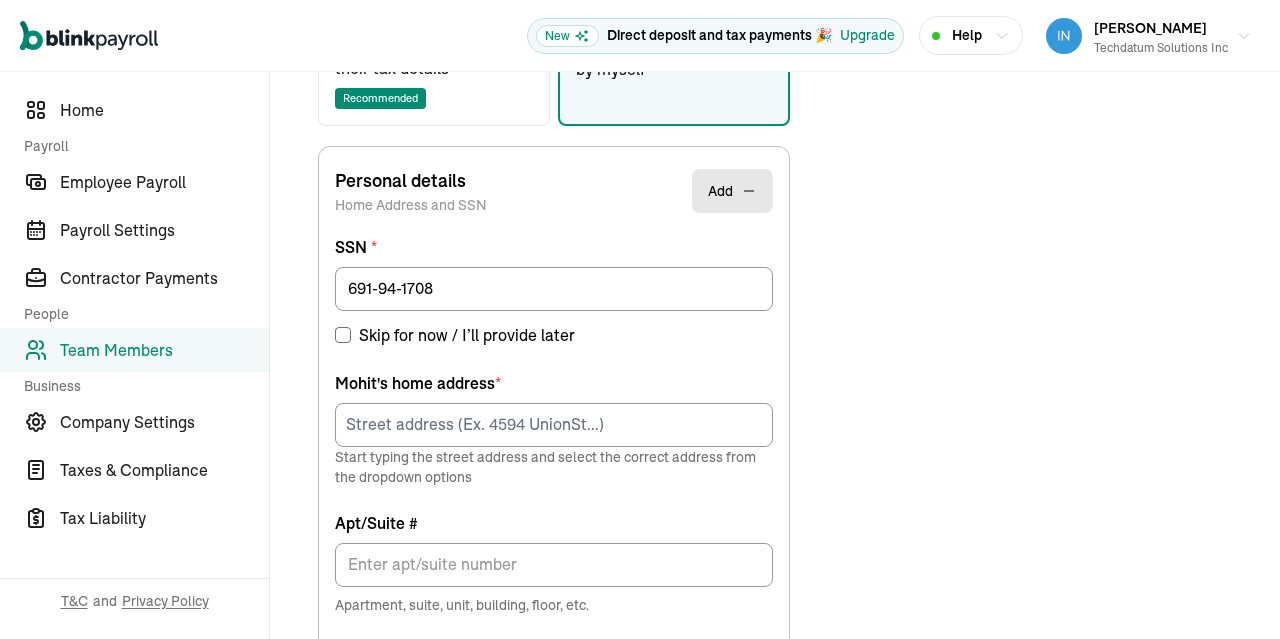 scroll, scrollTop: 441, scrollLeft: 0, axis: vertical 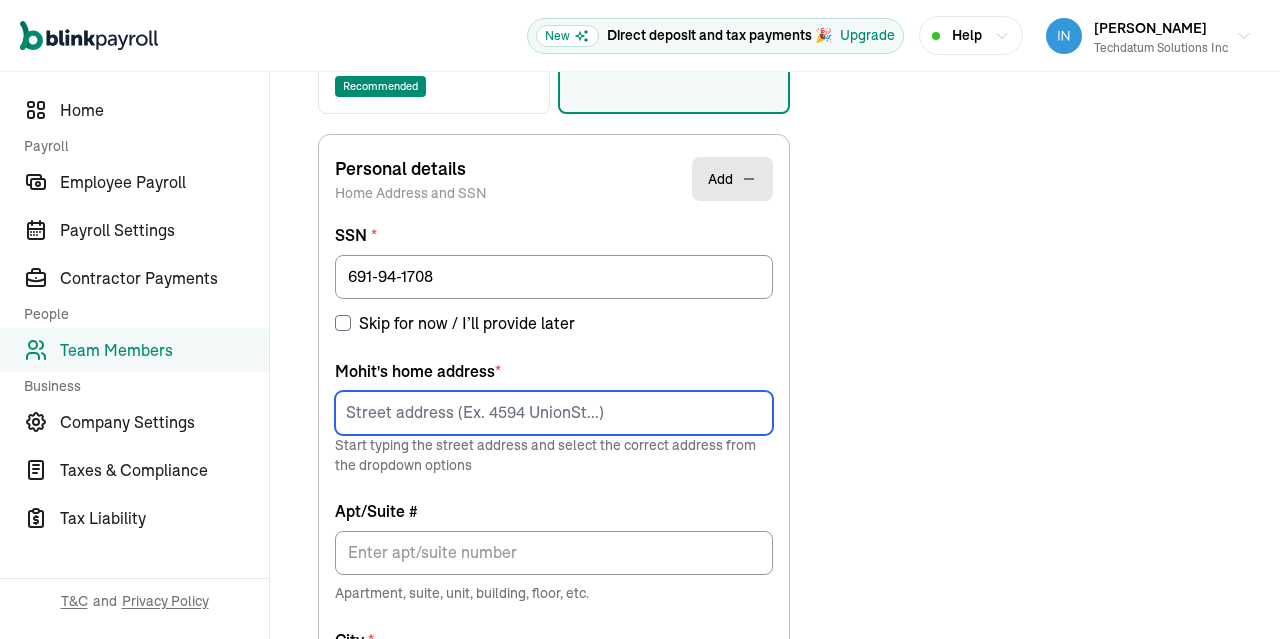 click at bounding box center [554, 413] 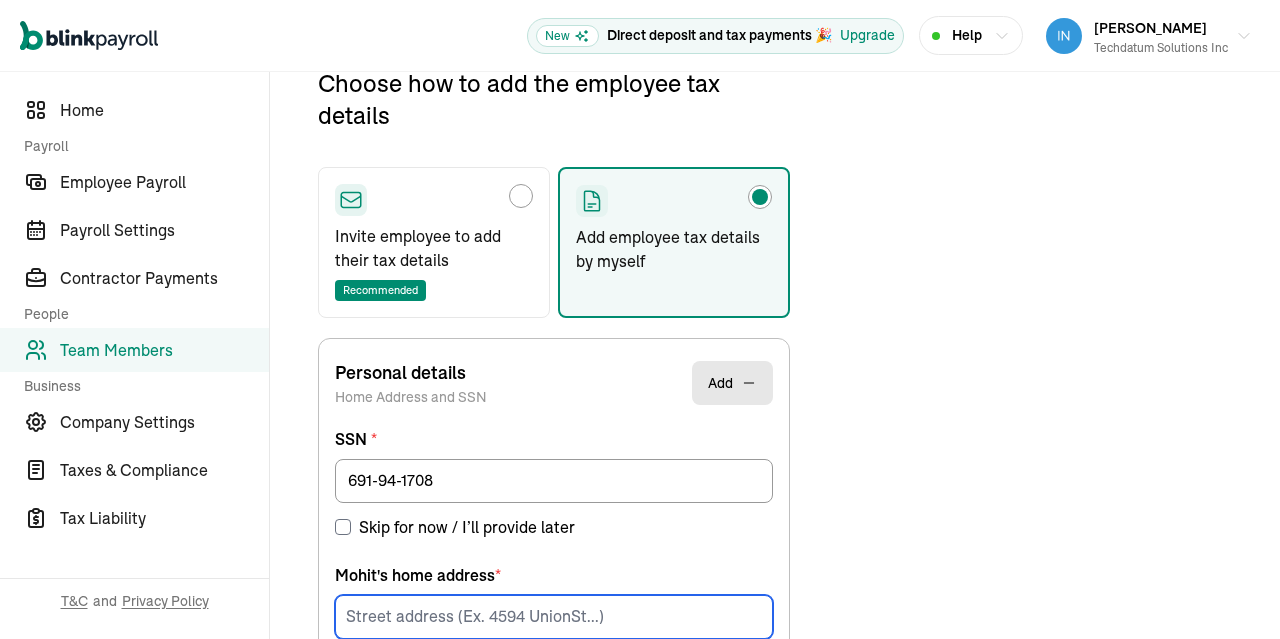 scroll, scrollTop: 236, scrollLeft: 0, axis: vertical 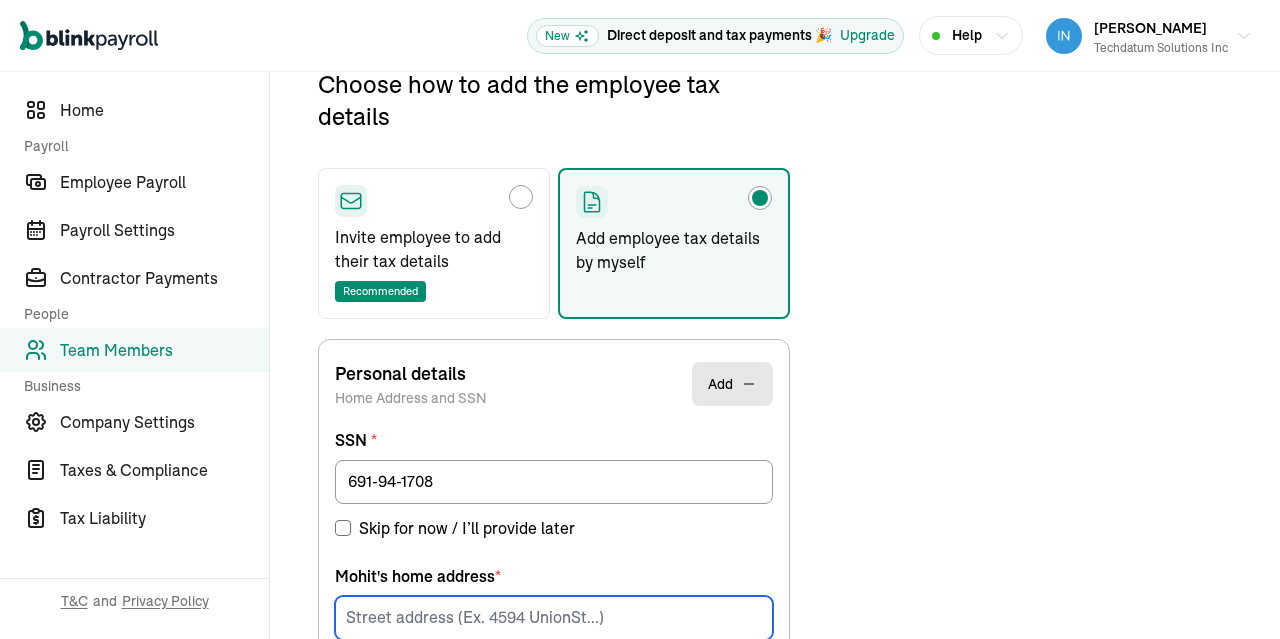 paste on "[STREET_ADDRESS]" 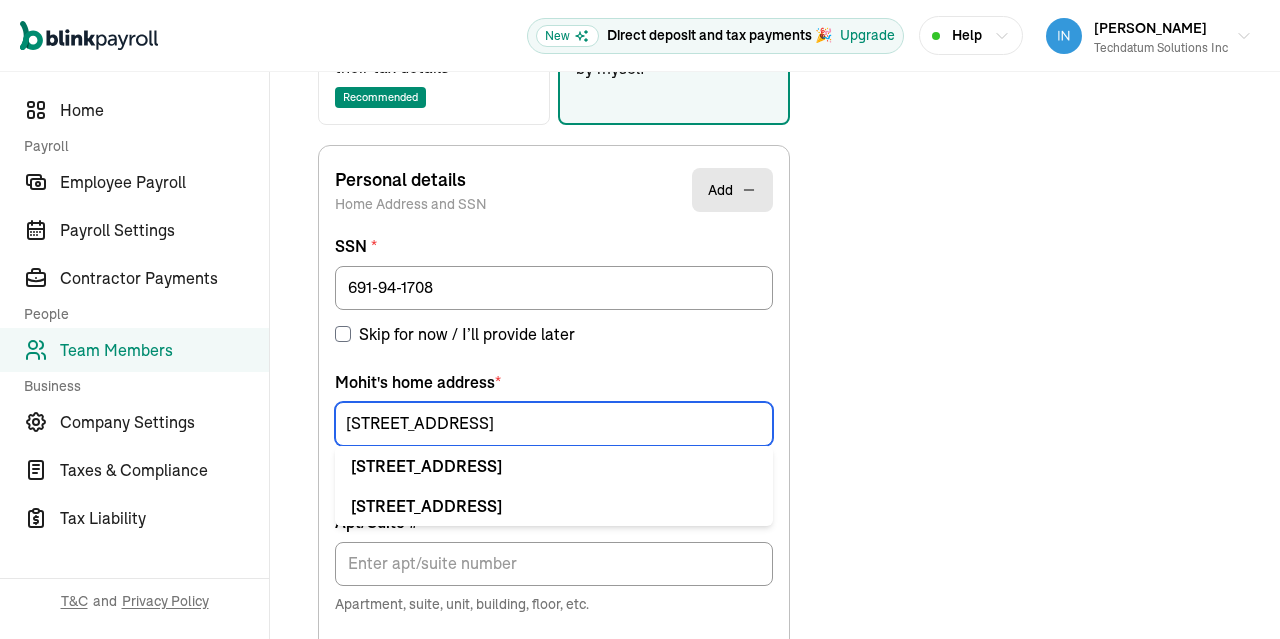 scroll, scrollTop: 453, scrollLeft: 0, axis: vertical 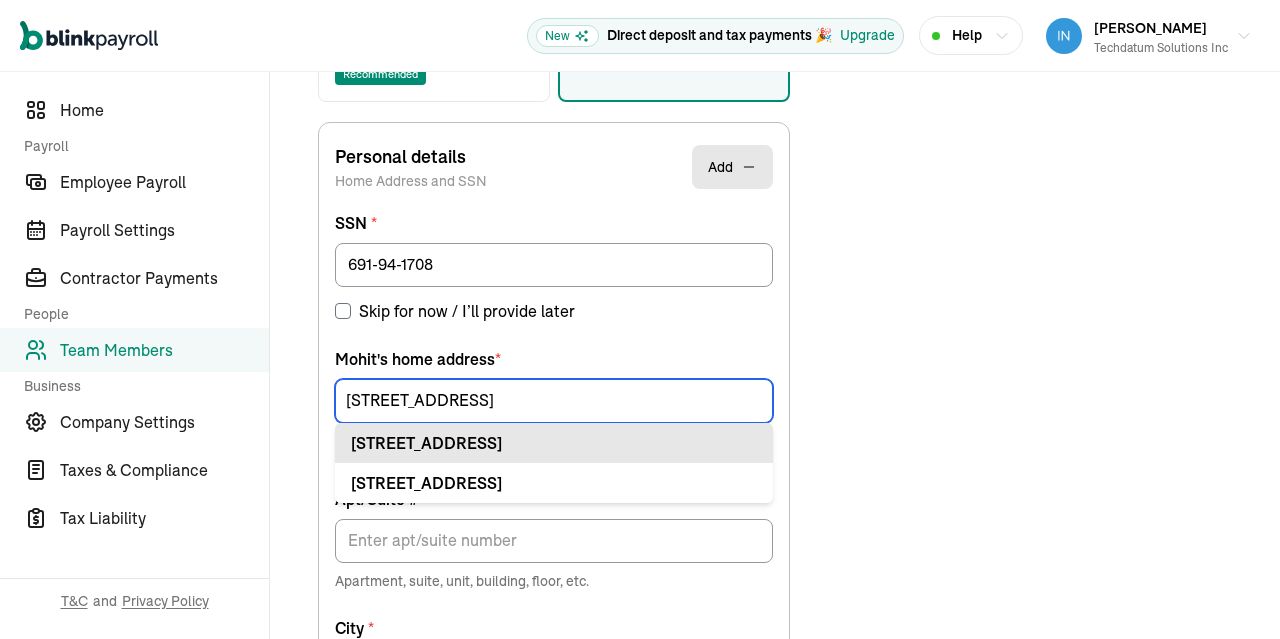 type on "[STREET_ADDRESS]" 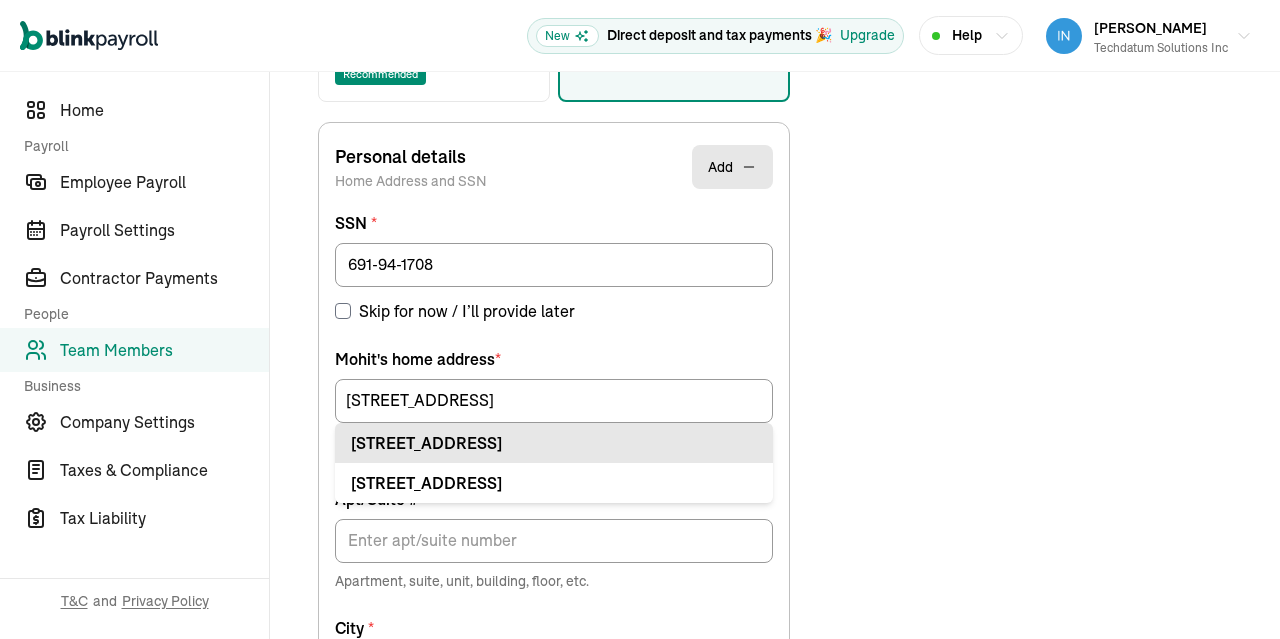 click on "[STREET_ADDRESS]" at bounding box center (554, 443) 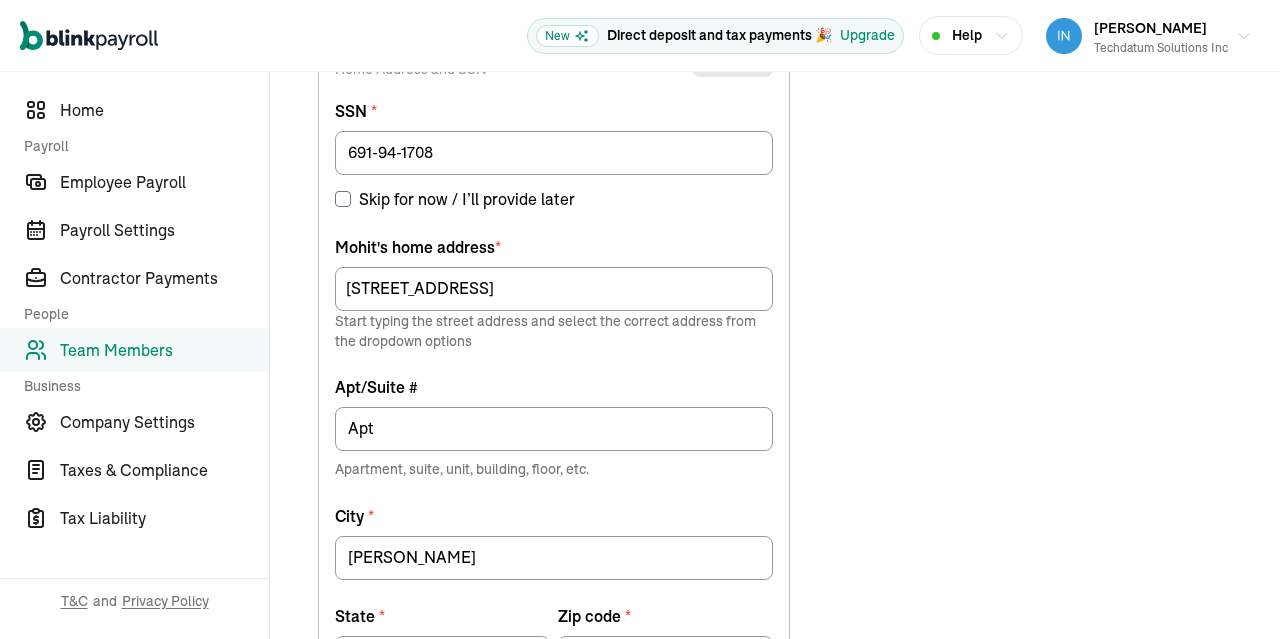 scroll, scrollTop: 566, scrollLeft: 0, axis: vertical 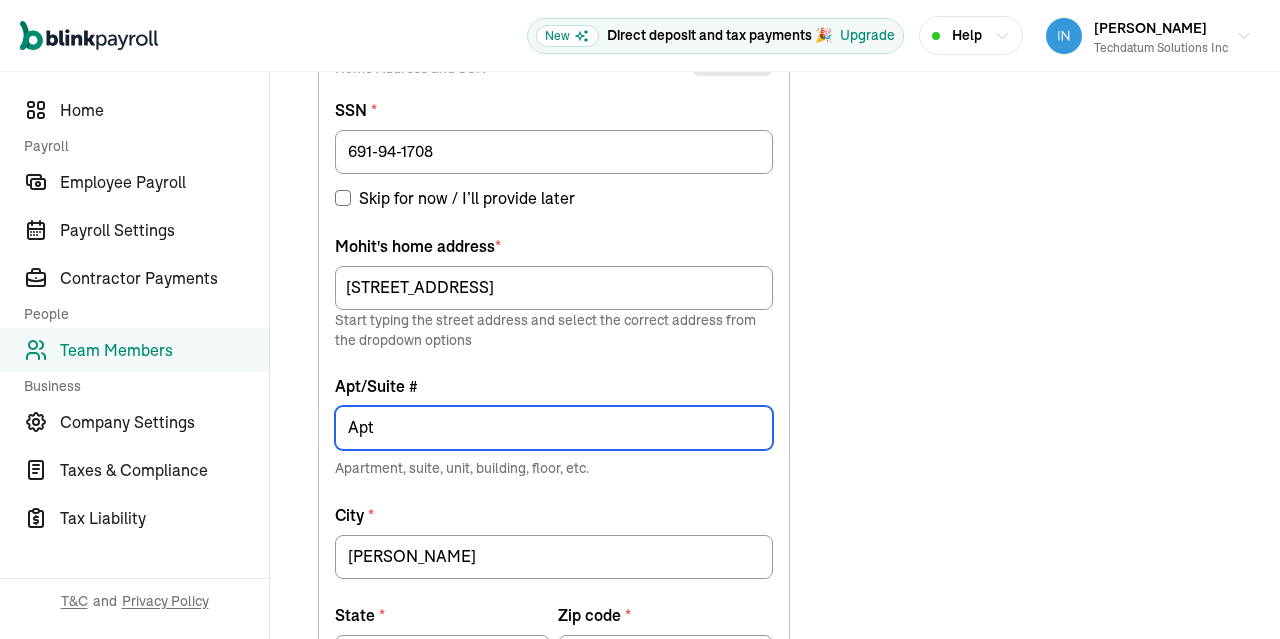 click on "Apt" at bounding box center [554, 428] 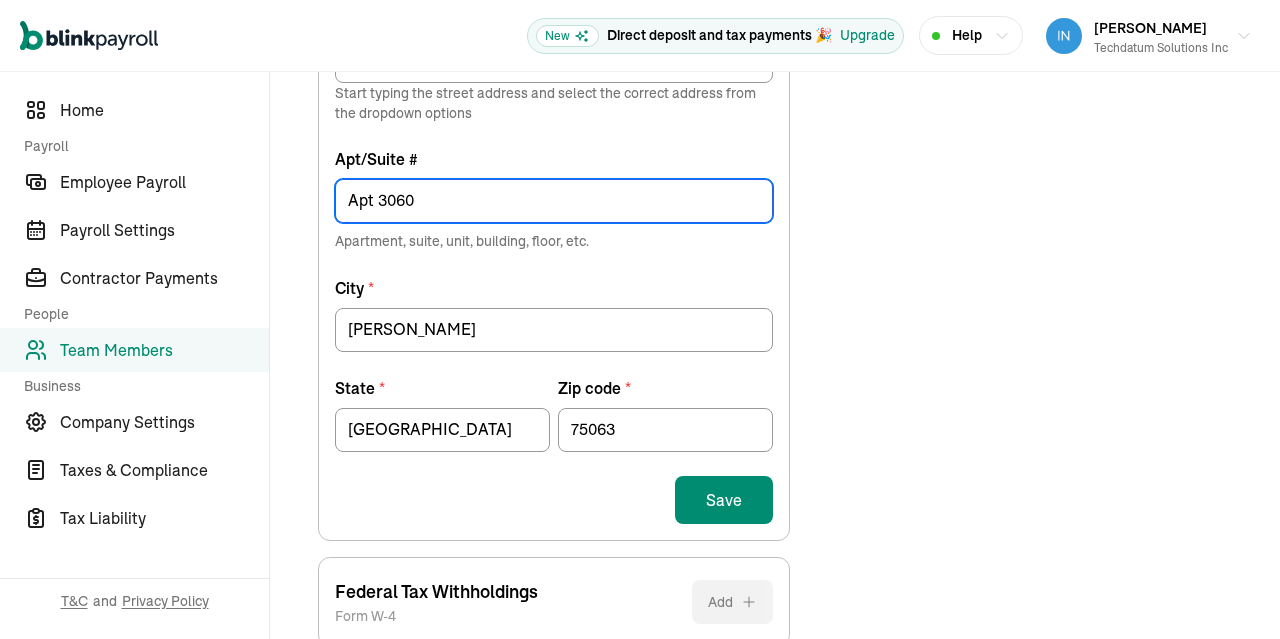 type on "Apt 3060" 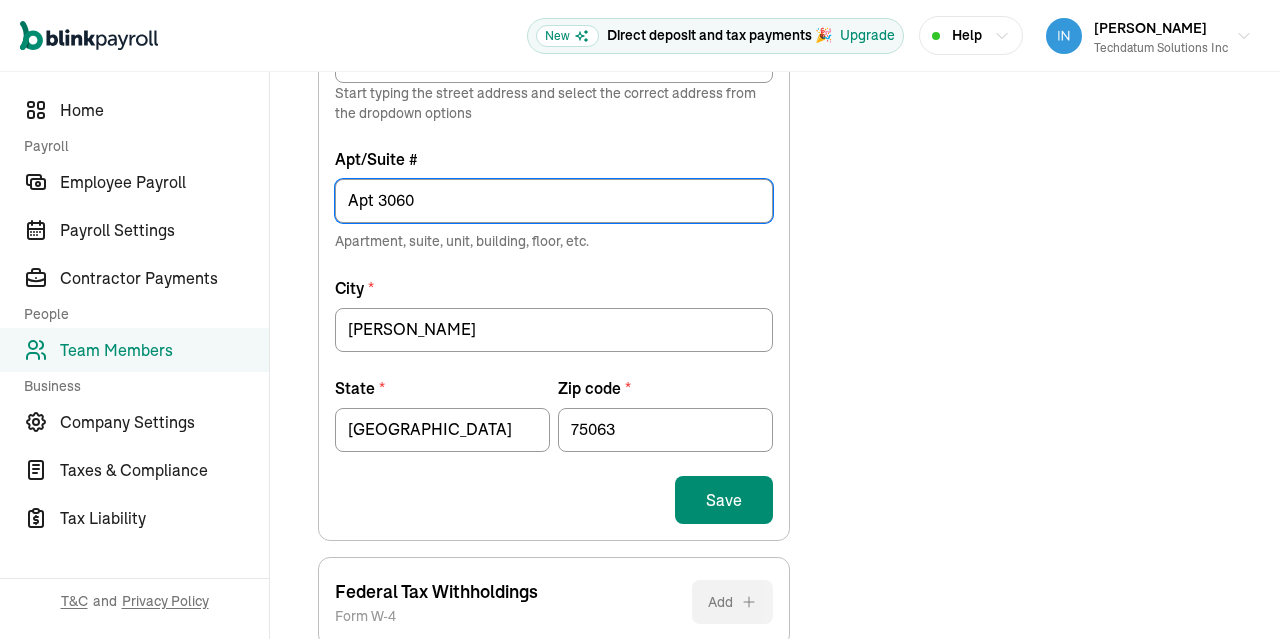 click on "Save" at bounding box center [724, 500] 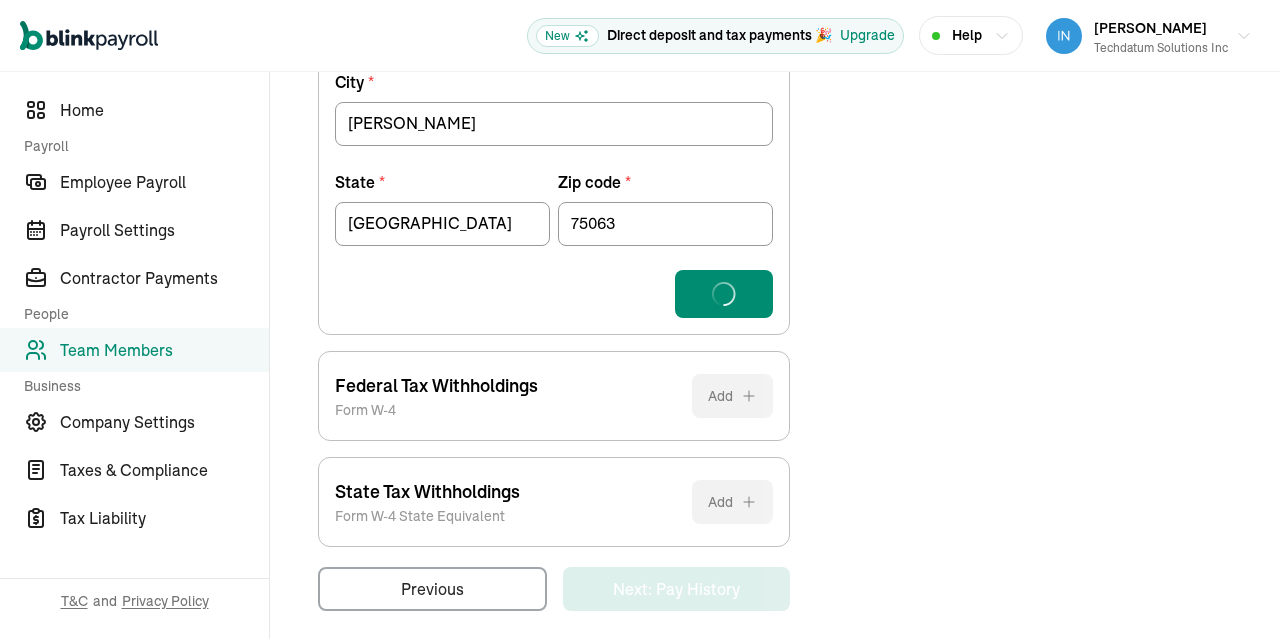 scroll, scrollTop: 1011, scrollLeft: 0, axis: vertical 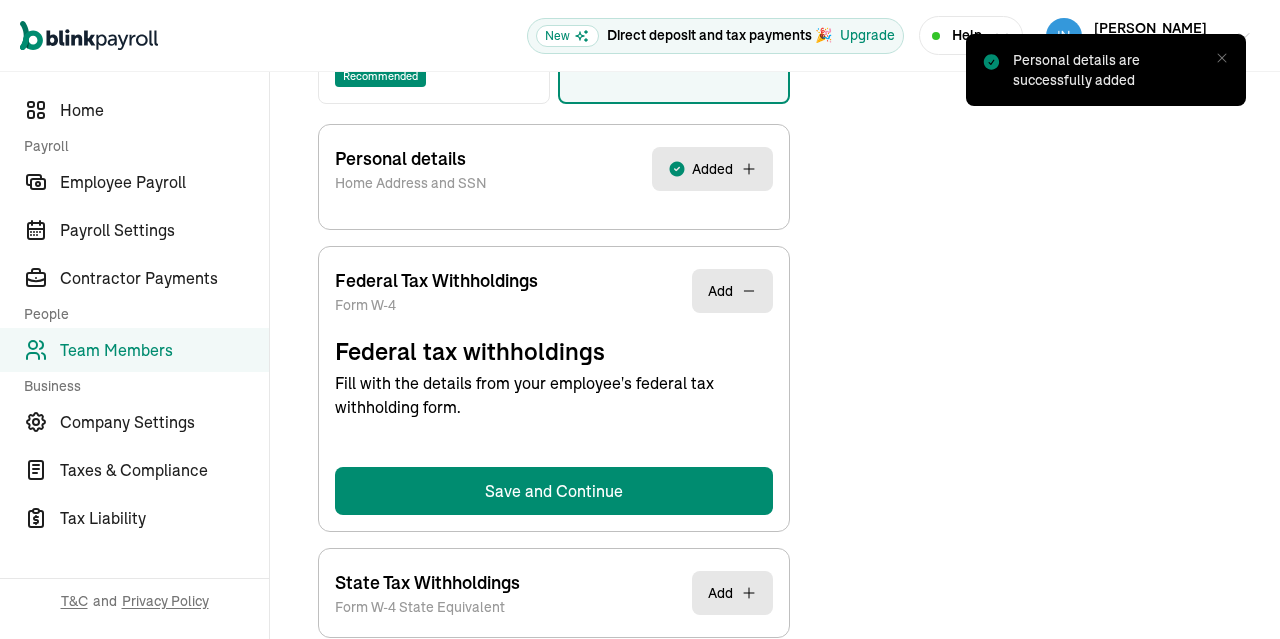 select on "S" 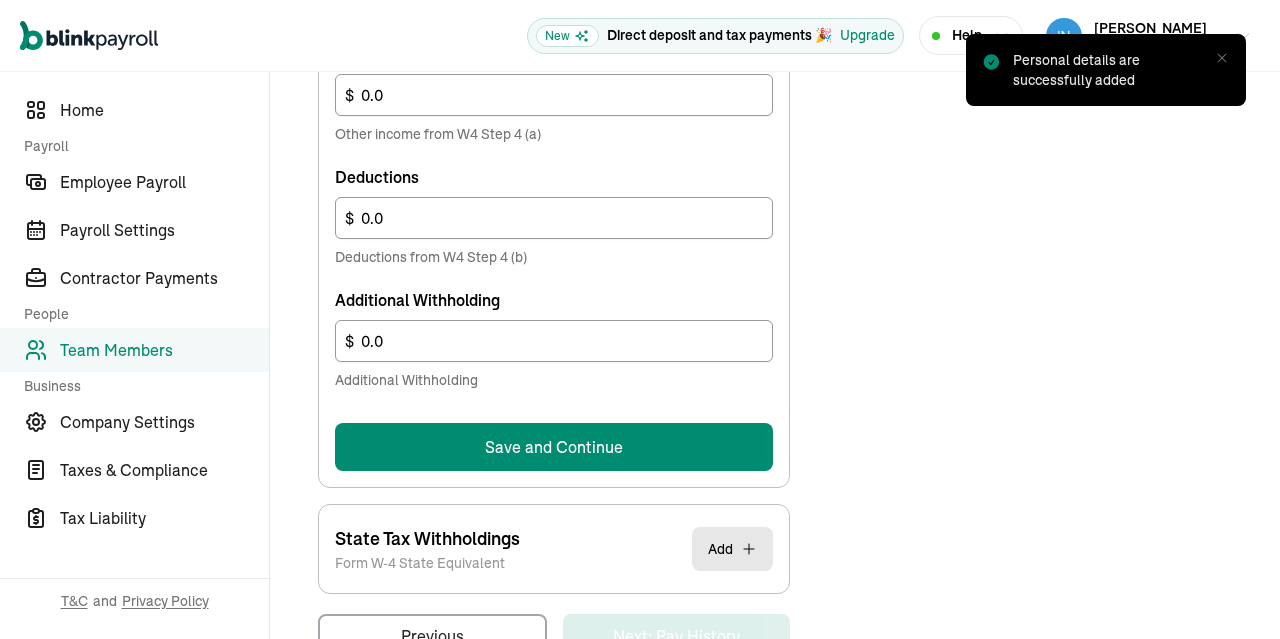 scroll, scrollTop: 1317, scrollLeft: 0, axis: vertical 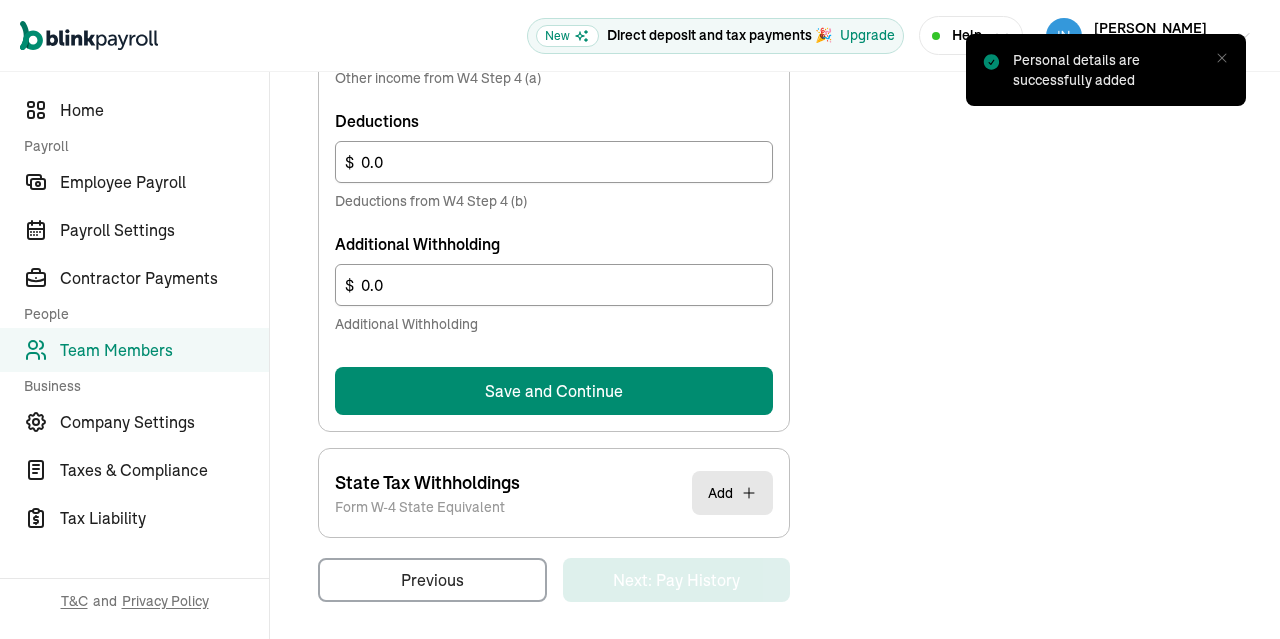click on "Save and Continue" at bounding box center (554, 391) 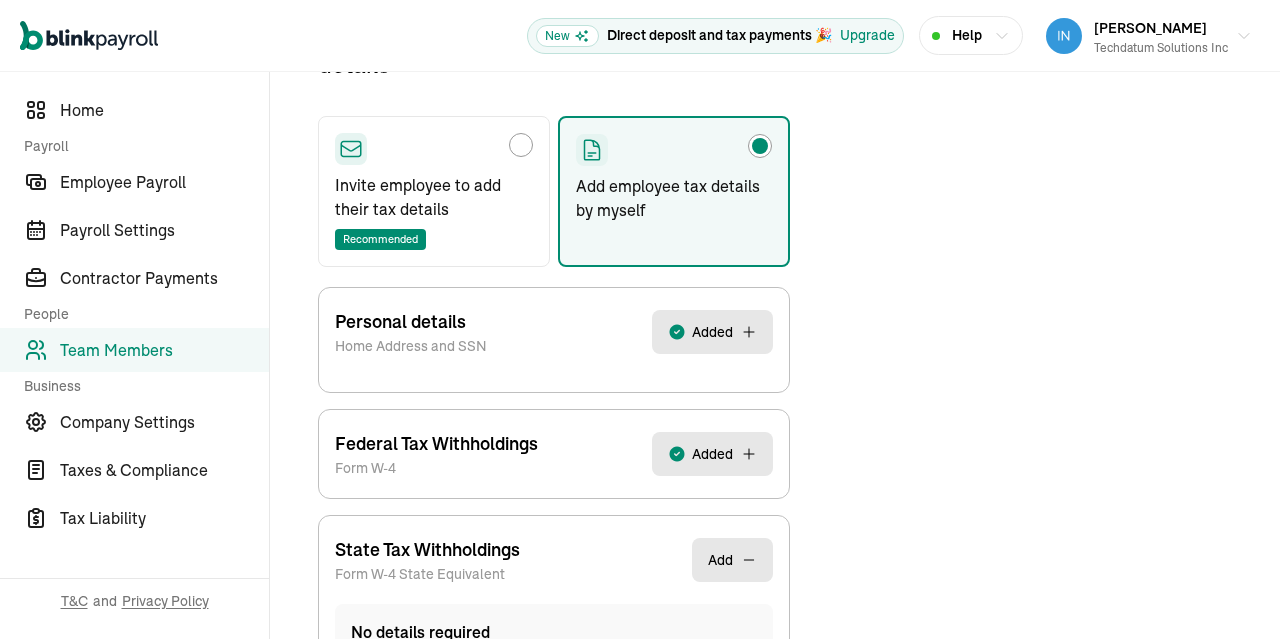 scroll, scrollTop: 481, scrollLeft: 0, axis: vertical 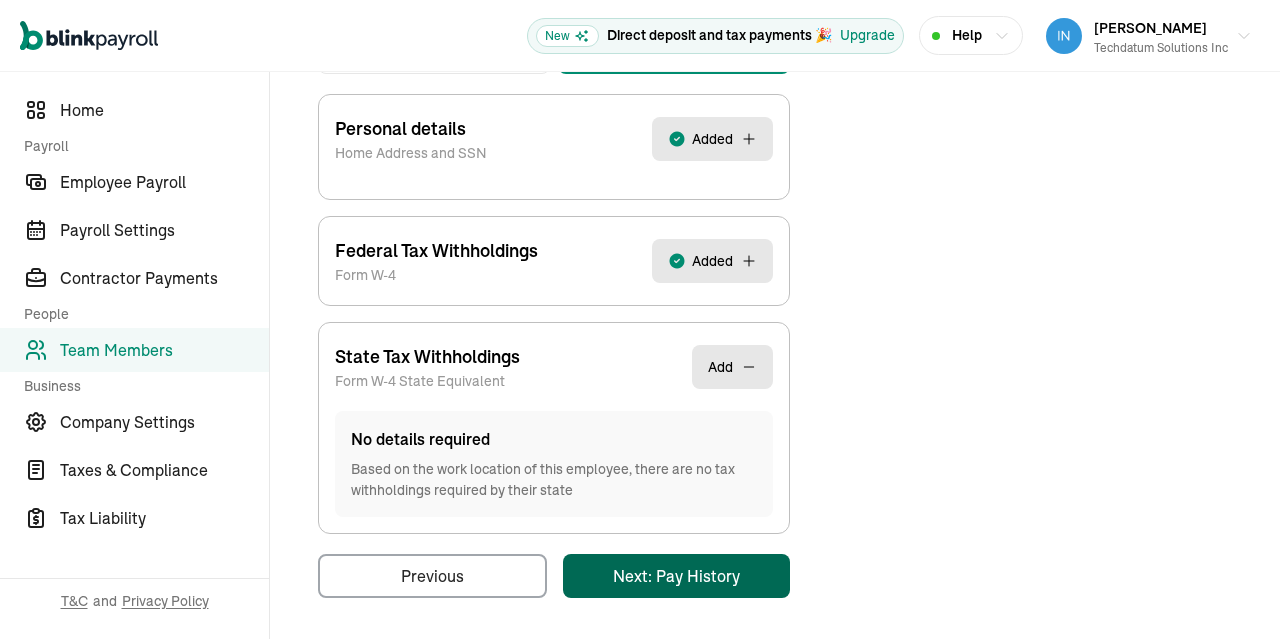 click on "Pay Stubs General Job & Payment Time-off Benefits & Deductions Taxes Documents Pay History W2 Forms Choose how to add the employee tax details Invite employee to add their tax details Recommended Add employee tax details by myself Personal details Home Address and SSN   Added SSN   * 691-94-1708 [PERSON_NAME] 's home address * [STREET_ADDRESS] Start typing the street address and select the correct address from the dropdown options Apt/Suite #   Apt 3060 Apartment, suite, unit, building, floor, etc. City   *  Irving State   *  TX Zip code   *  75063 Save Federal Tax Withholdings Form W-4   Added Federal tax withholdings Fill with the details from your employee's federal tax withholding form. Filing Status   Select an item Single or Married filing separately Married filing jointly or [PERSON_NAME] surviving spouse Head of household Nonresident Alien 'S'-single or married filing separately, 'M'-married filing jointly or qualifying surviving spouse, 'H'-head of household, or 'NRA'-nonresident alien.   Yes No" at bounding box center (775, 186) 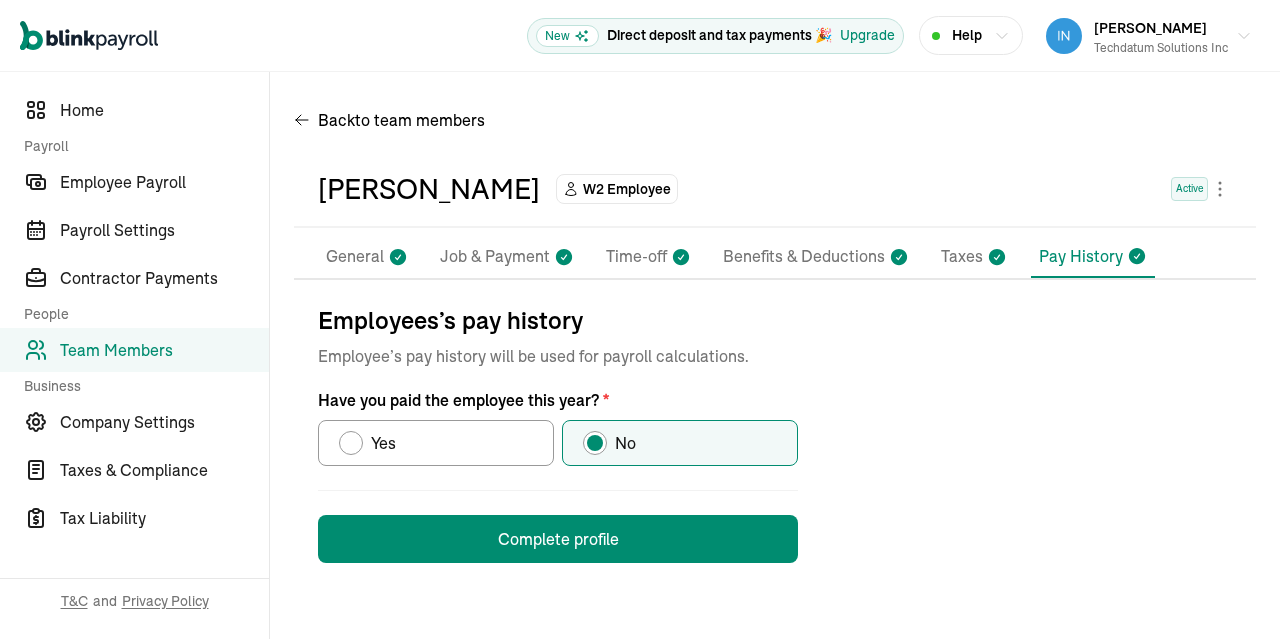 click on "Complete profile" at bounding box center [558, 539] 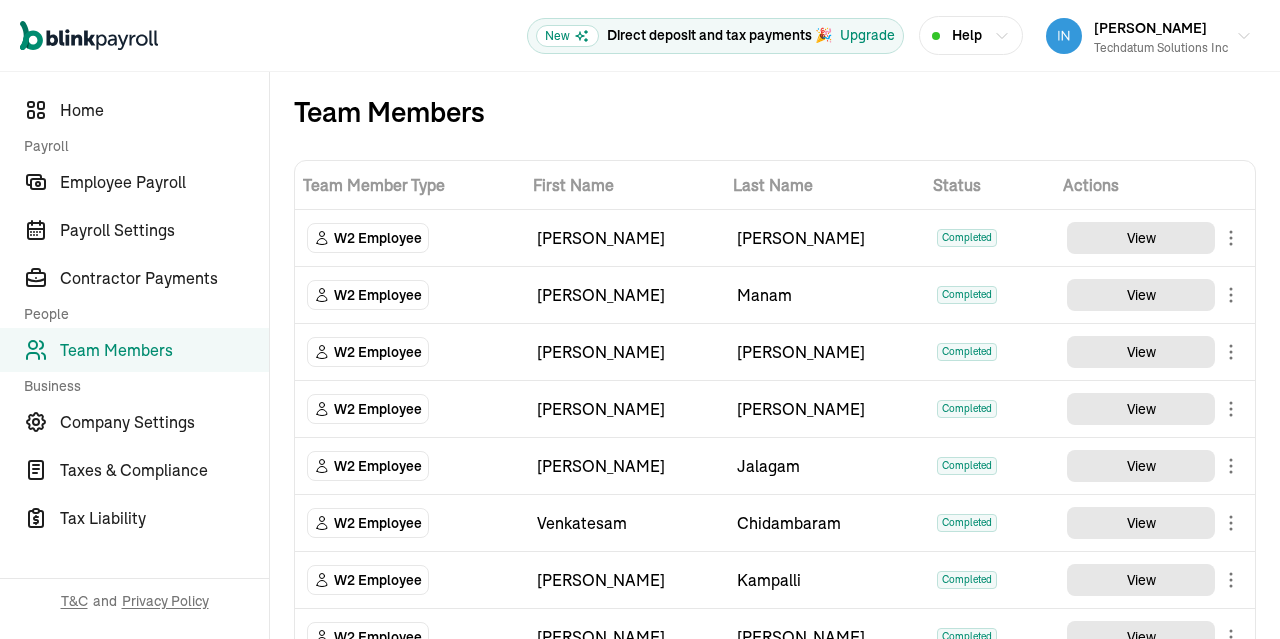 scroll, scrollTop: 493, scrollLeft: 0, axis: vertical 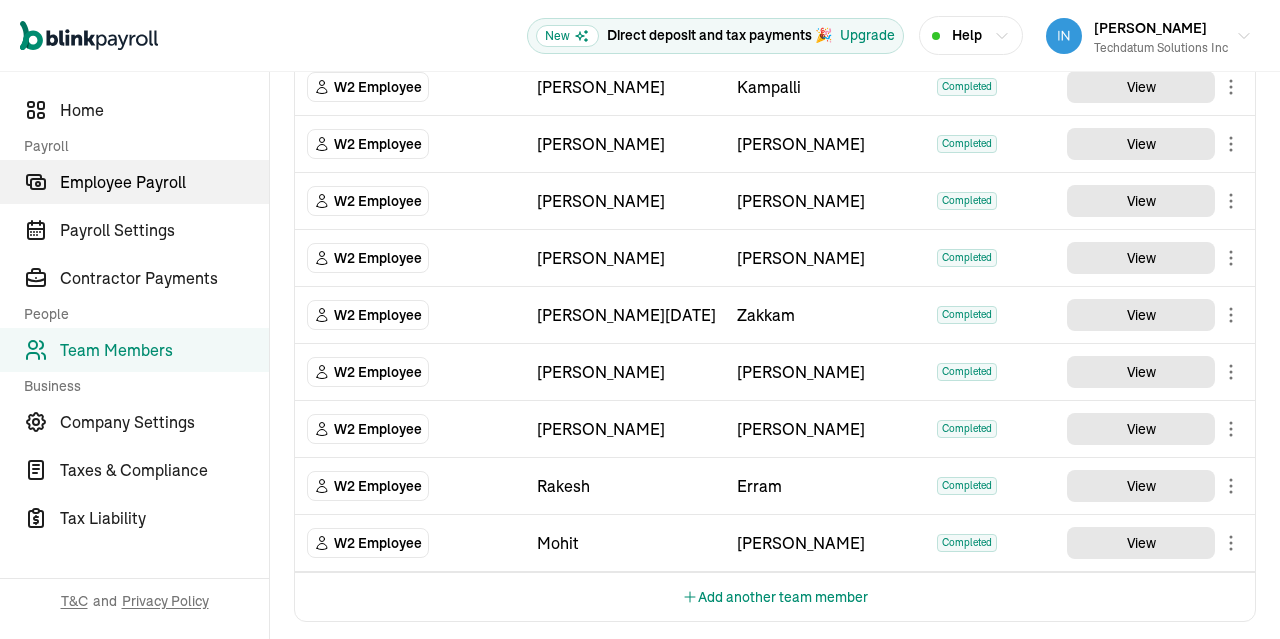 click on "Employee Payroll" at bounding box center (164, 182) 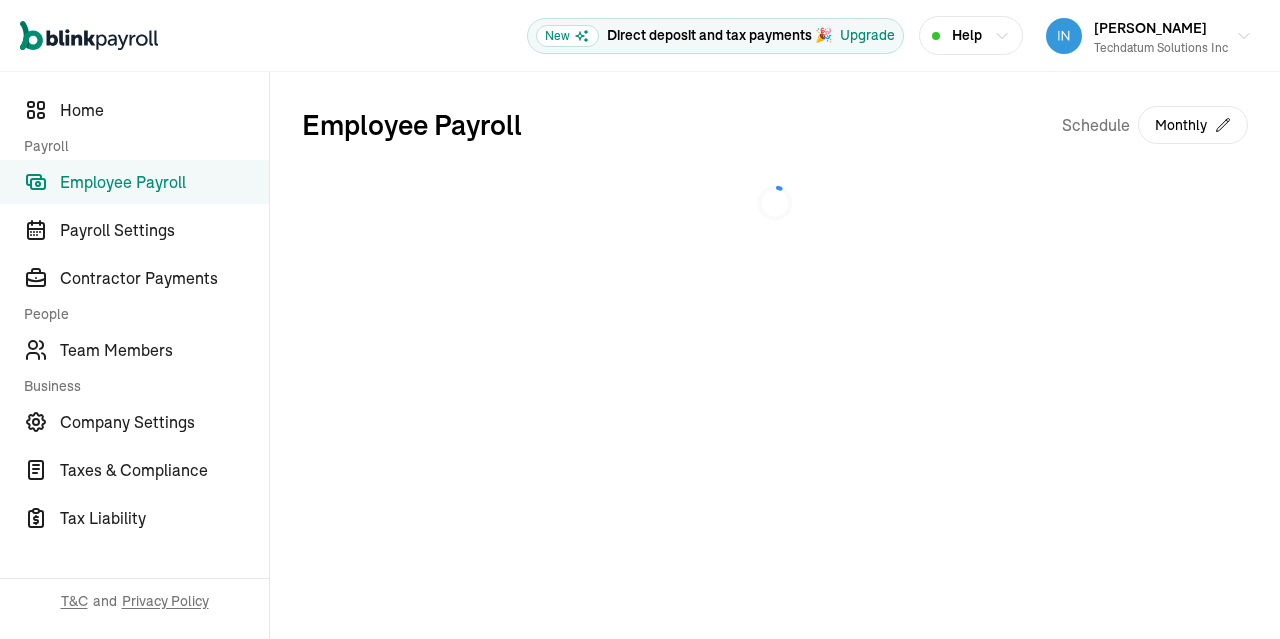scroll, scrollTop: 0, scrollLeft: 0, axis: both 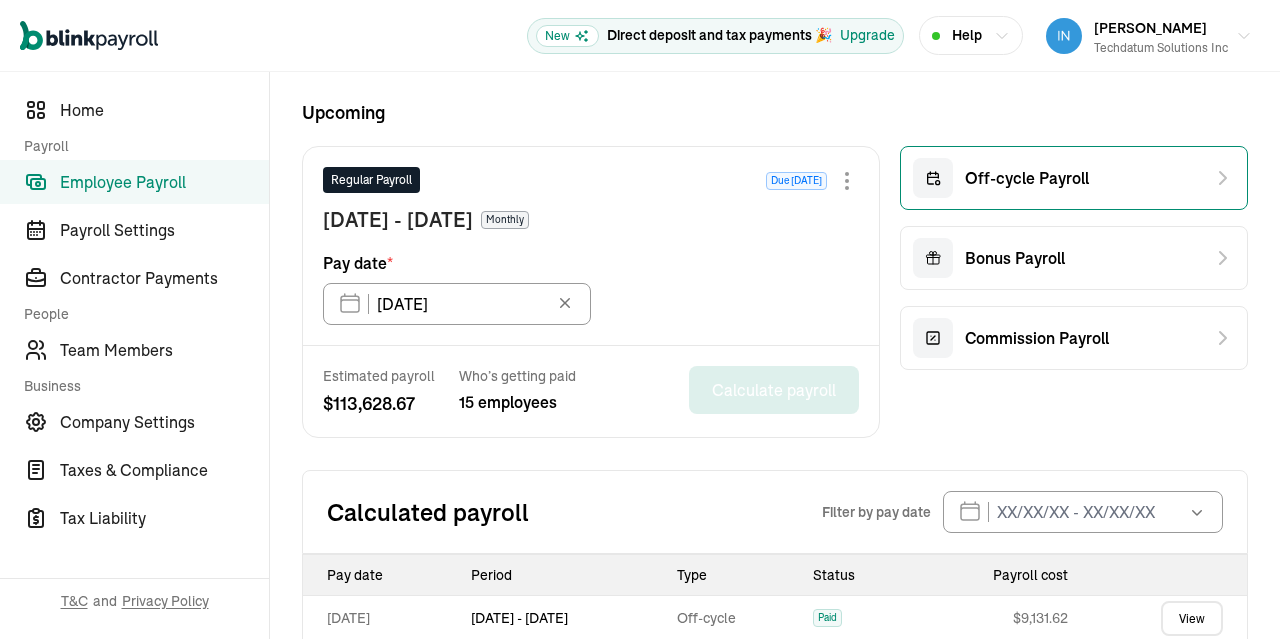click on "Off-cycle Payroll" at bounding box center [1074, 178] 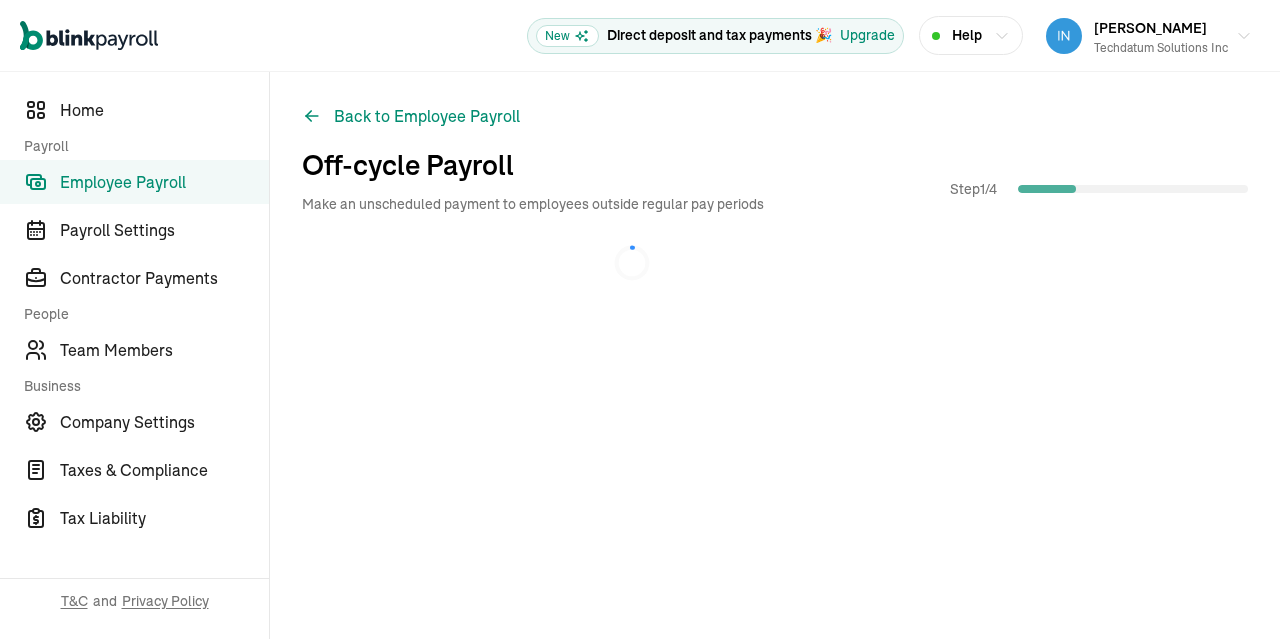 scroll, scrollTop: 0, scrollLeft: 0, axis: both 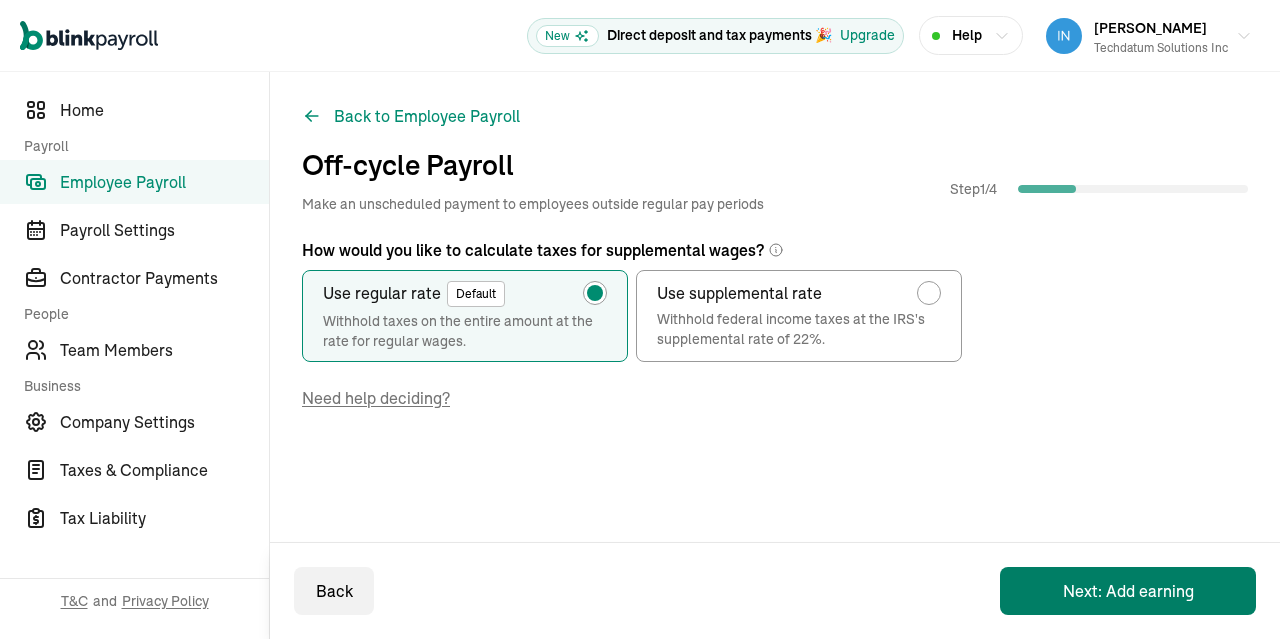 click on "Next: Add earning" at bounding box center (1128, 591) 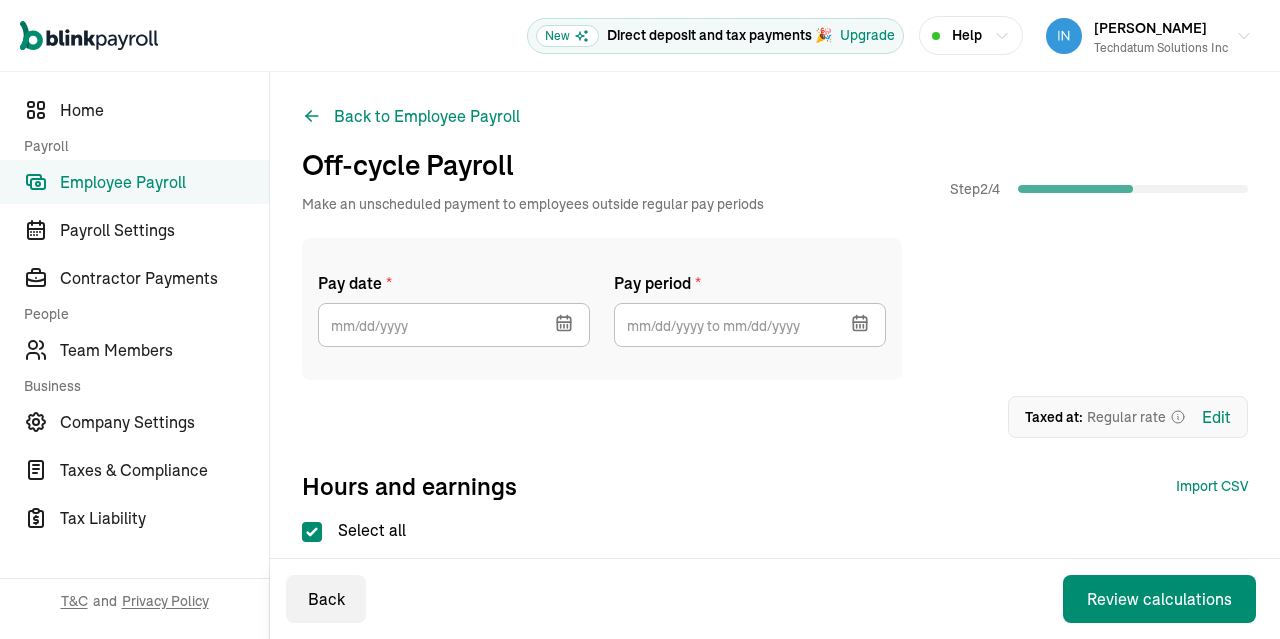click 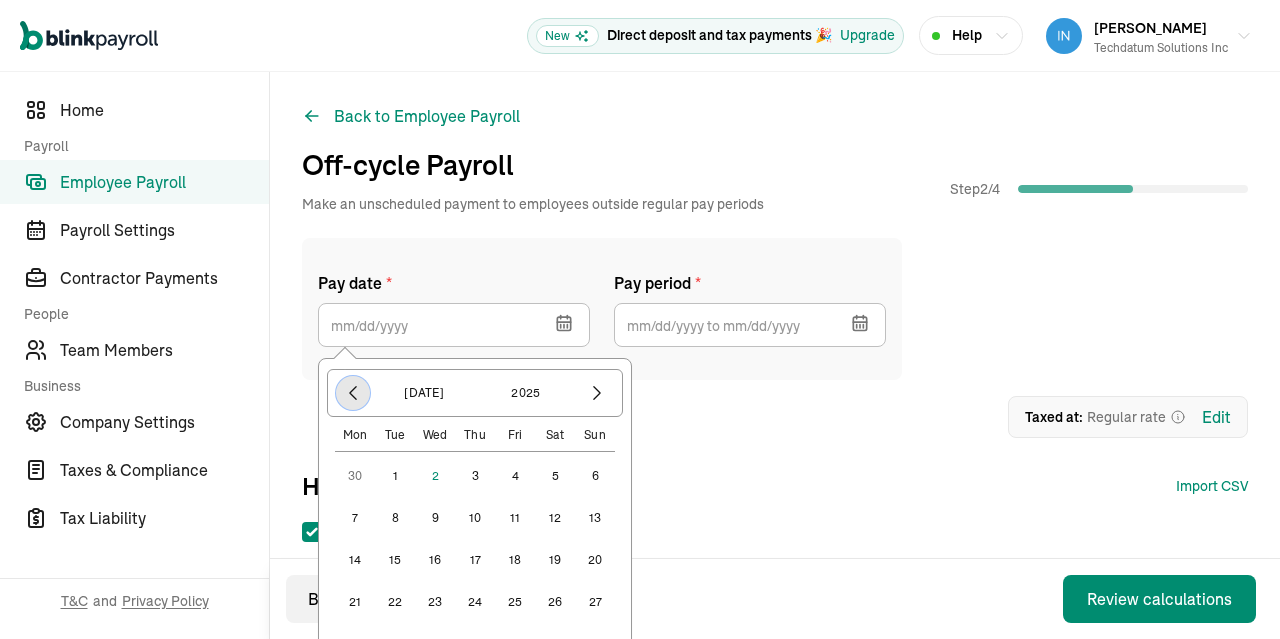 click 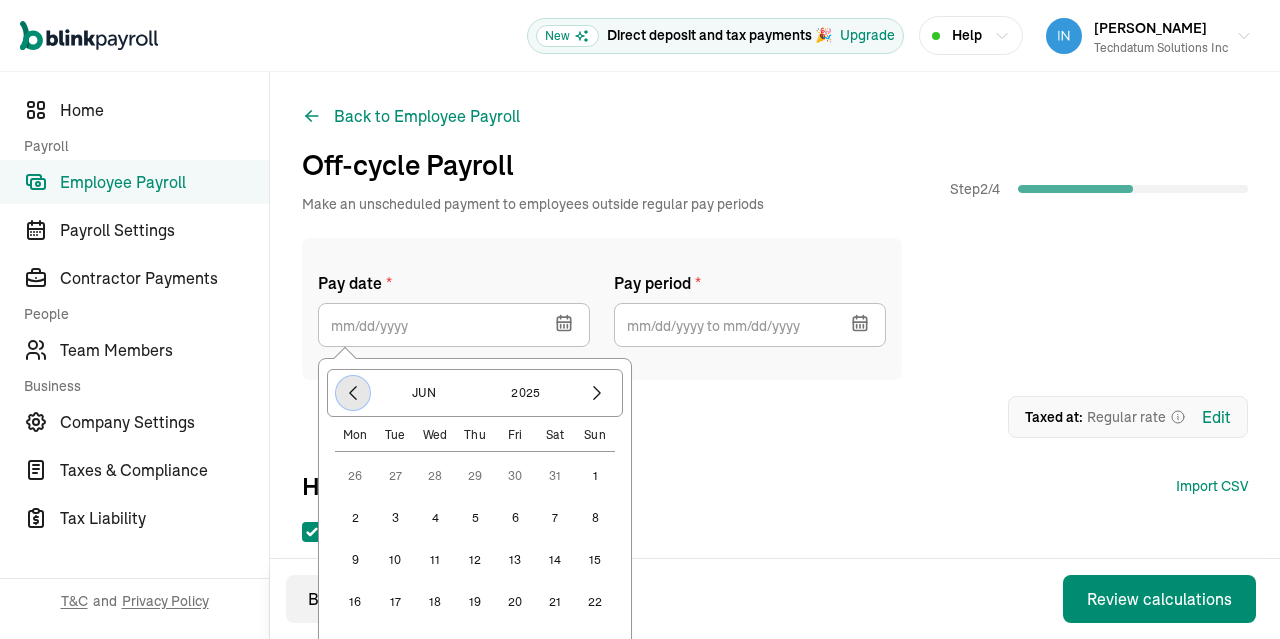 click 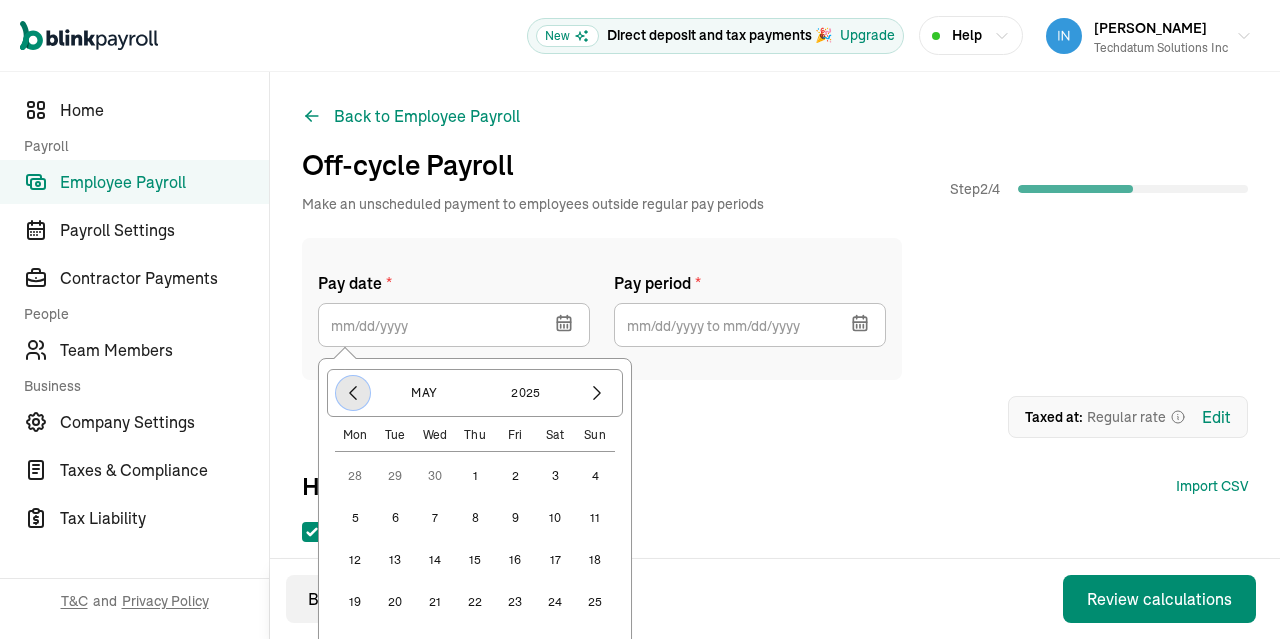 click 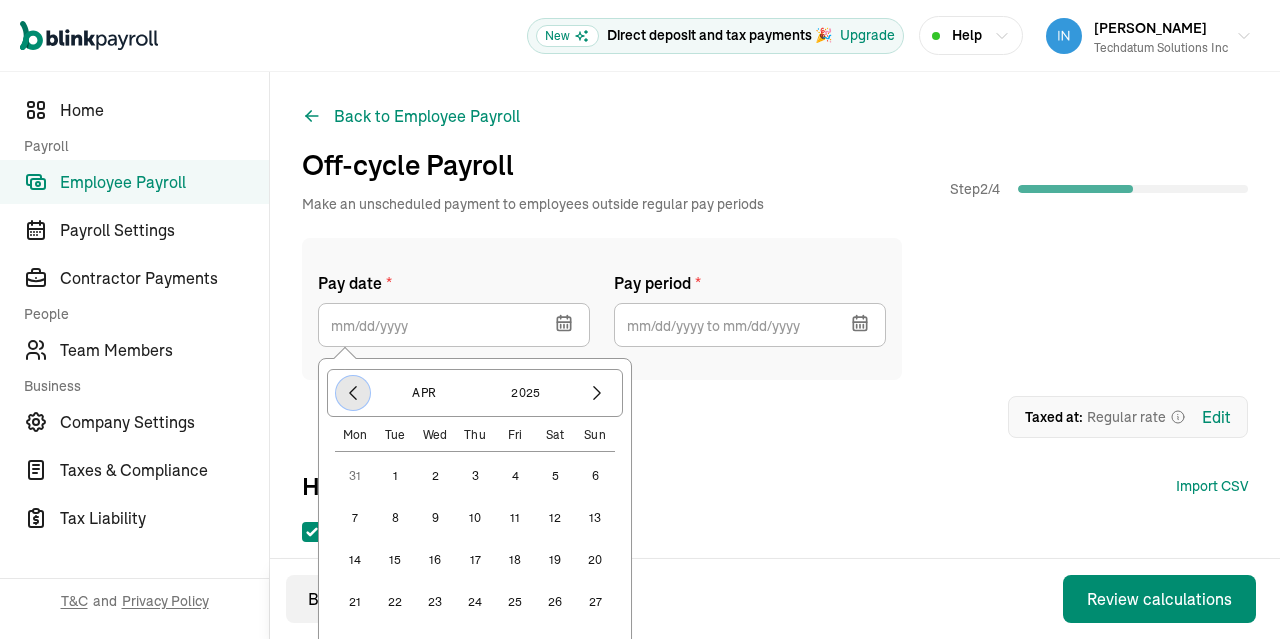 click 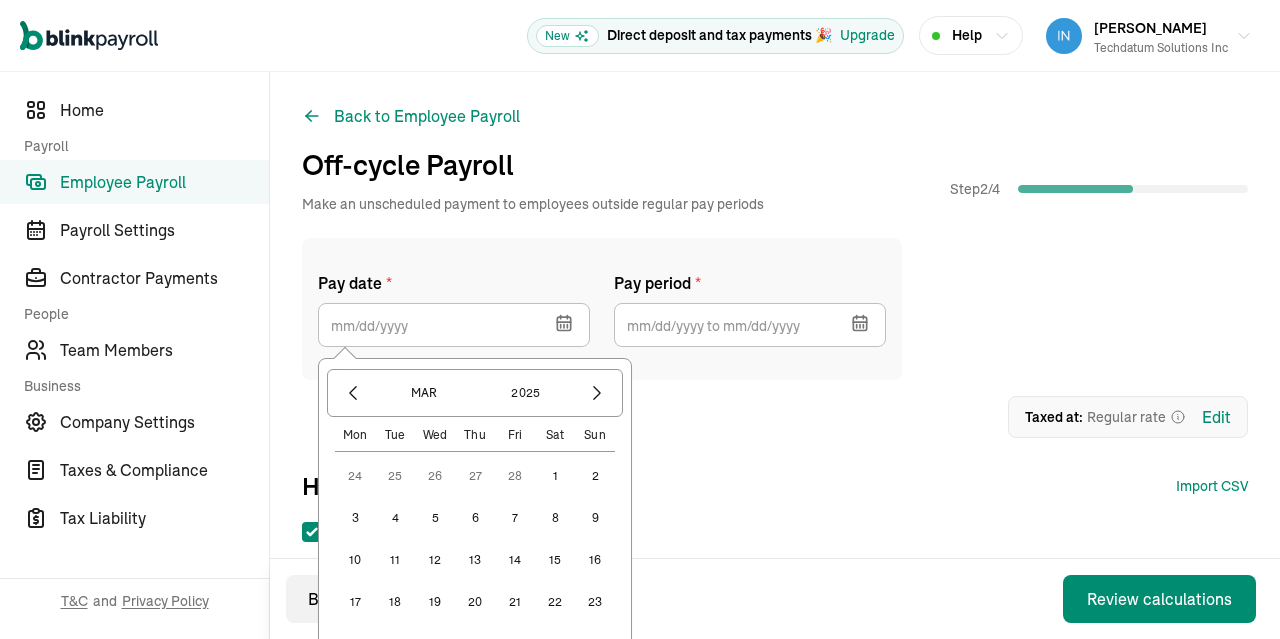 click on "14" at bounding box center [515, 560] 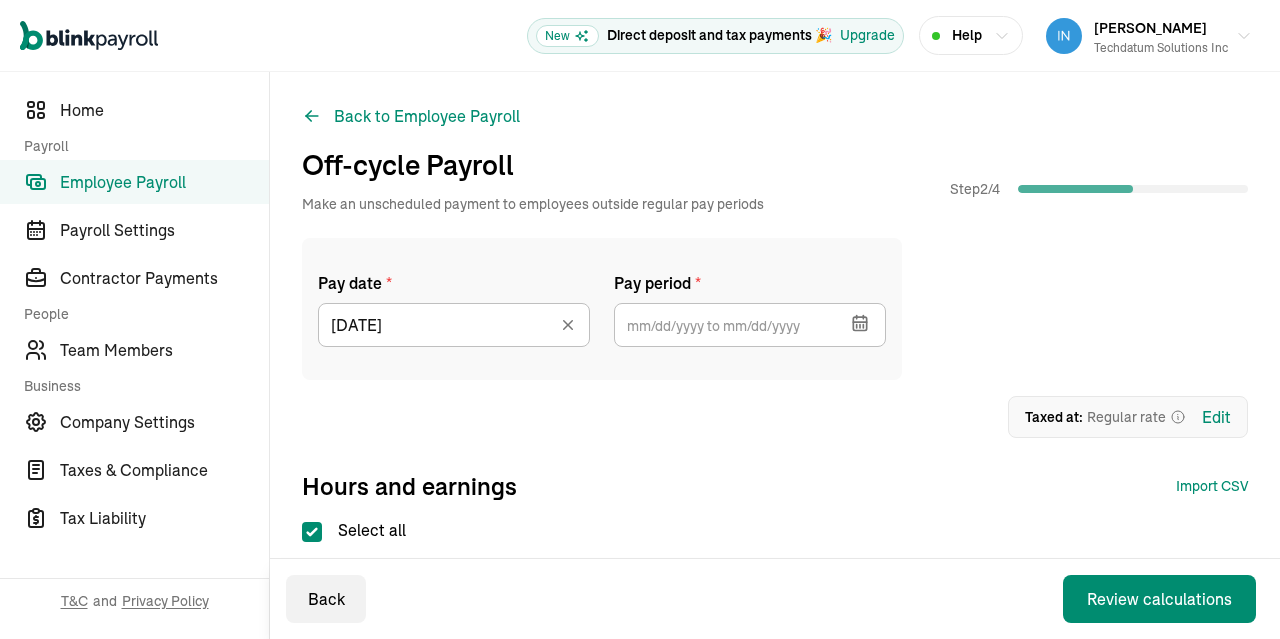 click 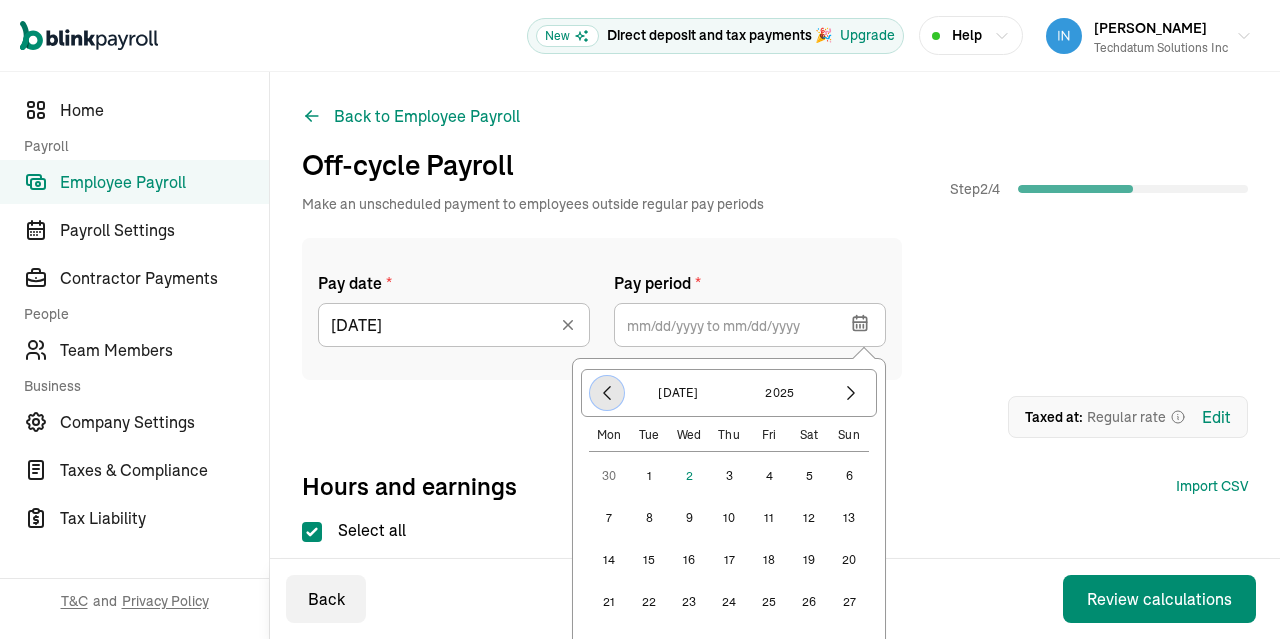 click 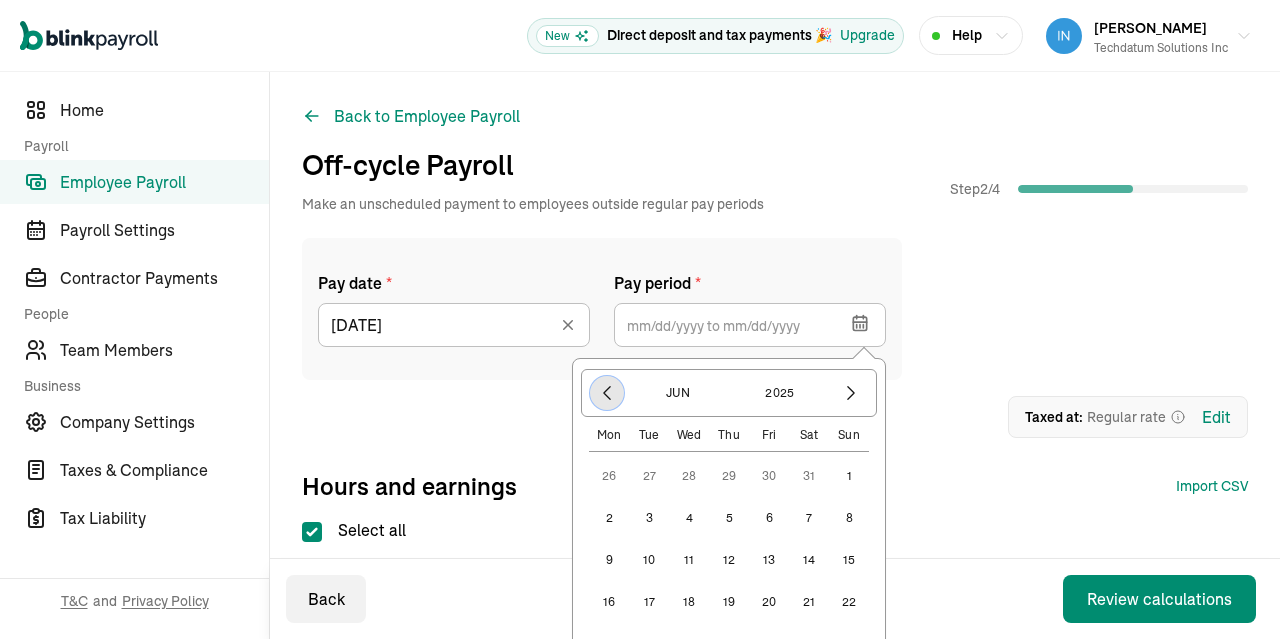 click 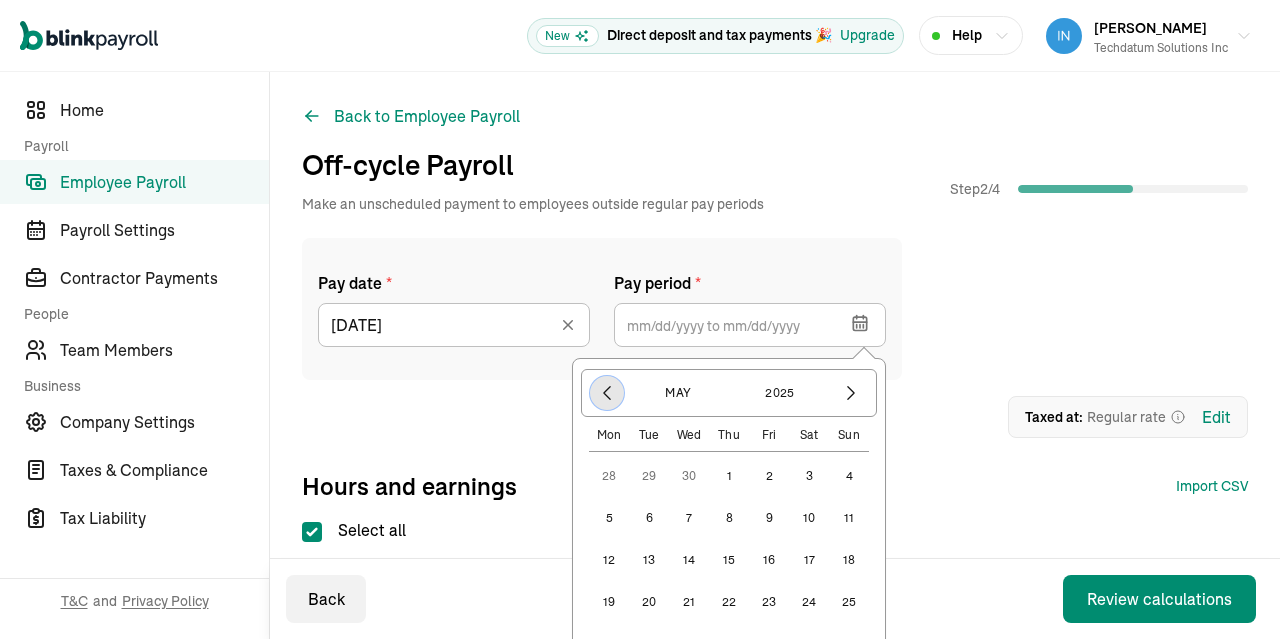 click 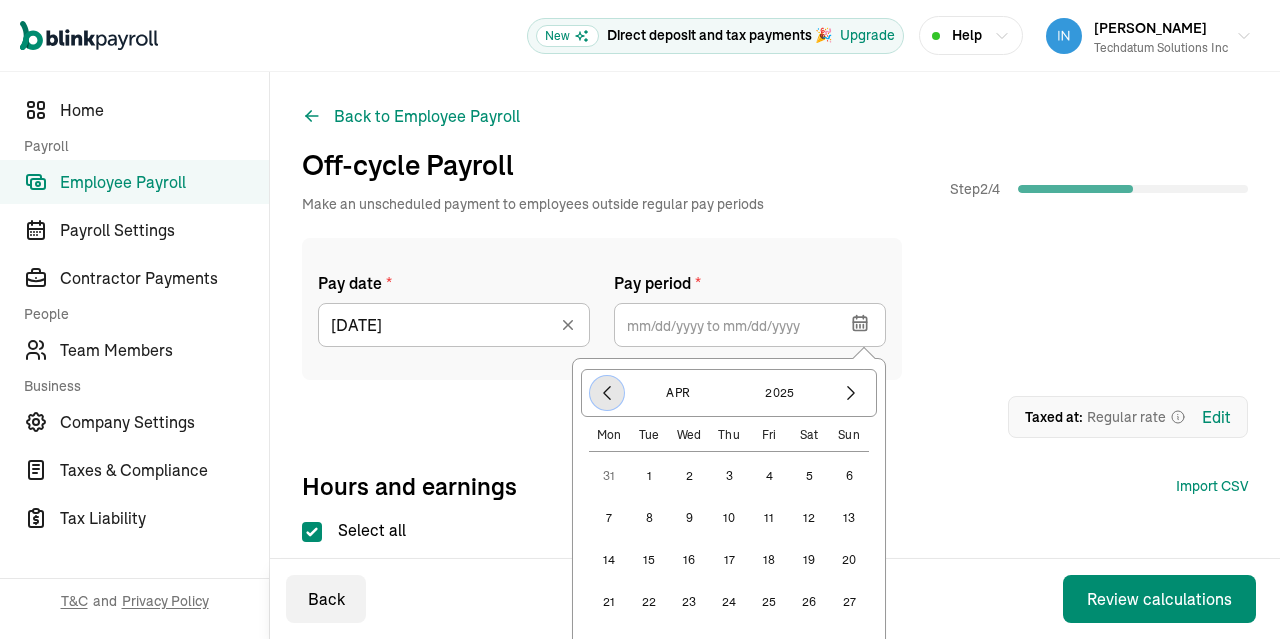 click 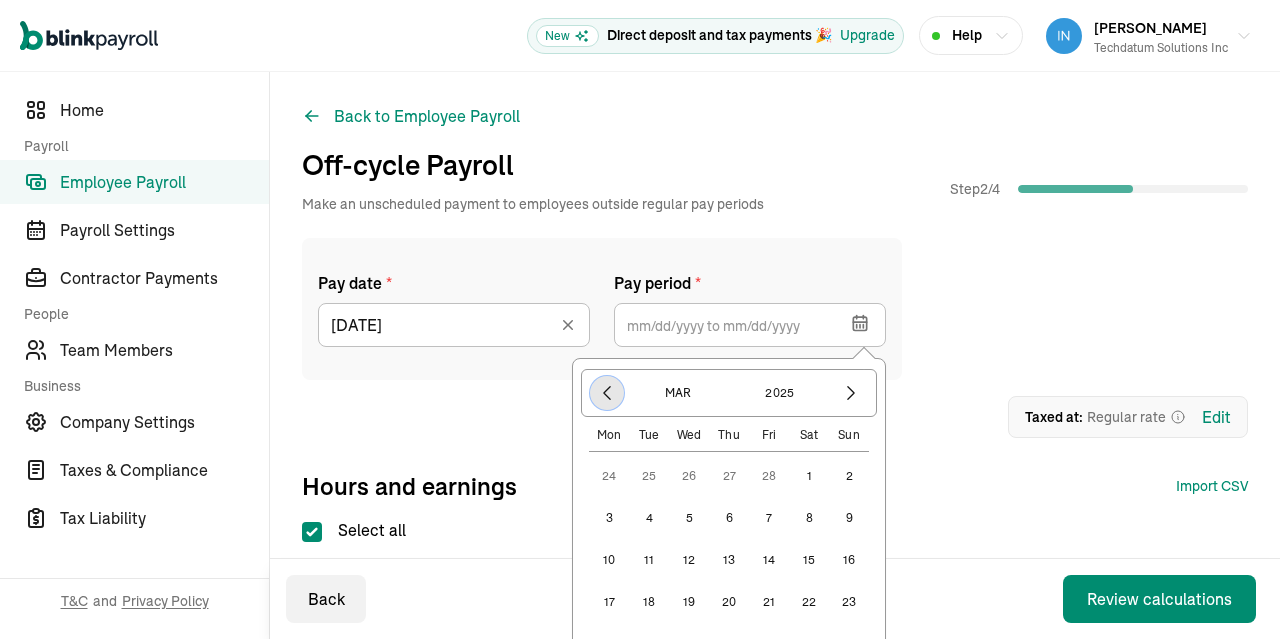 click 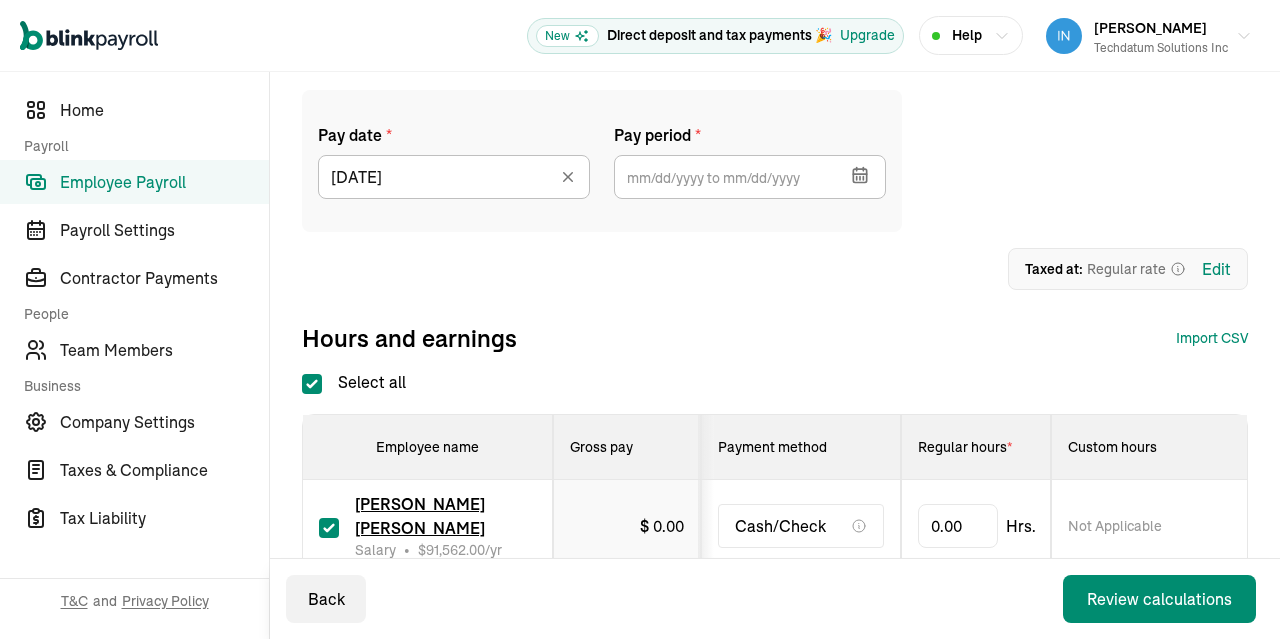 scroll, scrollTop: 198, scrollLeft: 0, axis: vertical 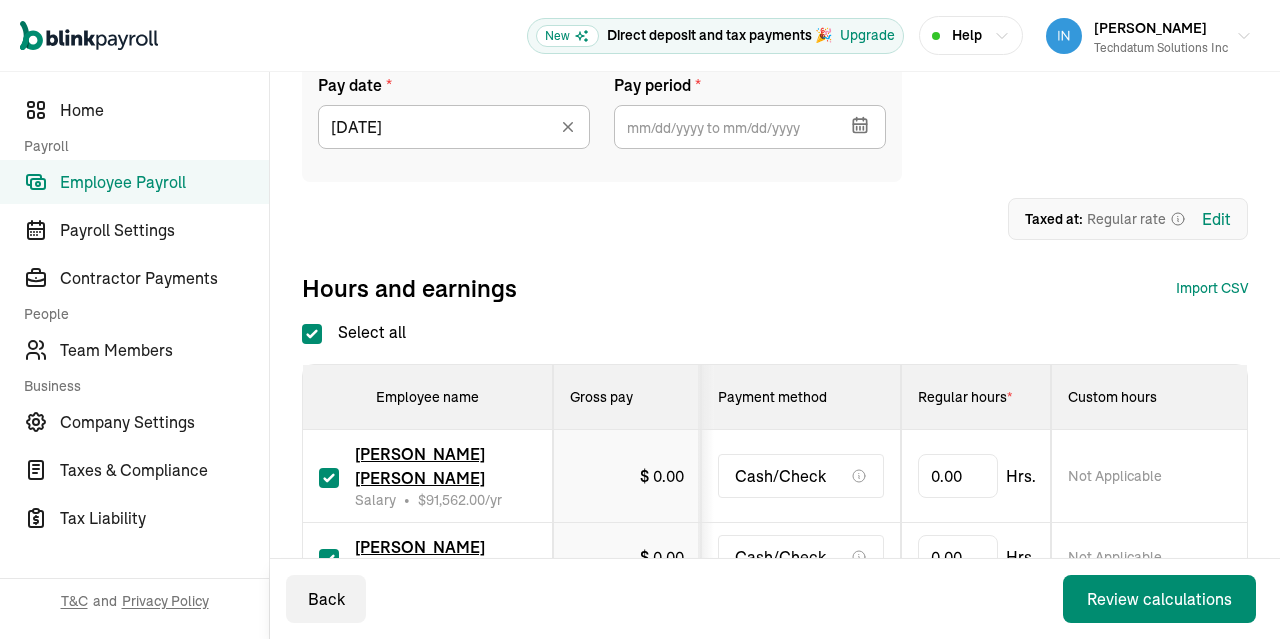 click at bounding box center (858, 123) 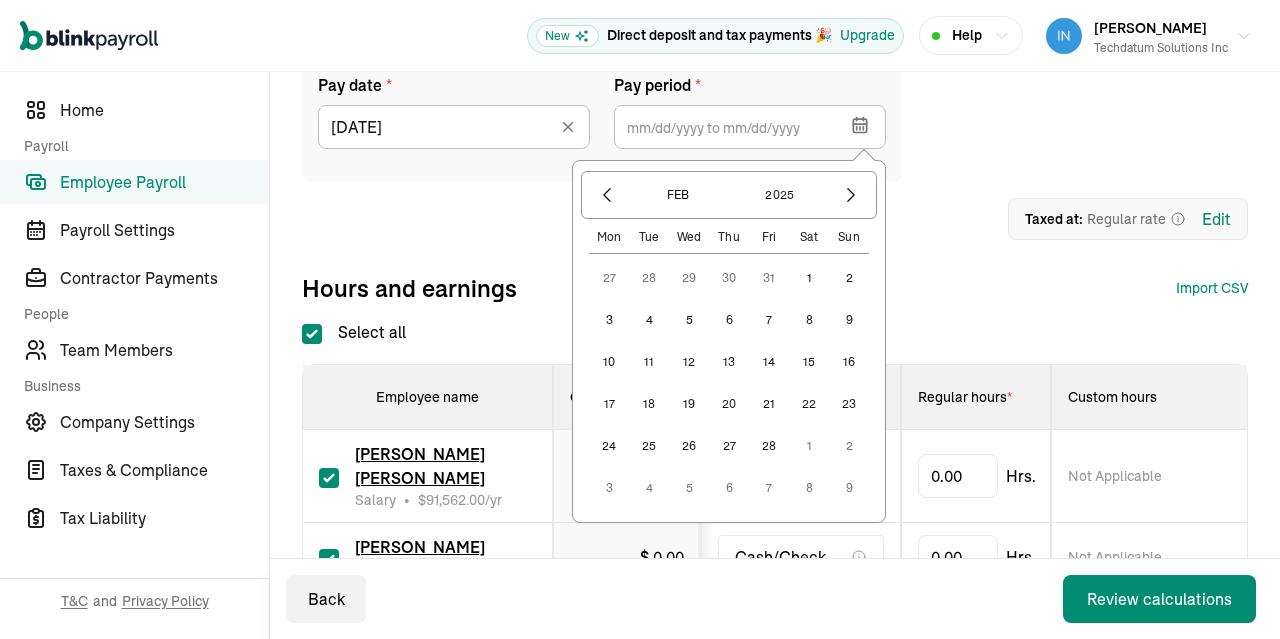 click on "1" at bounding box center [809, 278] 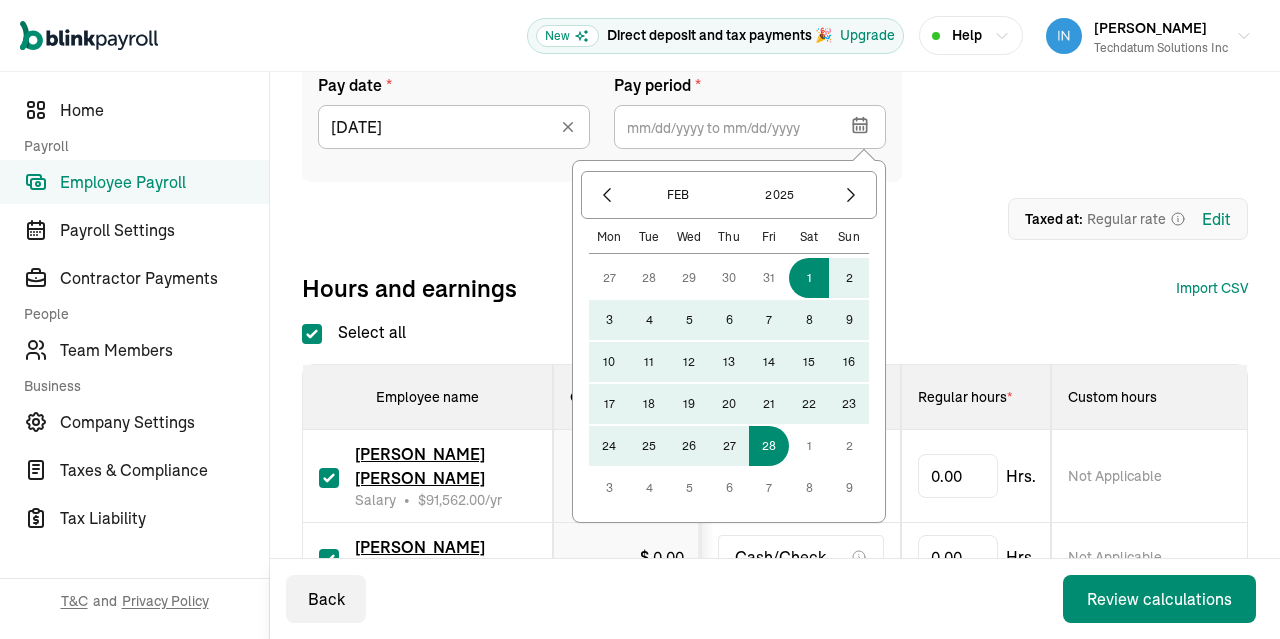 click on "28" at bounding box center [769, 446] 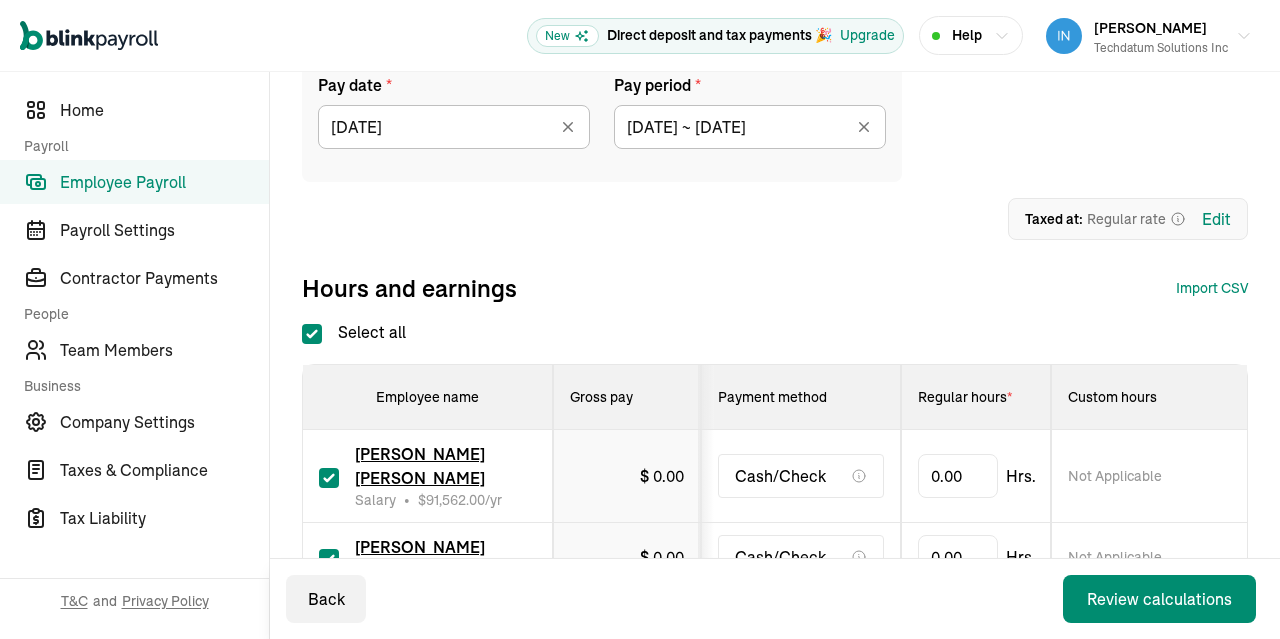 click on "Pay date * [DATE] [DATE] Mon Tue Wed Thu Fri Sat Sun 30 1 2 3 4 5 6 7 8 9 10 11 12 13 14 15 16 17 18 19 20 21 22 23 24 25 26 27 28 29 30 31 1 2 3 4 5 6 7 8 9 10 Pay period * [DATE] ~ [DATE] [DATE] Mon Tue Wed Thu Fri Sat Sun 27 28 29 30 31 1 2 3 4 5 6 7 8 9 10 11 12 13 14 15 16 17 18 19 20 21 22 23 24 25 26 27 28 1 2 3 4 5 6 7 8 9 1 Upload 2 Map Columns 3 Map Employees Drop your file here  or Browse files Expected Column Required Employee Name Regular Hours Overtime Hours Double Overtime Hours Severance Commission Bonus Paycheck Tips One-Time-deductions Reimbursement Download Template Taxed at: regular   rate Edit" at bounding box center [775, 140] 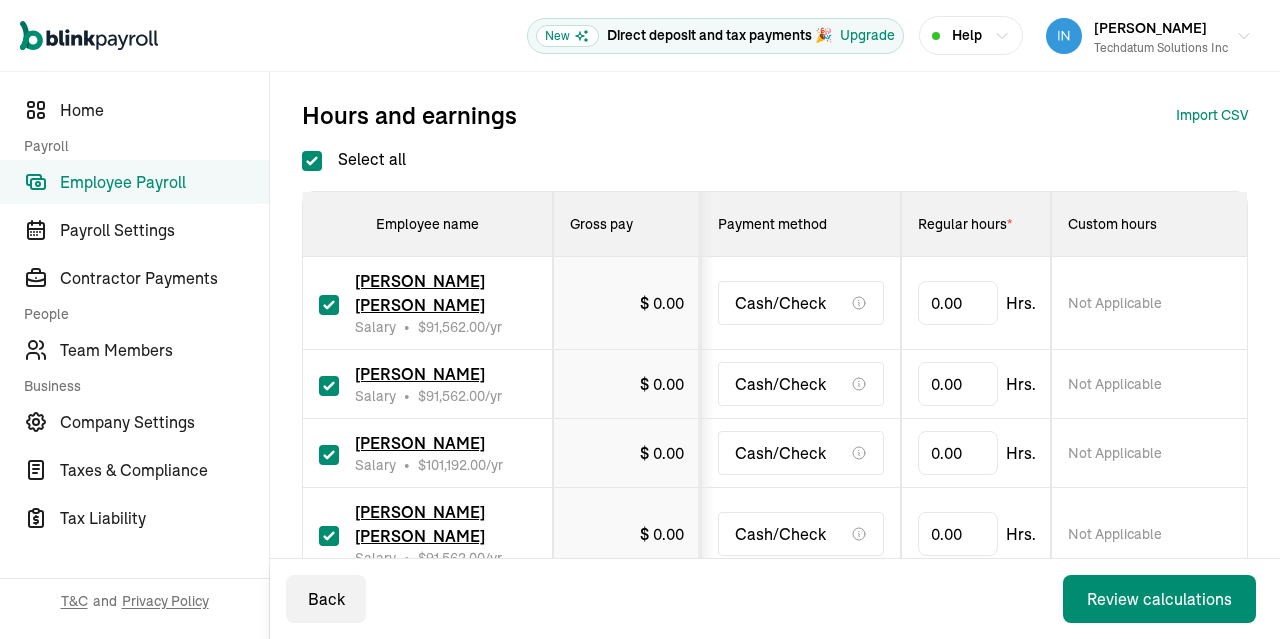 scroll, scrollTop: 369, scrollLeft: 0, axis: vertical 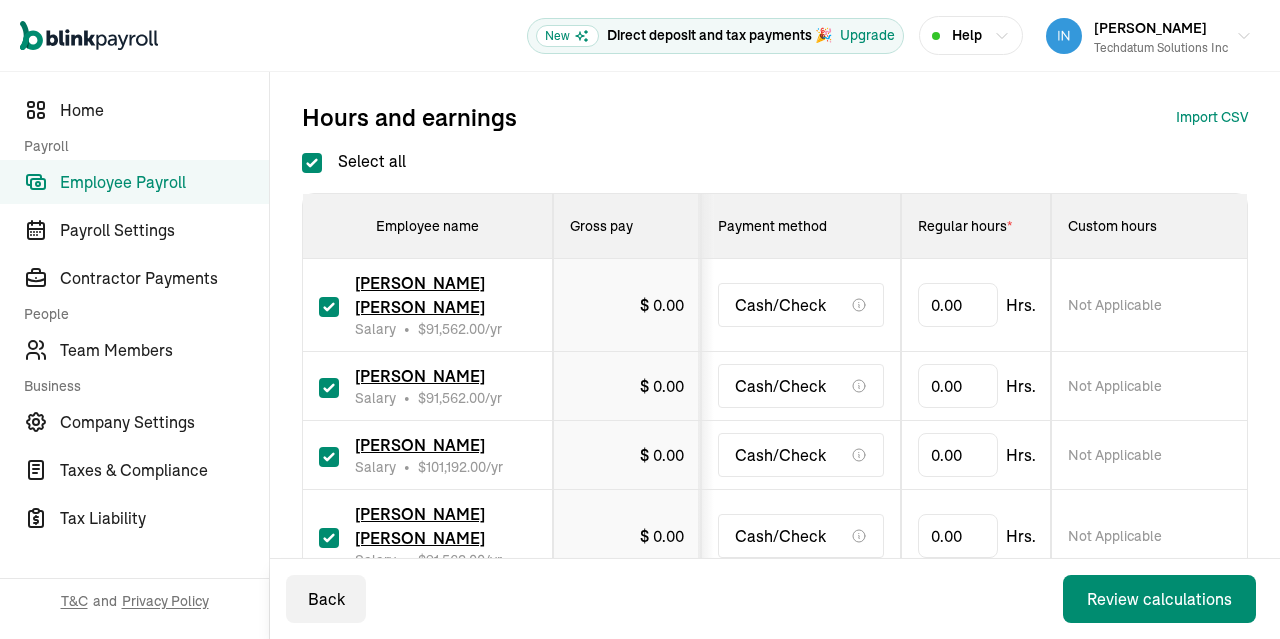 click on "Select all" at bounding box center (312, 163) 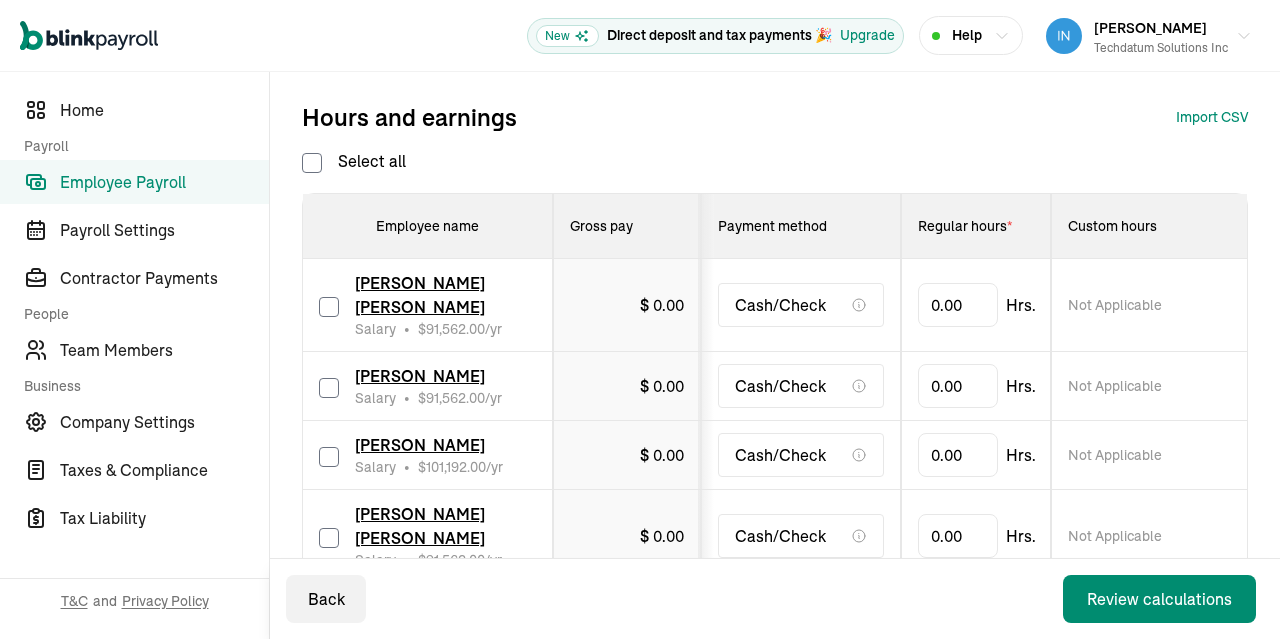 checkbox on "false" 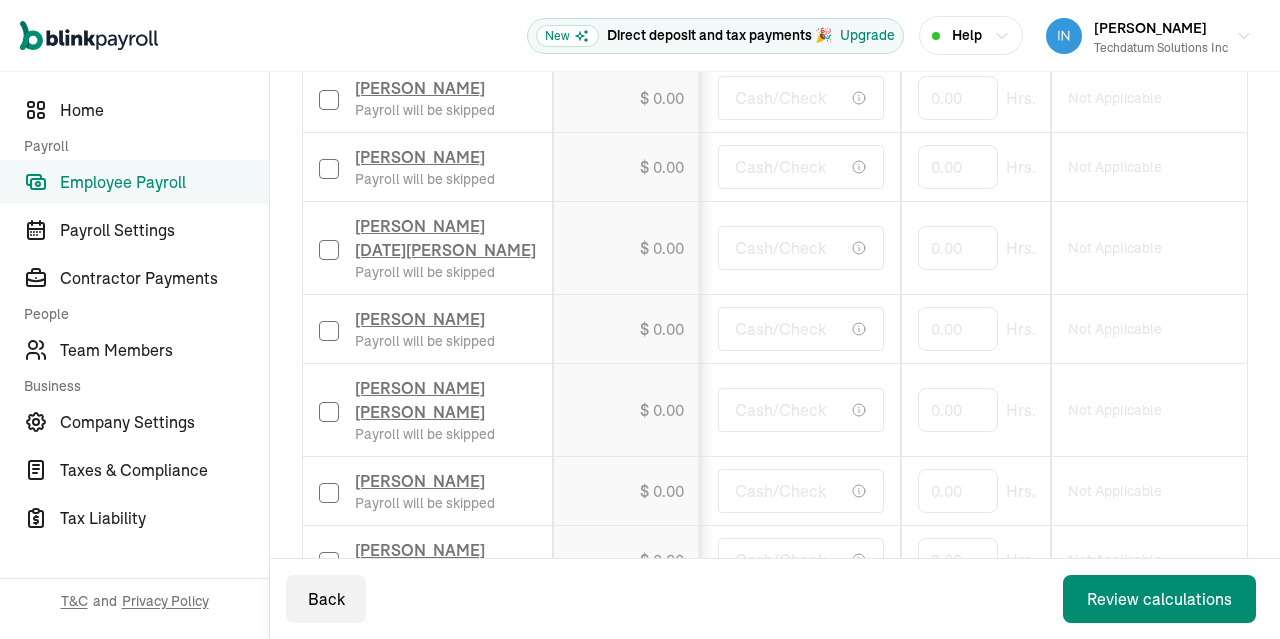 scroll, scrollTop: 1330, scrollLeft: 0, axis: vertical 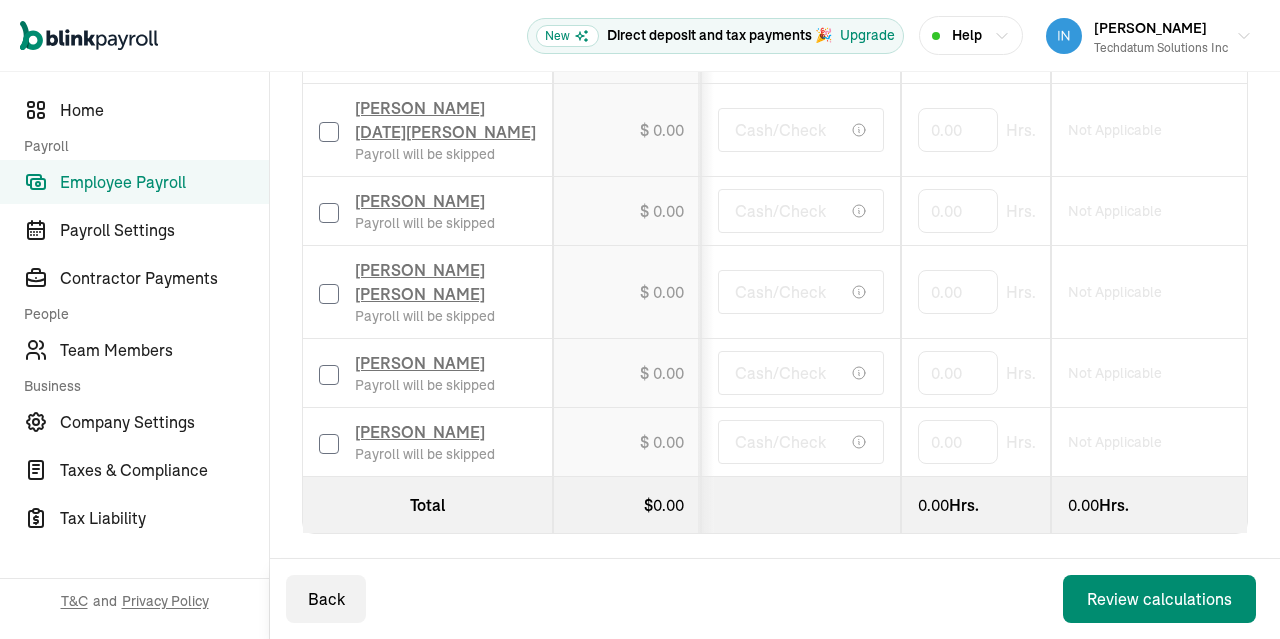 click at bounding box center (329, 444) 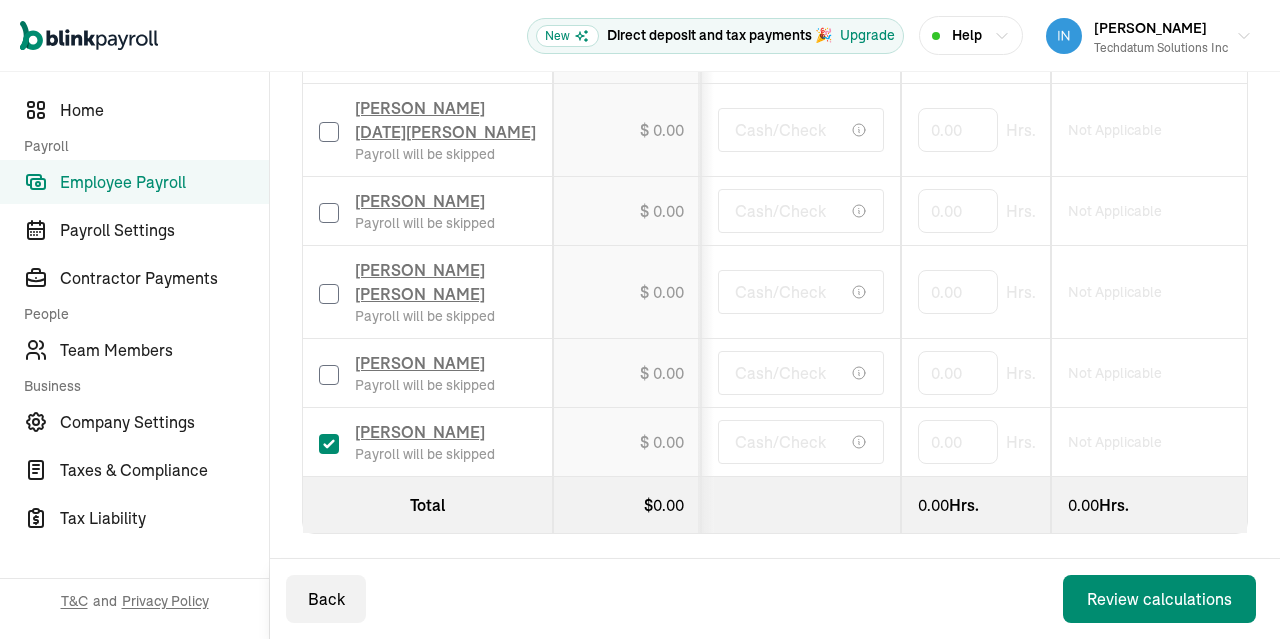 checkbox on "true" 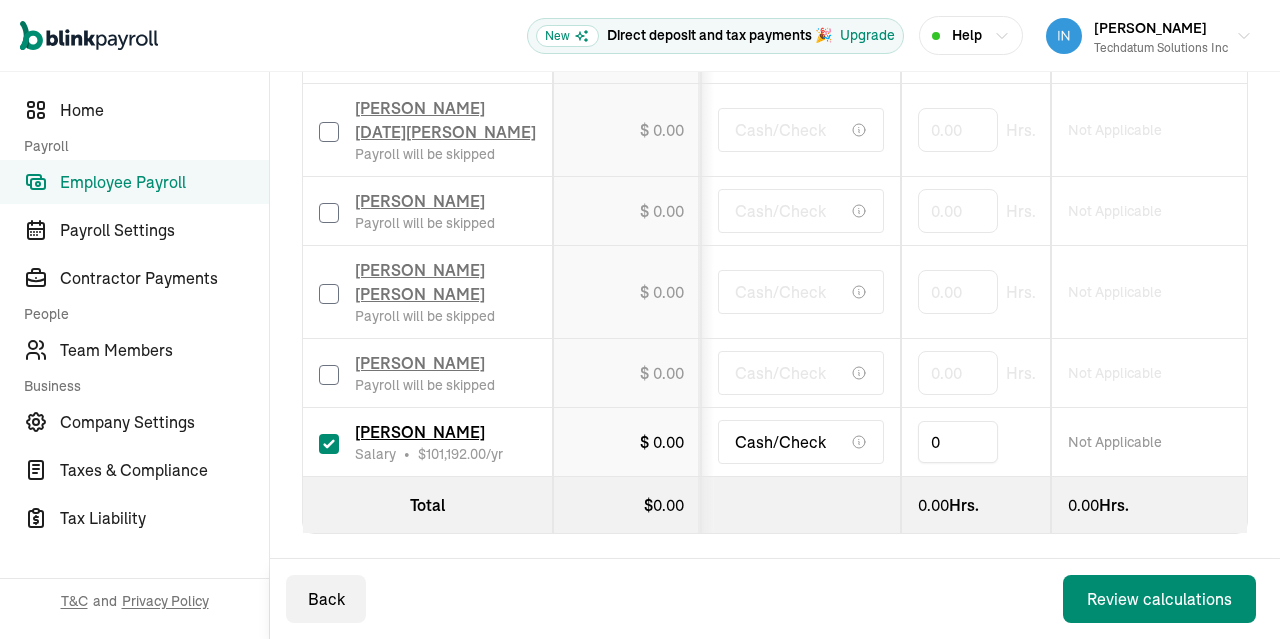 drag, startPoint x: 979, startPoint y: 434, endPoint x: 853, endPoint y: 427, distance: 126.1943 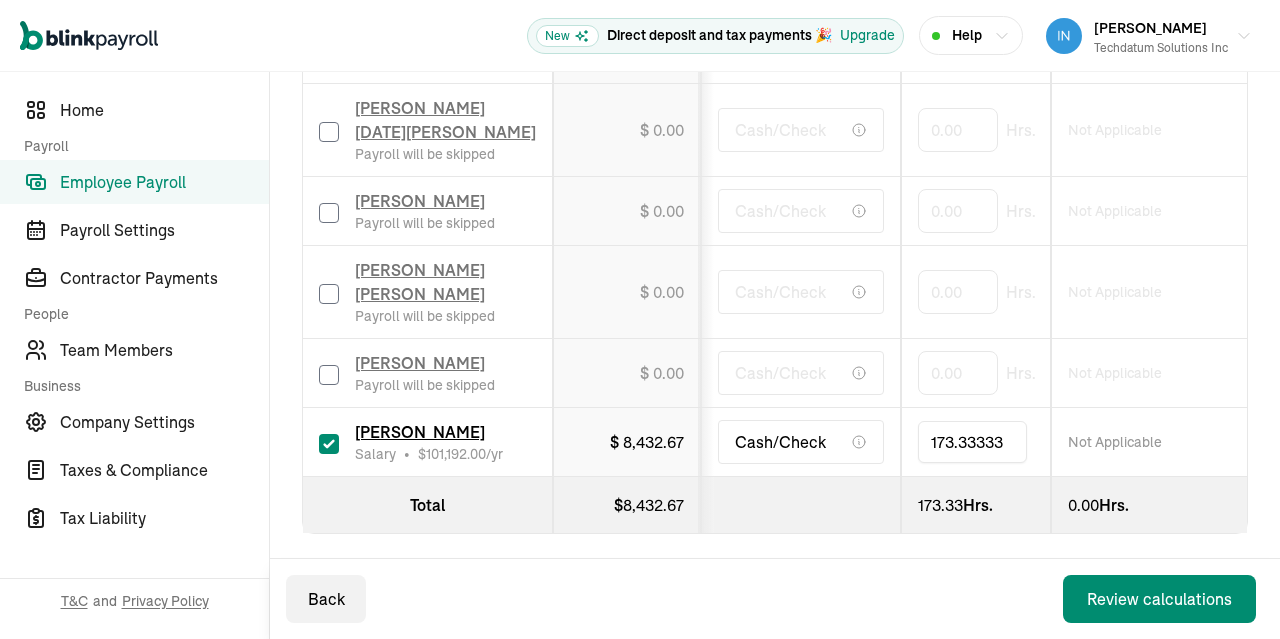 type on "173.333333" 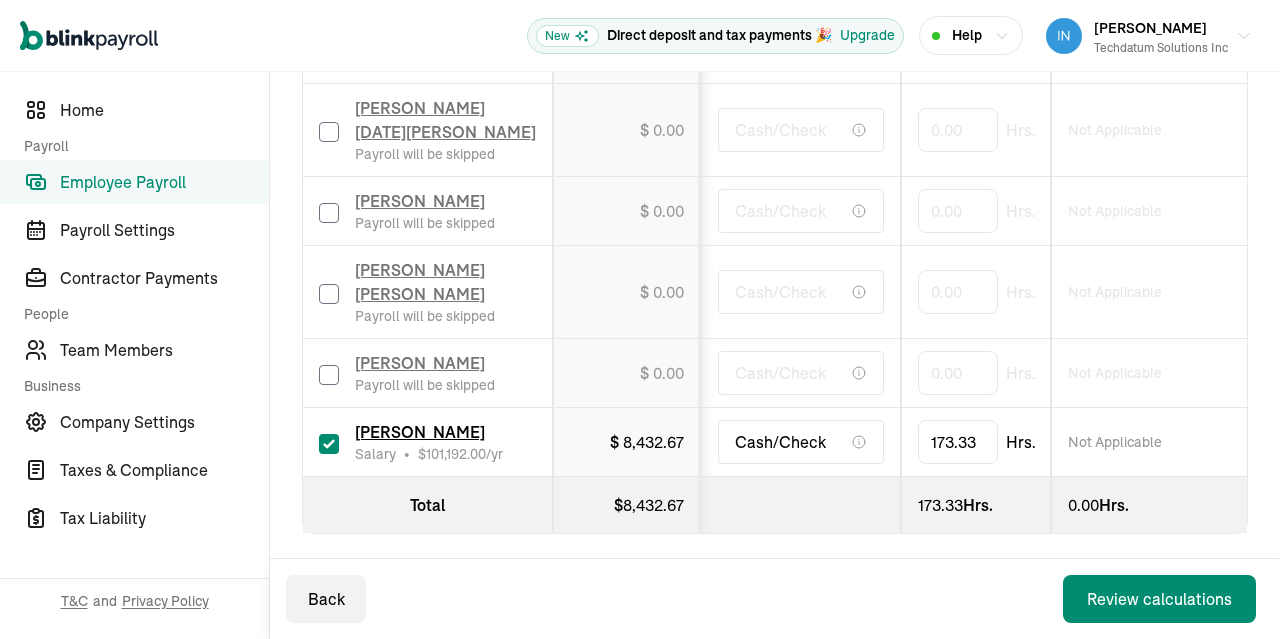 click on "Back Review calculations" at bounding box center [775, 599] 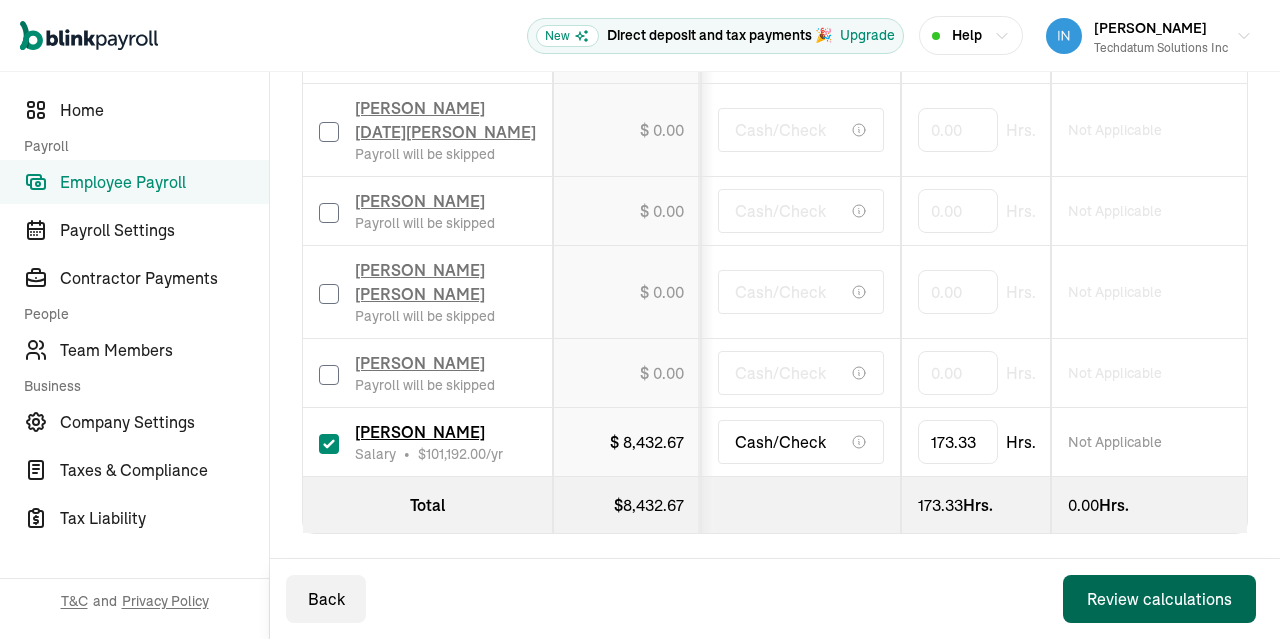 click on "Review calculations" at bounding box center [1159, 599] 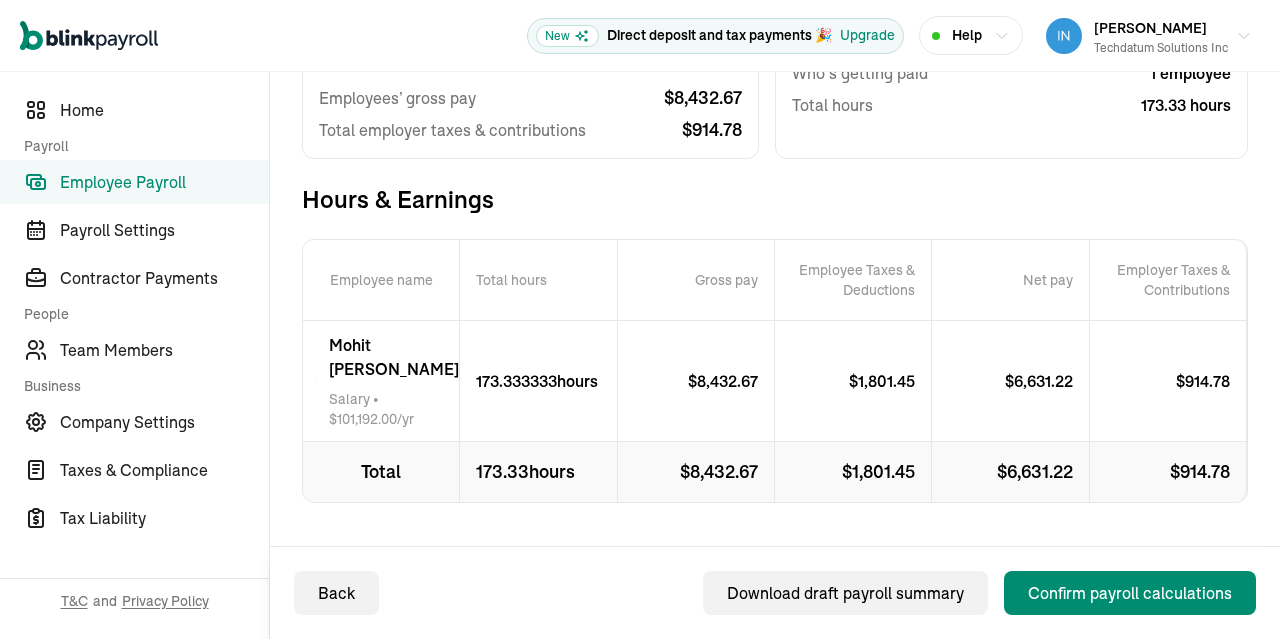scroll, scrollTop: 325, scrollLeft: 0, axis: vertical 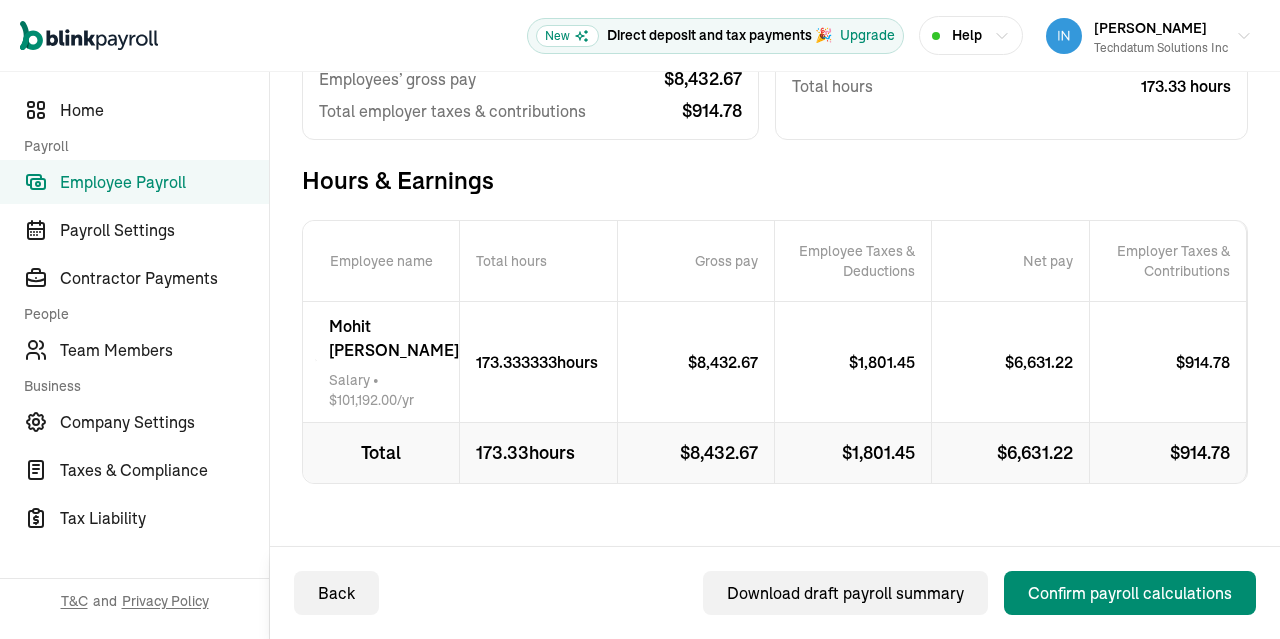 click 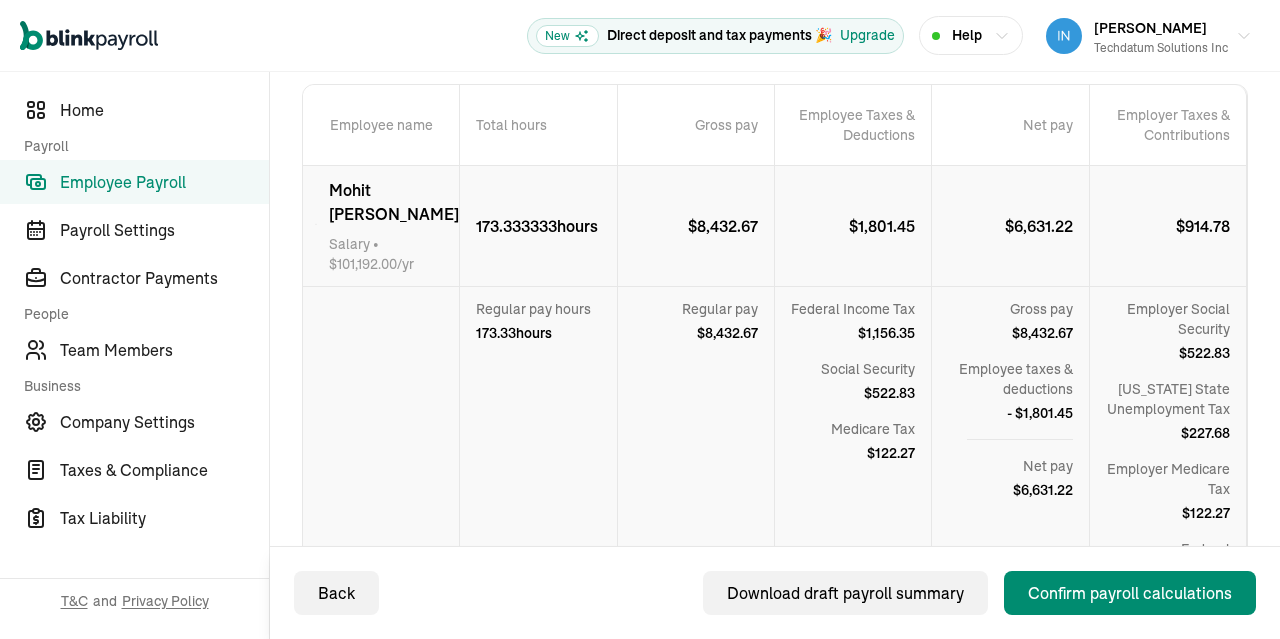 scroll, scrollTop: 462, scrollLeft: 0, axis: vertical 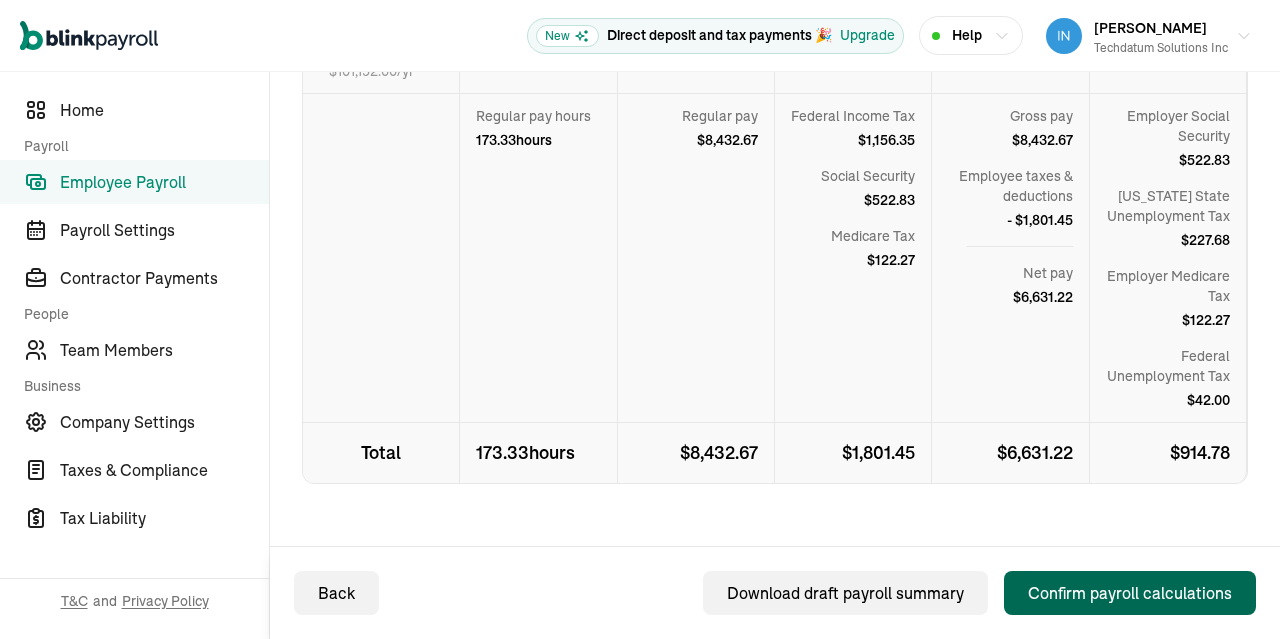 click on "Confirm payroll calculations" at bounding box center (1130, 593) 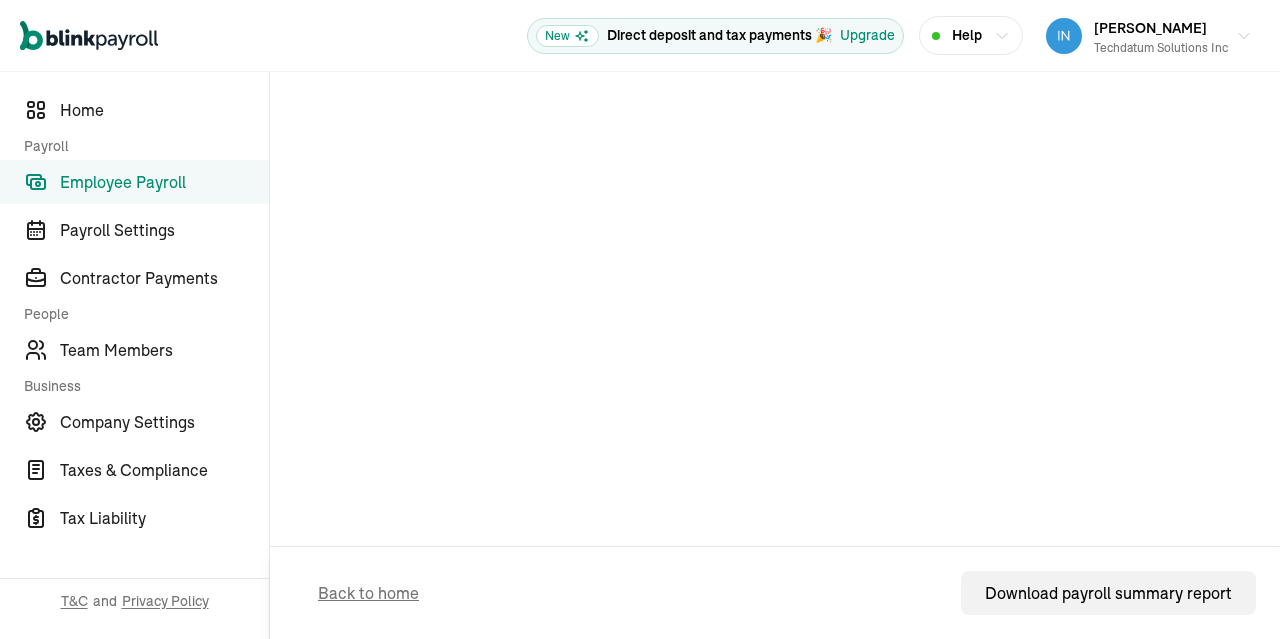 scroll, scrollTop: 228, scrollLeft: 0, axis: vertical 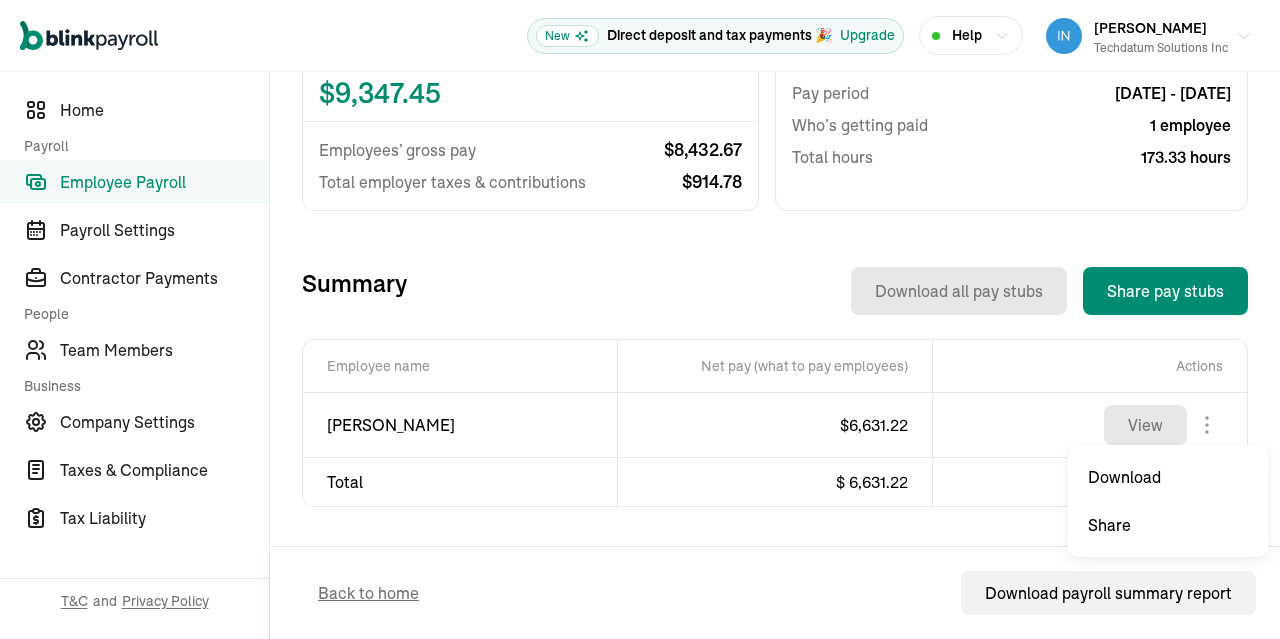 click on "Open main menu New  Direct deposit and tax payments 🎉 Upgrade Help [PERSON_NAME] Techdatum Solutions Inc Direct deposit and tax payments 🎉 Upgrade Home Payroll Employee Payroll Payroll Settings Contractor Payments People Team Members Business Company Settings Taxes & Compliance Tax Liability T&C   and   Privacy Policy Back to Employee Payroll Off-cycle Payroll Make an unscheduled payment to employees outside regular pay periods Step  4 / 4 Introducing Full-Service Payroll 🎉 We handle everything. Payroll and taxes, fully automated. Simplify your payroll process and ensure you’re always tax compliant. 50% off for the next 6 months Schedule a call now Total Payroll Cost Total cost $ 9,347.45 Employees’ gross pay $ 8,432.67 Total employer taxes & contributions $ 914.78 Pay date [DATE] Pay period [DATE] - [DATE] Who’s getting paid 1 employee Total hours 173.33 hours Summary Download all pay stubs Share pay stubs [PERSON_NAME] Hourly  $ 48.65 /hr Net pay (what to pay employees) $ $ $" at bounding box center [640, 319] 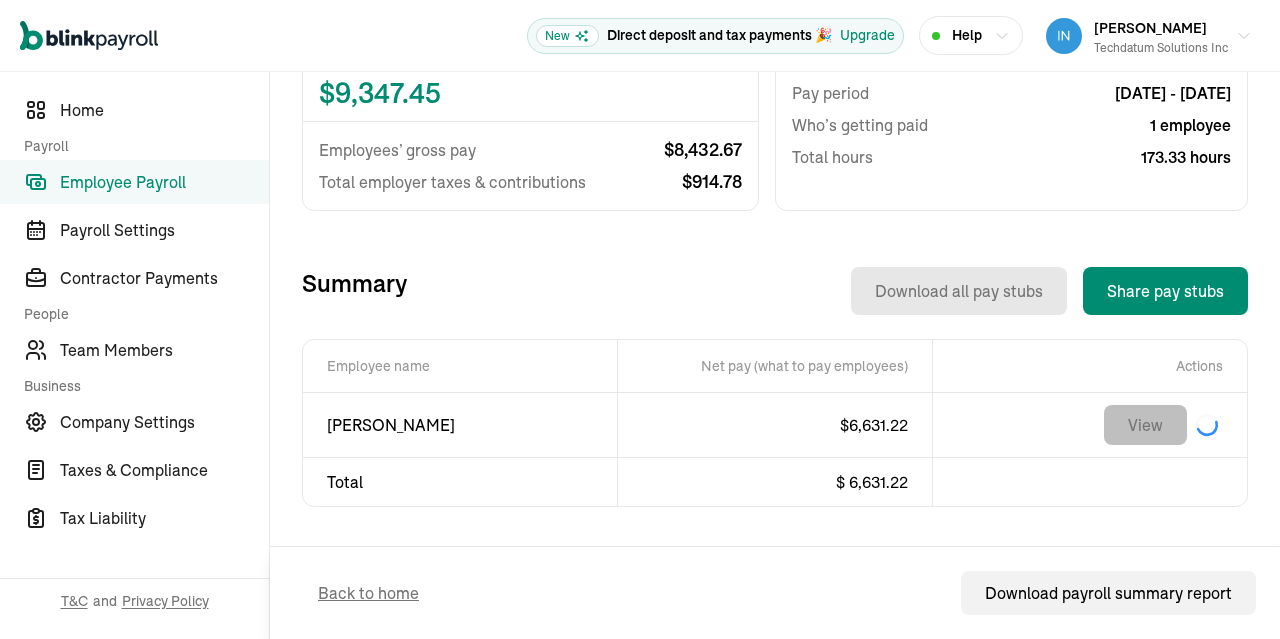 click on "View" at bounding box center [1145, 425] 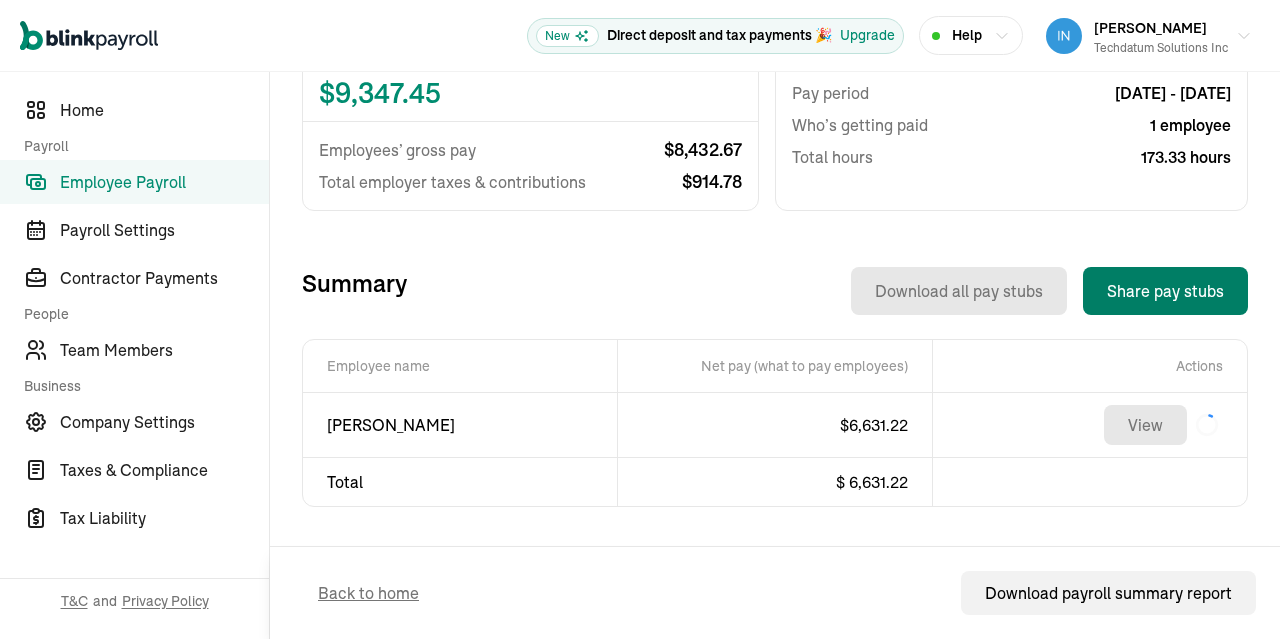 click on "Share pay stubs" at bounding box center (1165, 291) 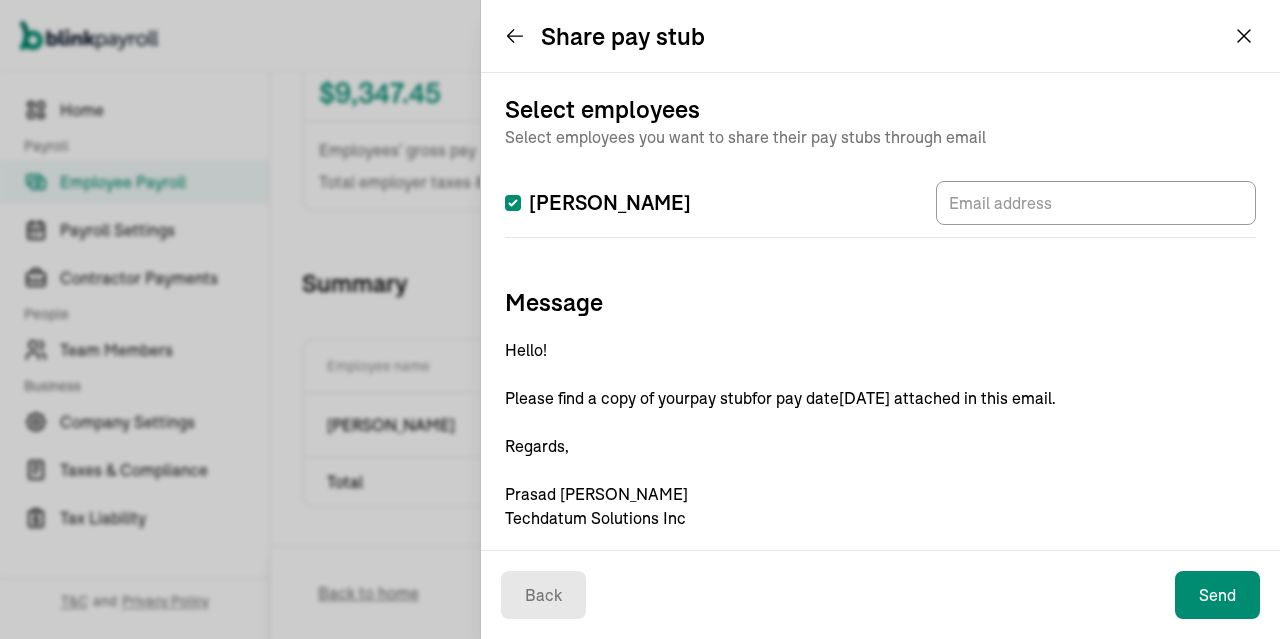 click on "[PERSON_NAME]" at bounding box center (513, 203) 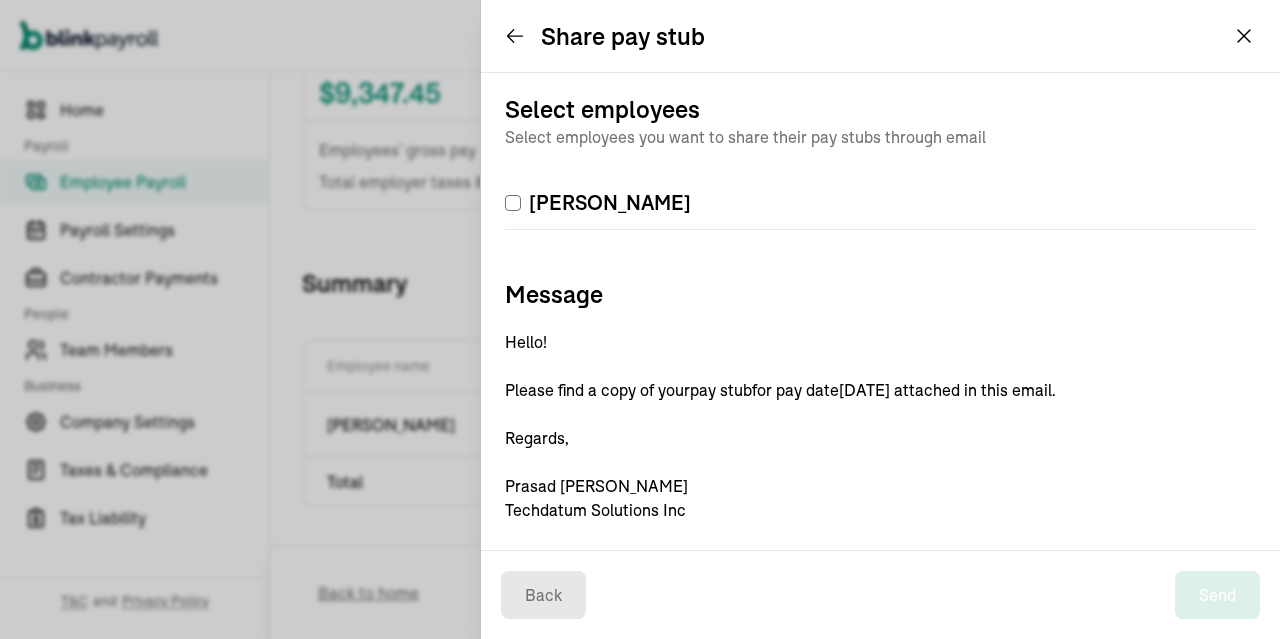 click on "[PERSON_NAME]" at bounding box center [513, 203] 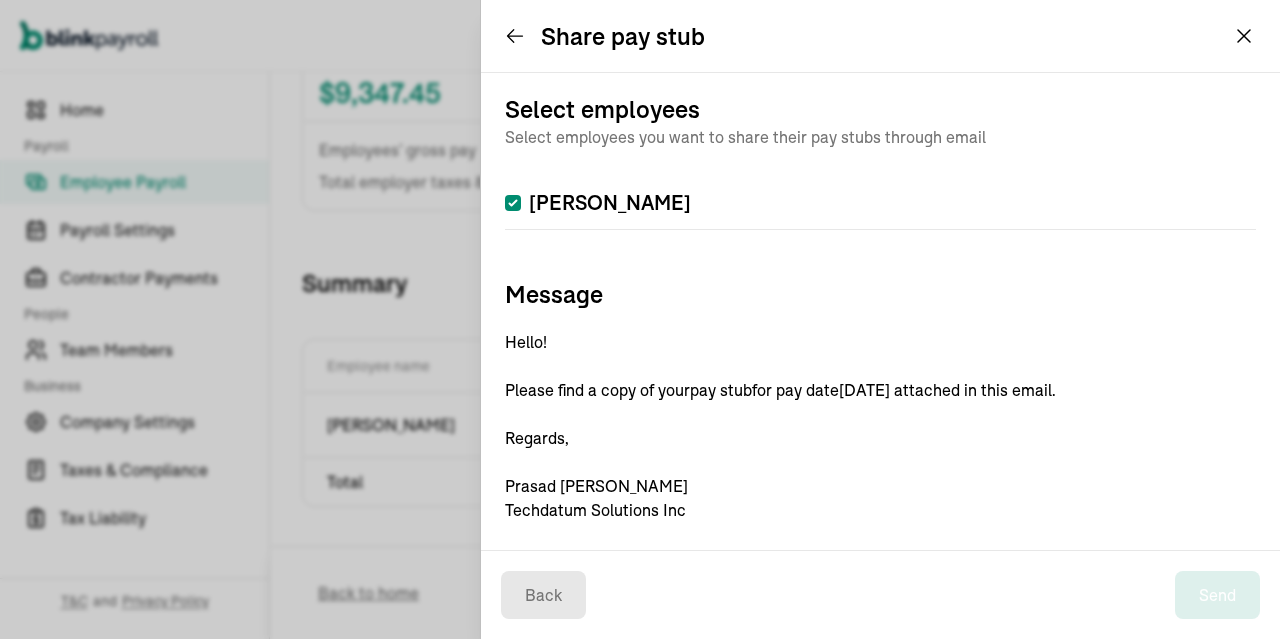 checkbox on "true" 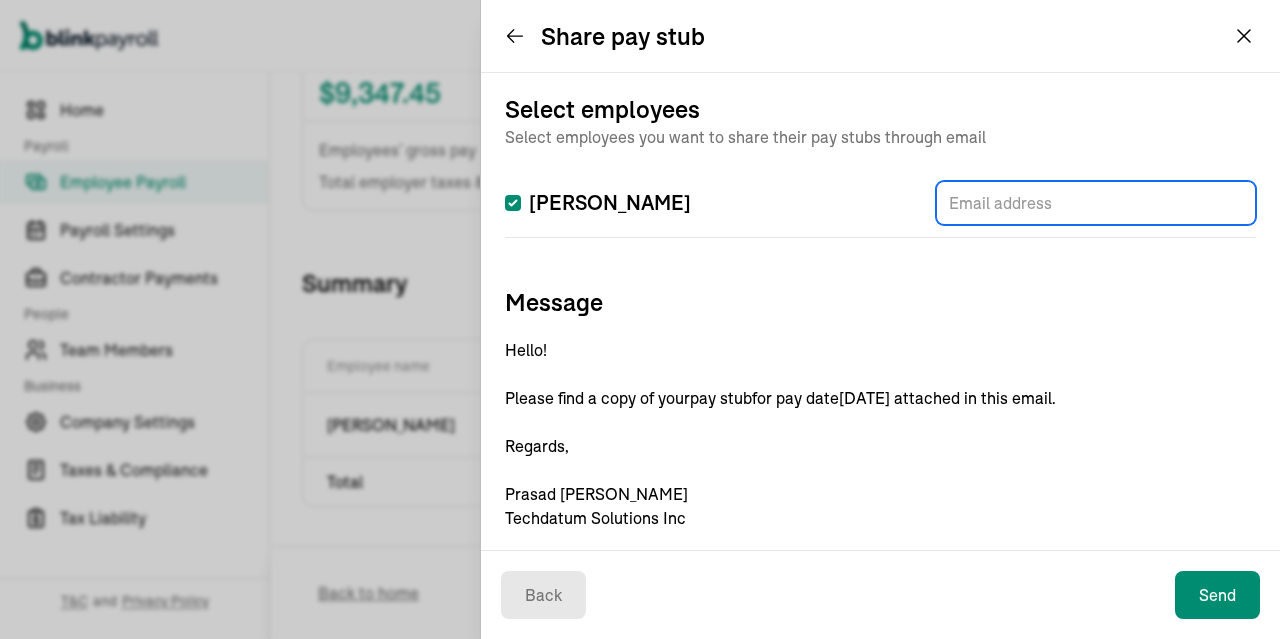 click at bounding box center [1096, 203] 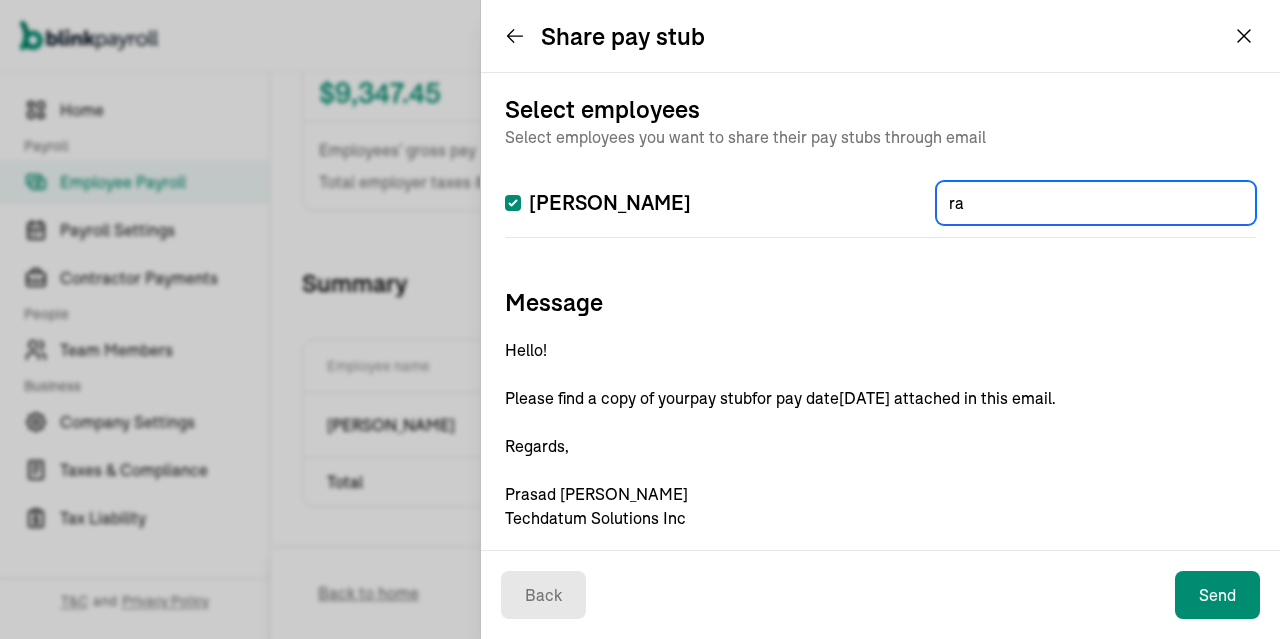 type on "r" 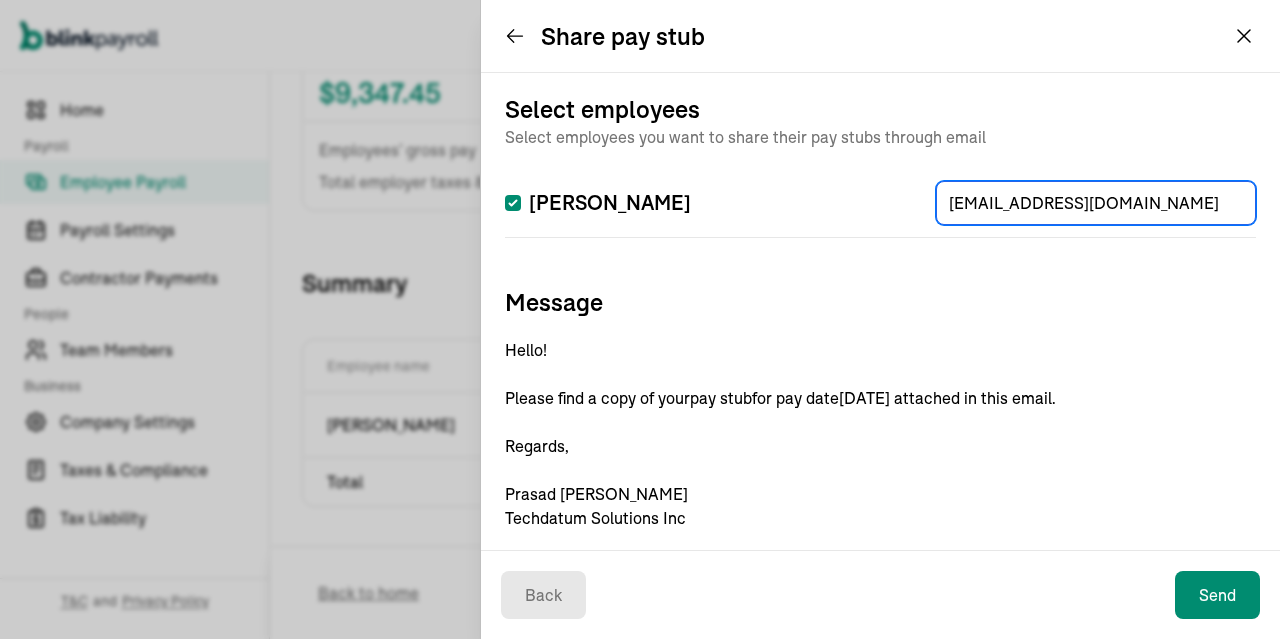 type on "[EMAIL_ADDRESS][DOMAIN_NAME]" 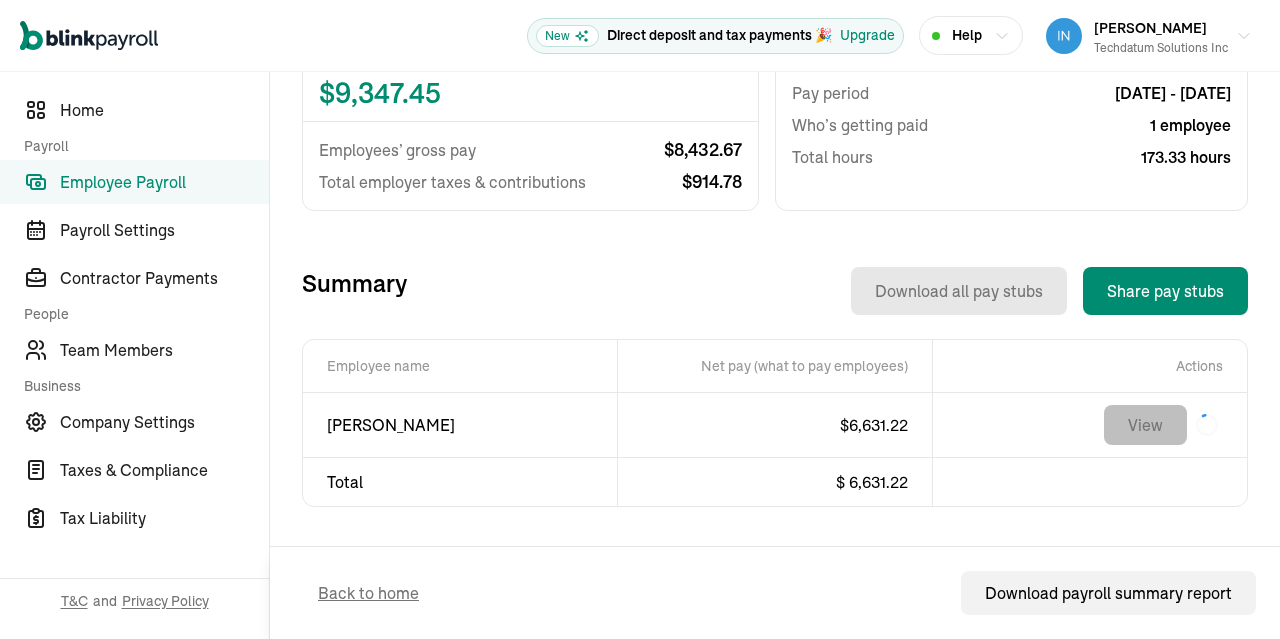 click on "View" at bounding box center (1145, 425) 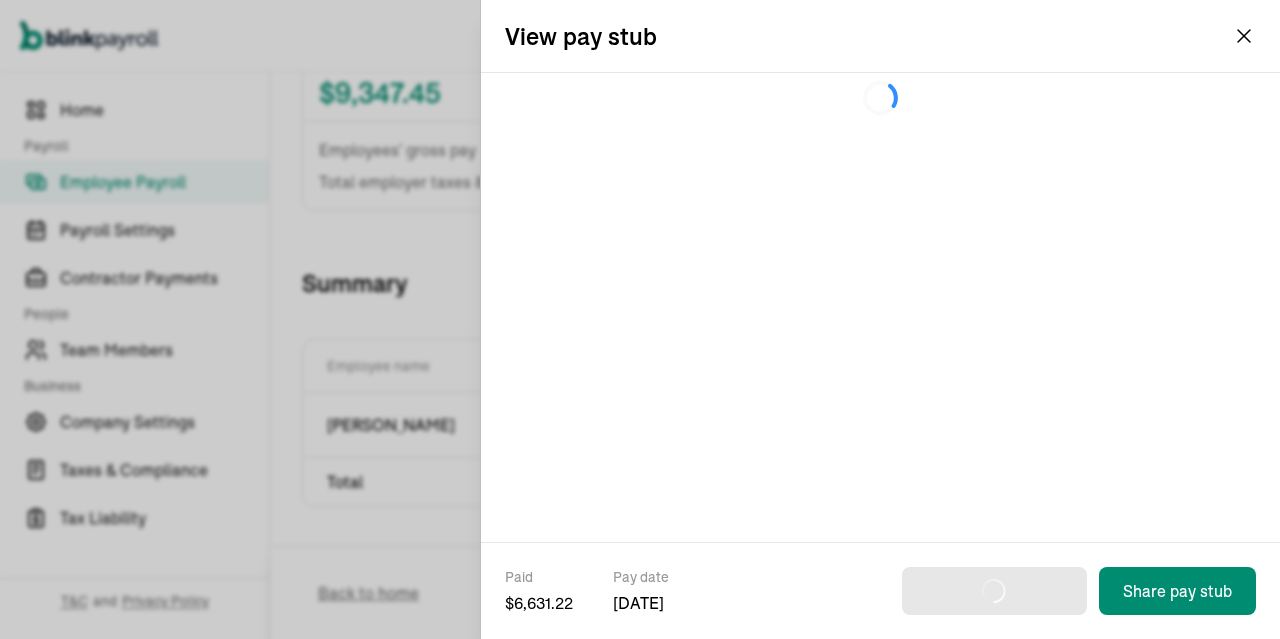 drag, startPoint x: 1230, startPoint y: 41, endPoint x: 1241, endPoint y: 36, distance: 12.083046 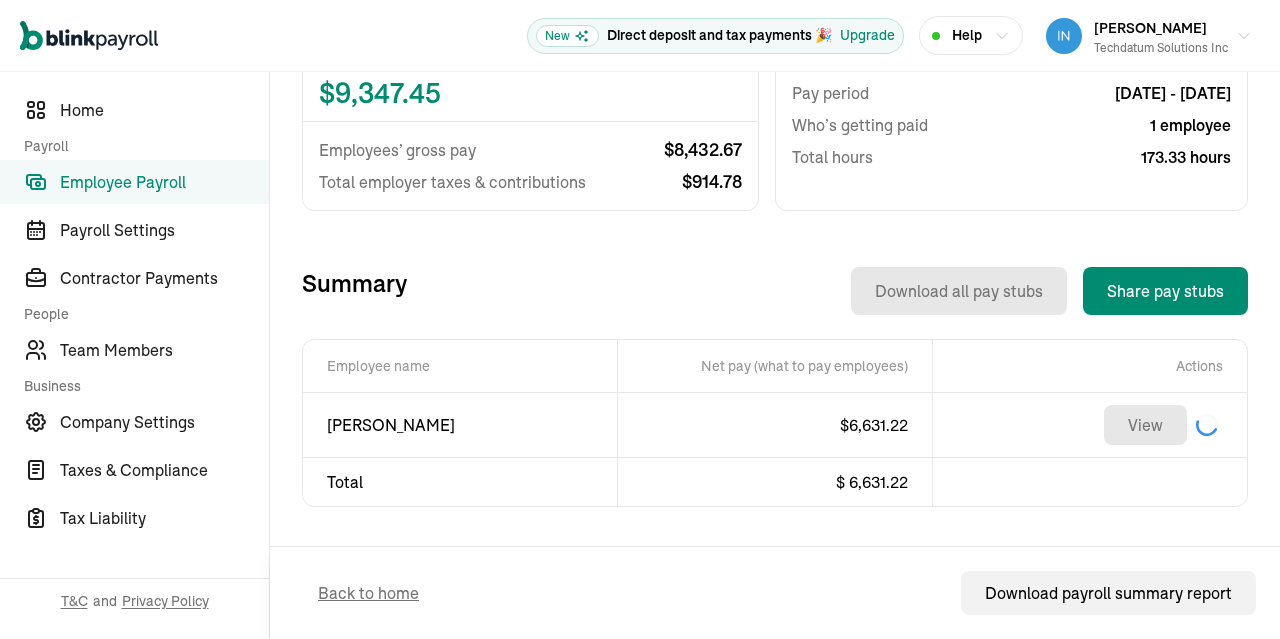 click 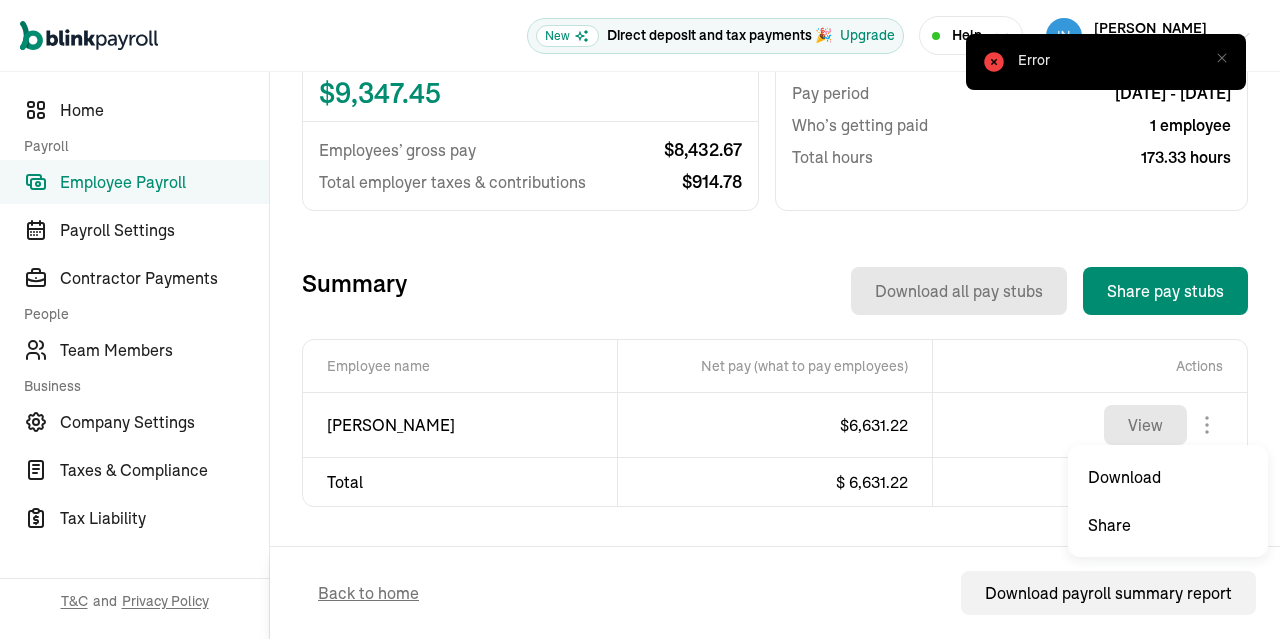 click on "Open main menu New  Direct deposit and tax payments 🎉 Upgrade Help [PERSON_NAME] Techdatum Solutions Inc Direct deposit and tax payments 🎉 Upgrade Home Payroll Employee Payroll Payroll Settings Contractor Payments People Team Members Business Company Settings Taxes & Compliance Tax Liability T&C   and   Privacy Policy Back to Employee Payroll Off-cycle Payroll Make an unscheduled payment to employees outside regular pay periods Step  4 / 4 Introducing Full-Service Payroll 🎉 We handle everything. Payroll and taxes, fully automated. Simplify your payroll process and ensure you’re always tax compliant. 50% off for the next 6 months Schedule a call now Total Payroll Cost Total cost $ 9,347.45 Employees’ gross pay $ 8,432.67 Total employer taxes & contributions $ 914.78 Pay date [DATE] Pay period [DATE] - [DATE] Who’s getting paid 1 employee Total hours 173.33 hours Summary Download all pay stubs Share pay stubs [PERSON_NAME] Hourly  $ 48.65 /hr Net pay (what to pay employees) $ $ $" at bounding box center (640, 319) 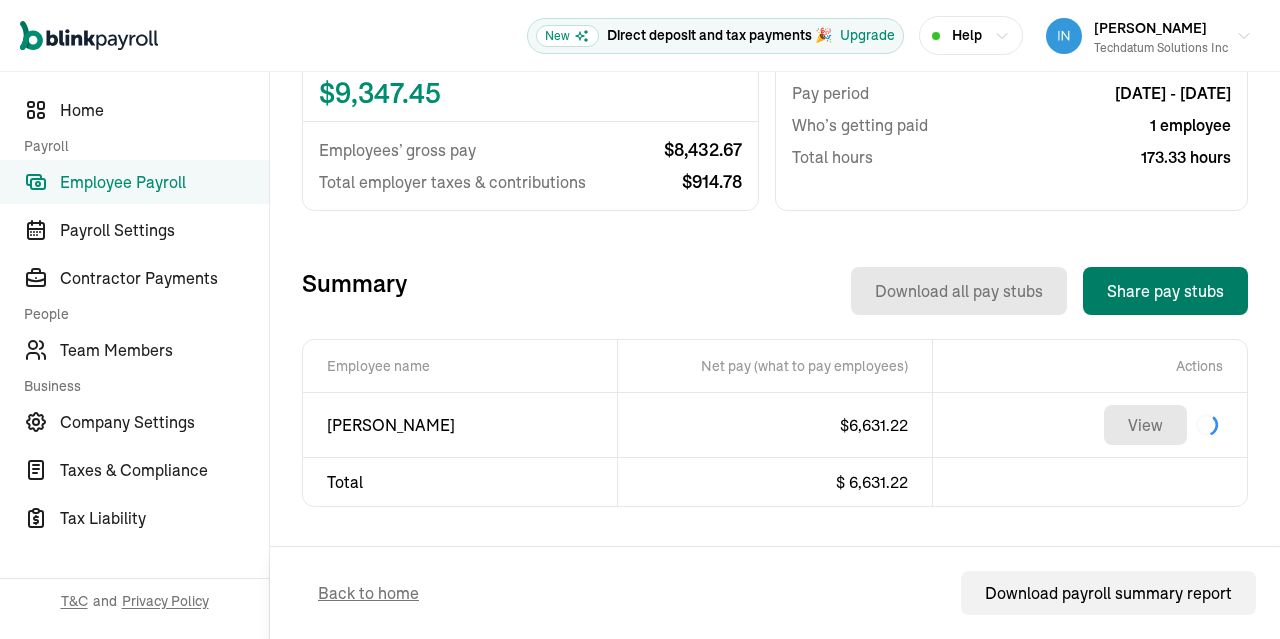 click on "Share pay stubs" at bounding box center (1165, 291) 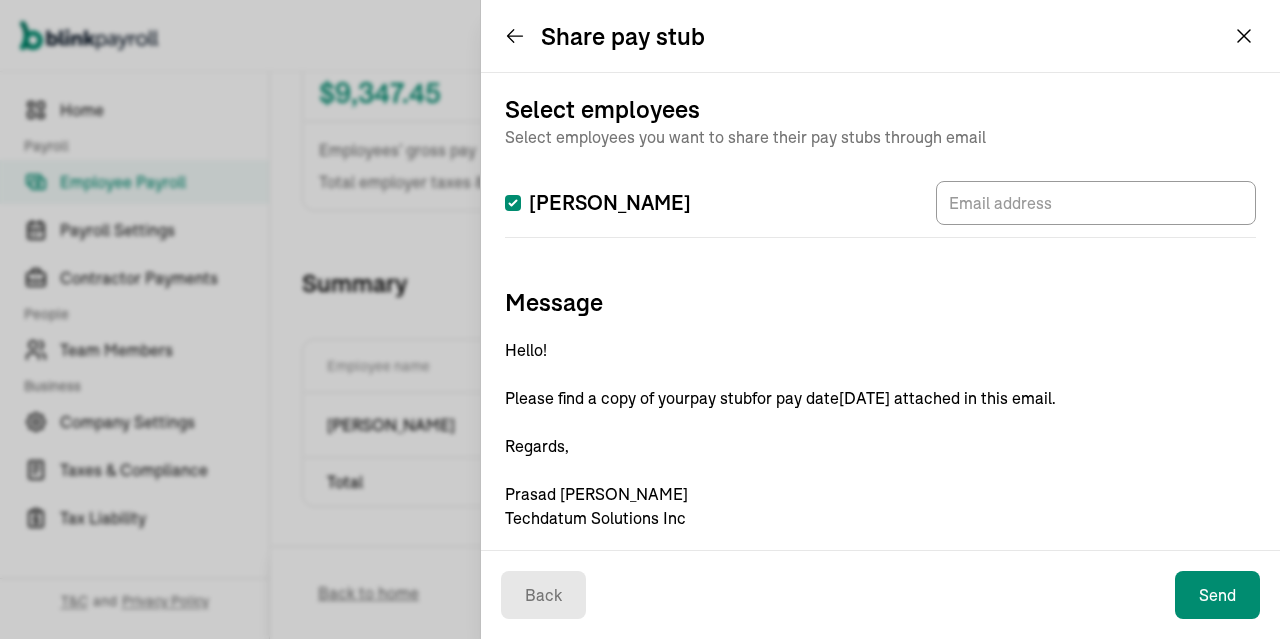 click on "Share pay stub" at bounding box center (605, 36) 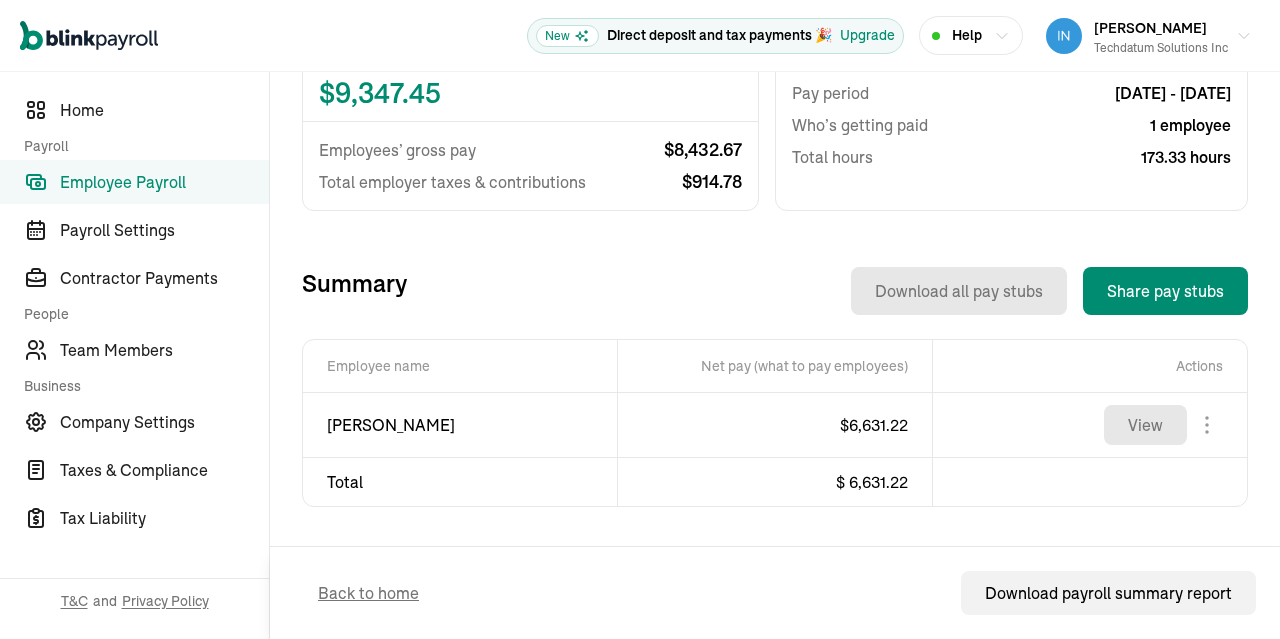 click on "Employee Payroll" at bounding box center (164, 182) 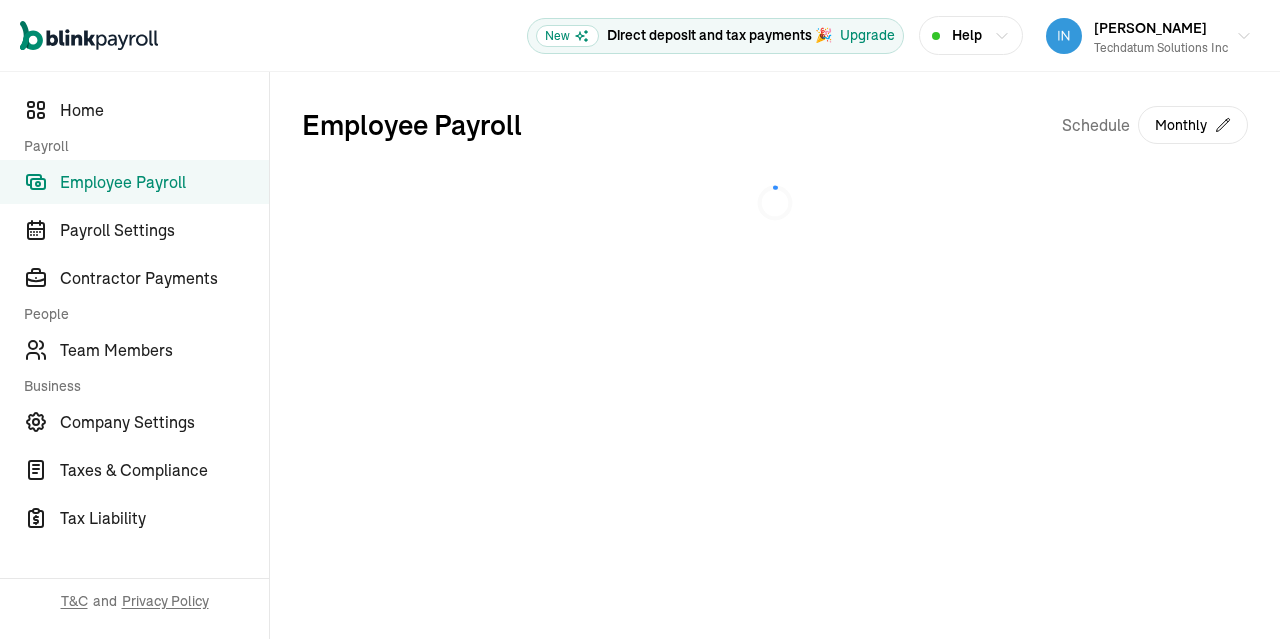 scroll, scrollTop: 0, scrollLeft: 0, axis: both 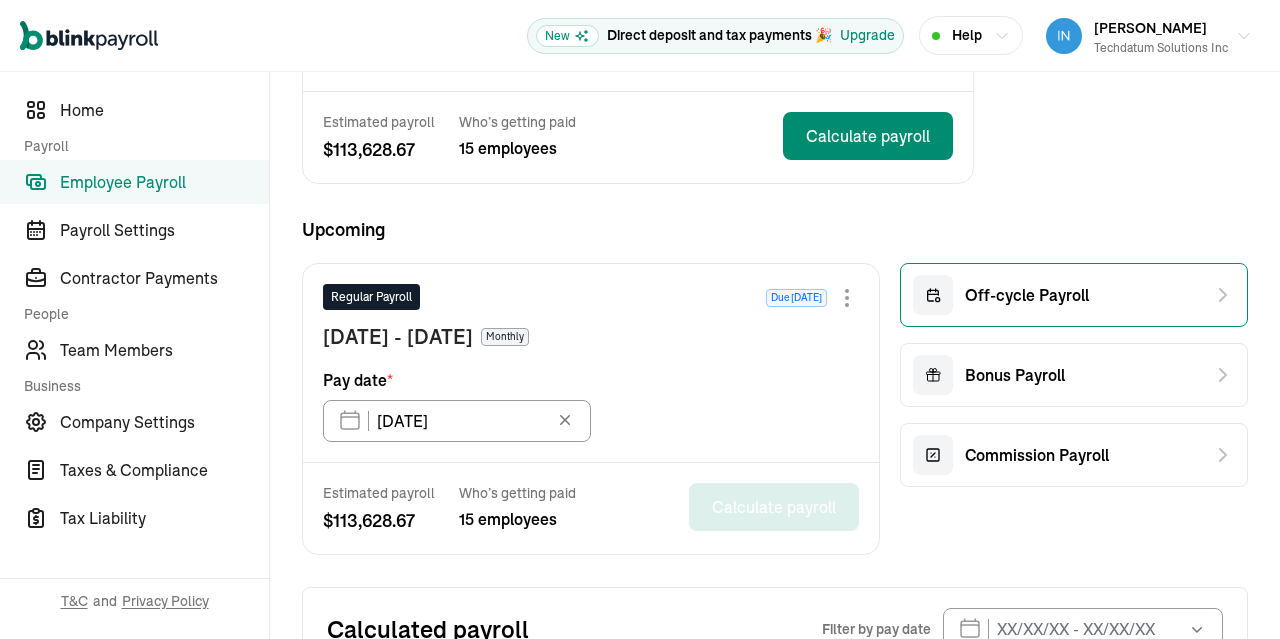 click on "Off-cycle Payroll" at bounding box center (1001, 295) 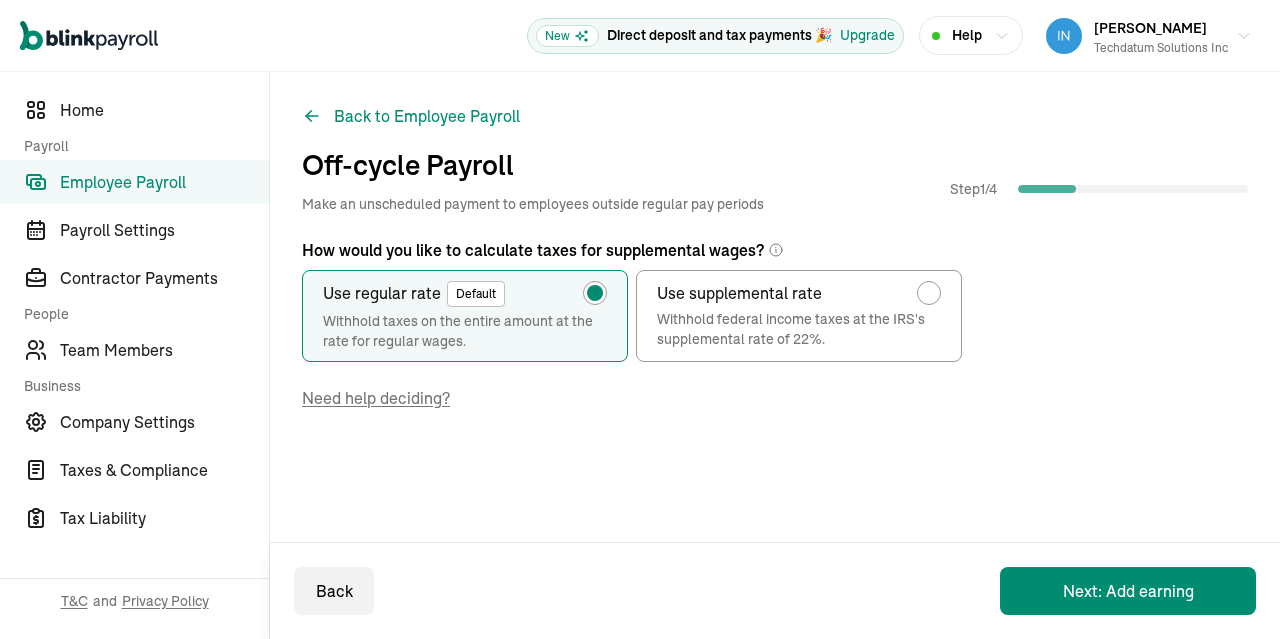 scroll, scrollTop: 0, scrollLeft: 0, axis: both 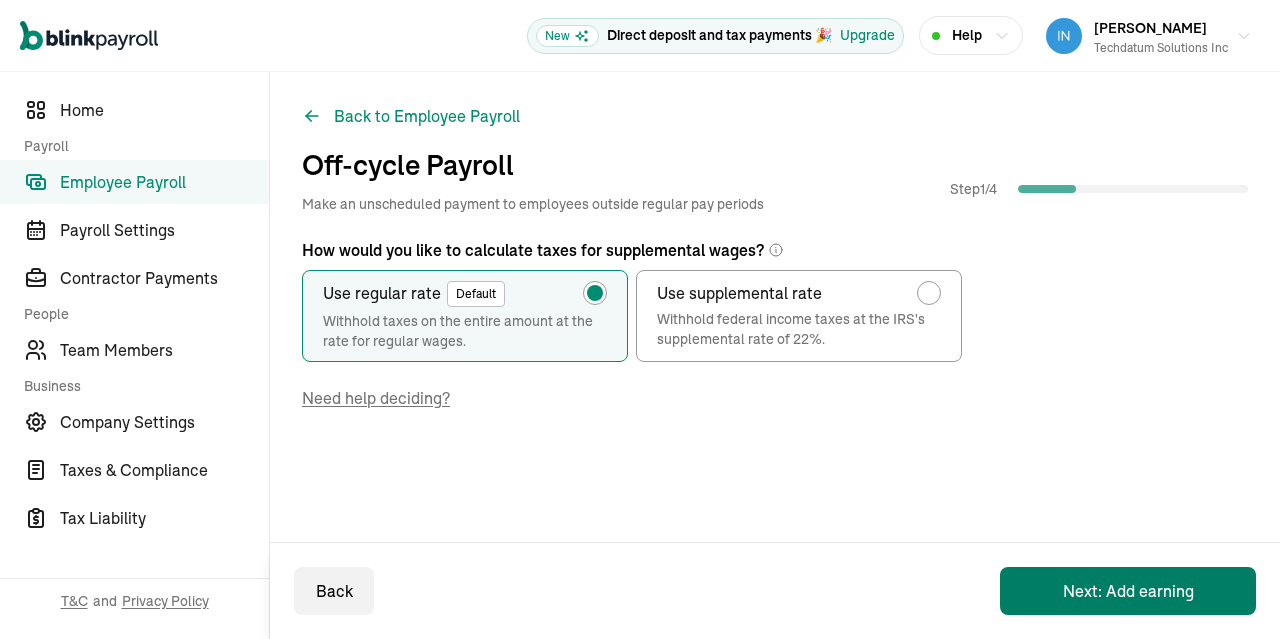 click on "Next: Add earning" at bounding box center [1128, 591] 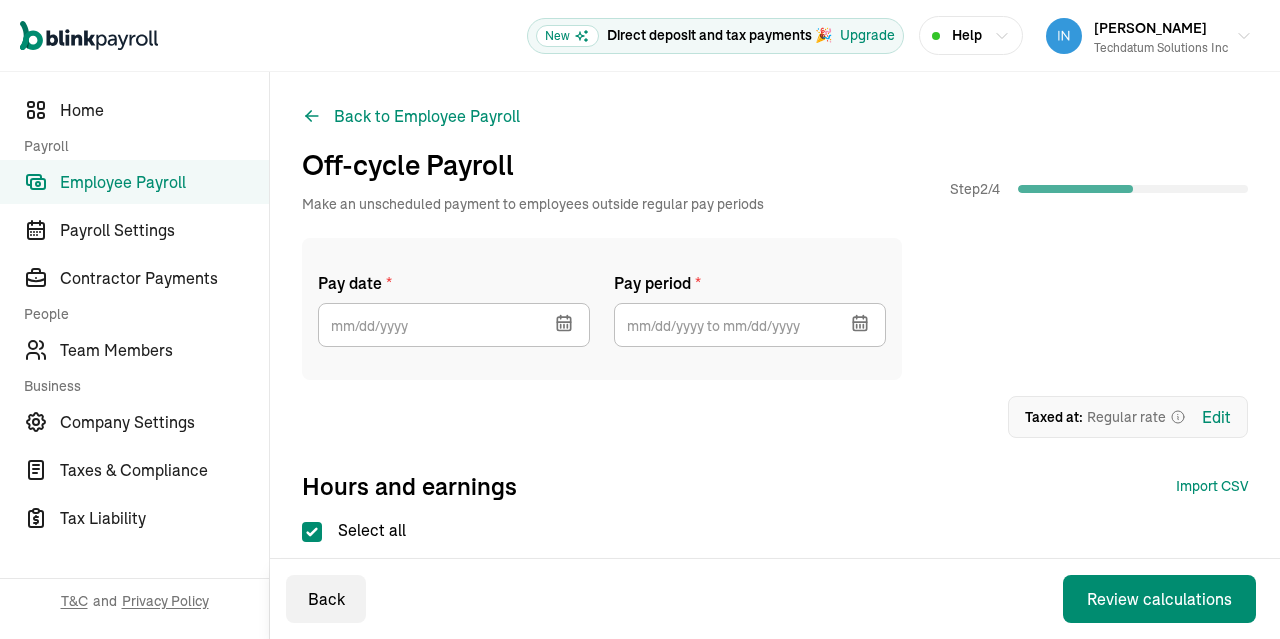 click 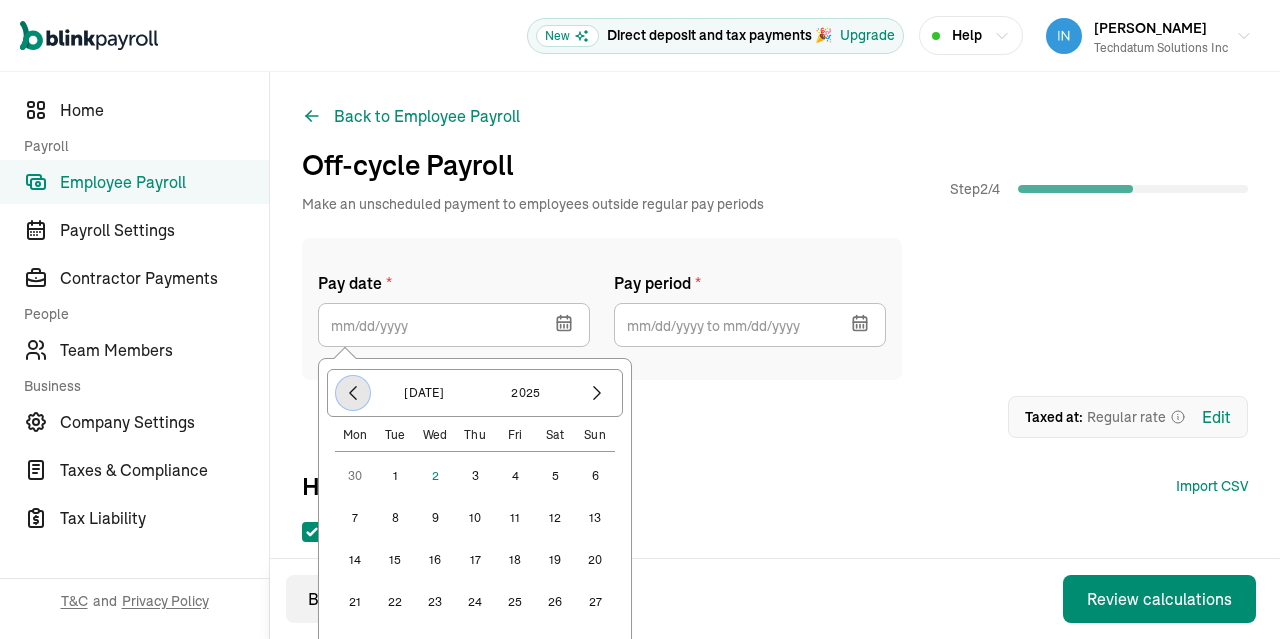 click 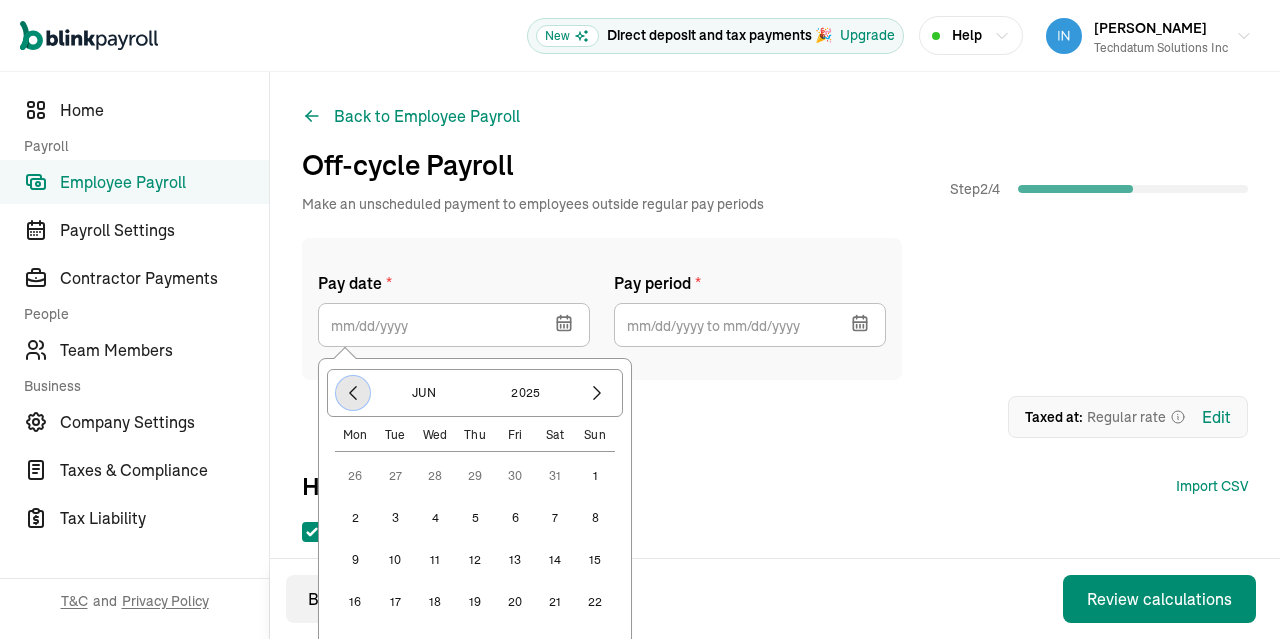 click 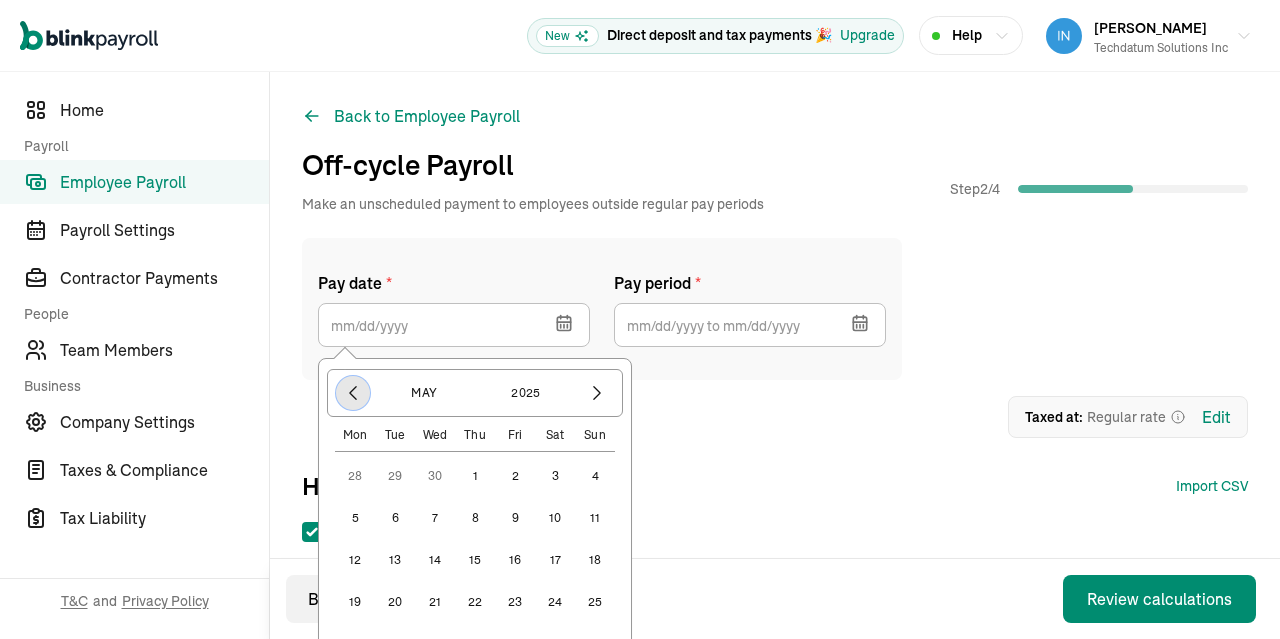 click 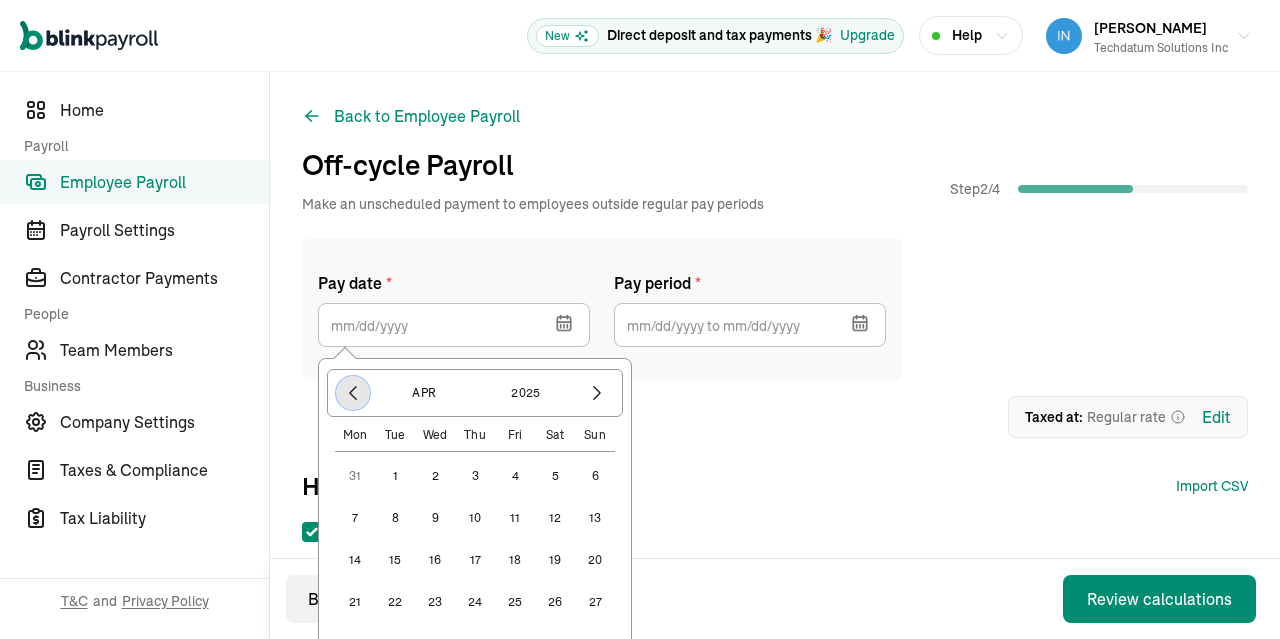 click 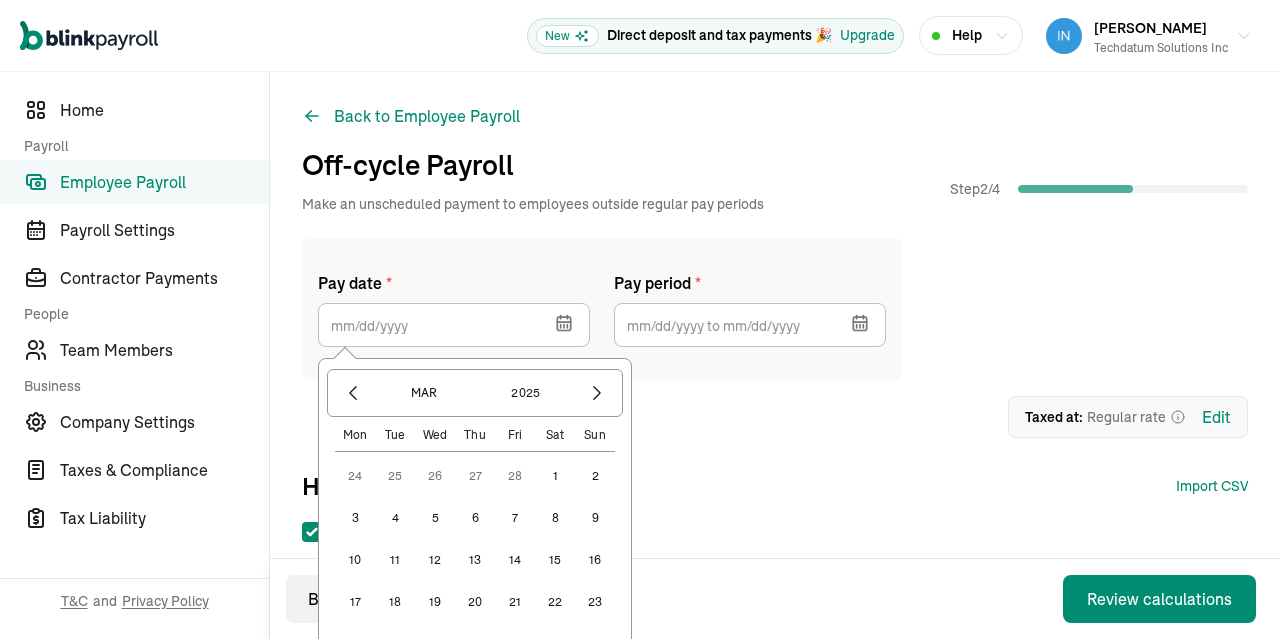 click on "14" at bounding box center (515, 560) 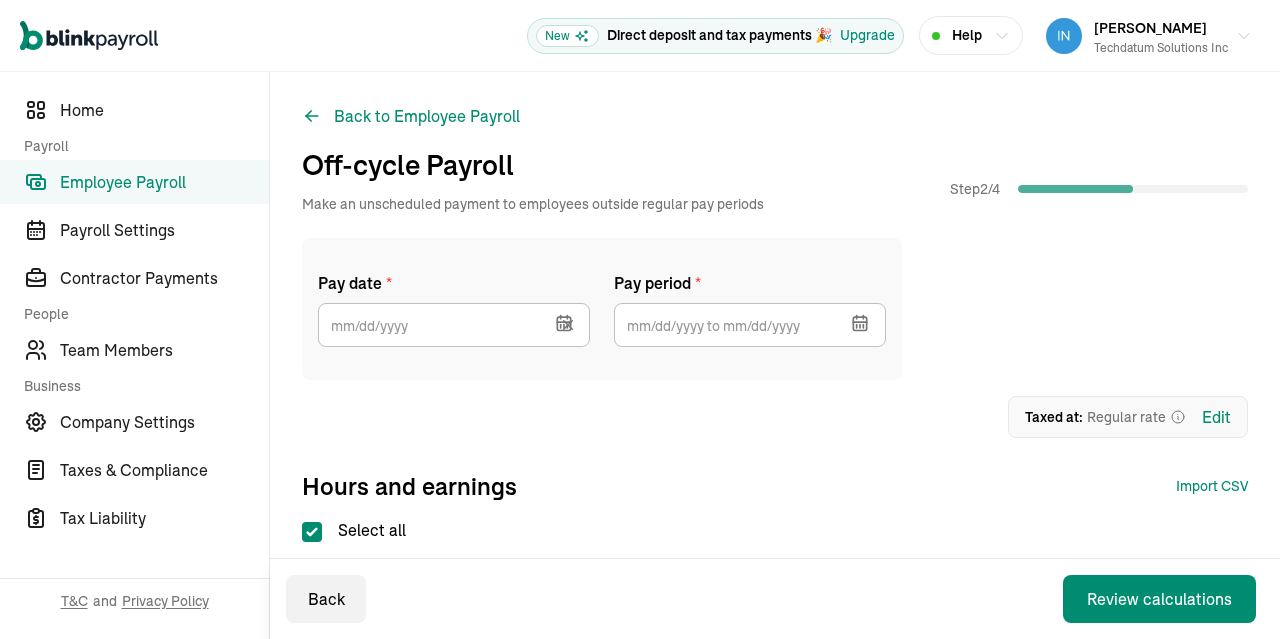 type on "[DATE]" 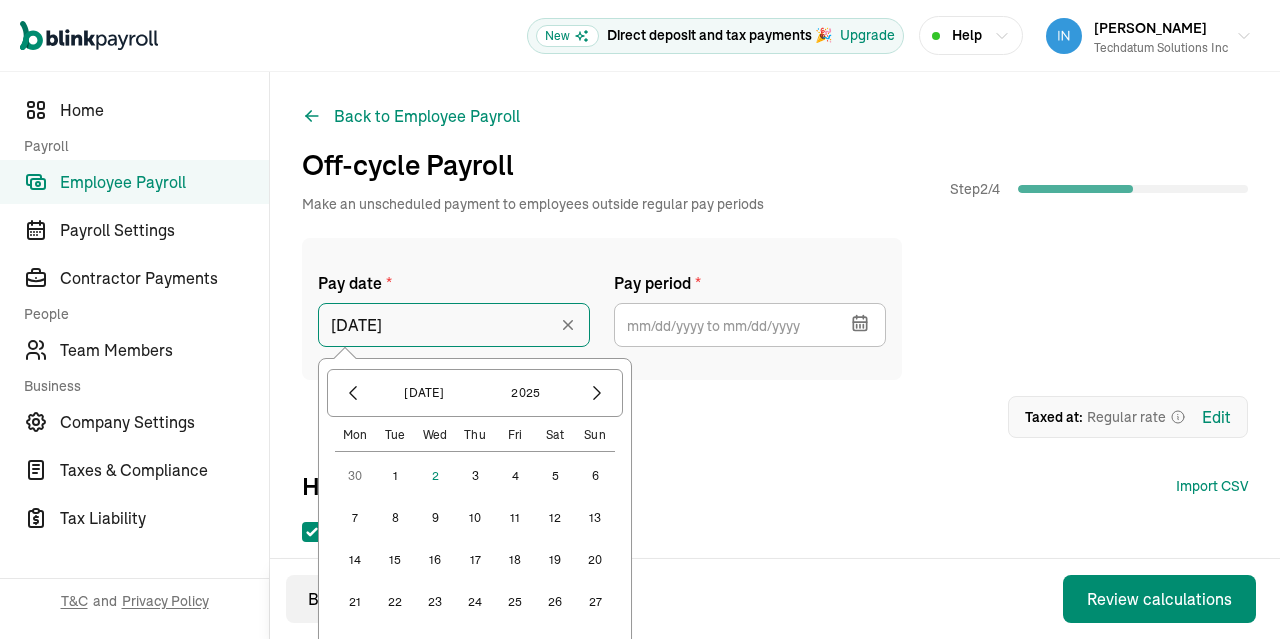 click on "[DATE]" at bounding box center (454, 325) 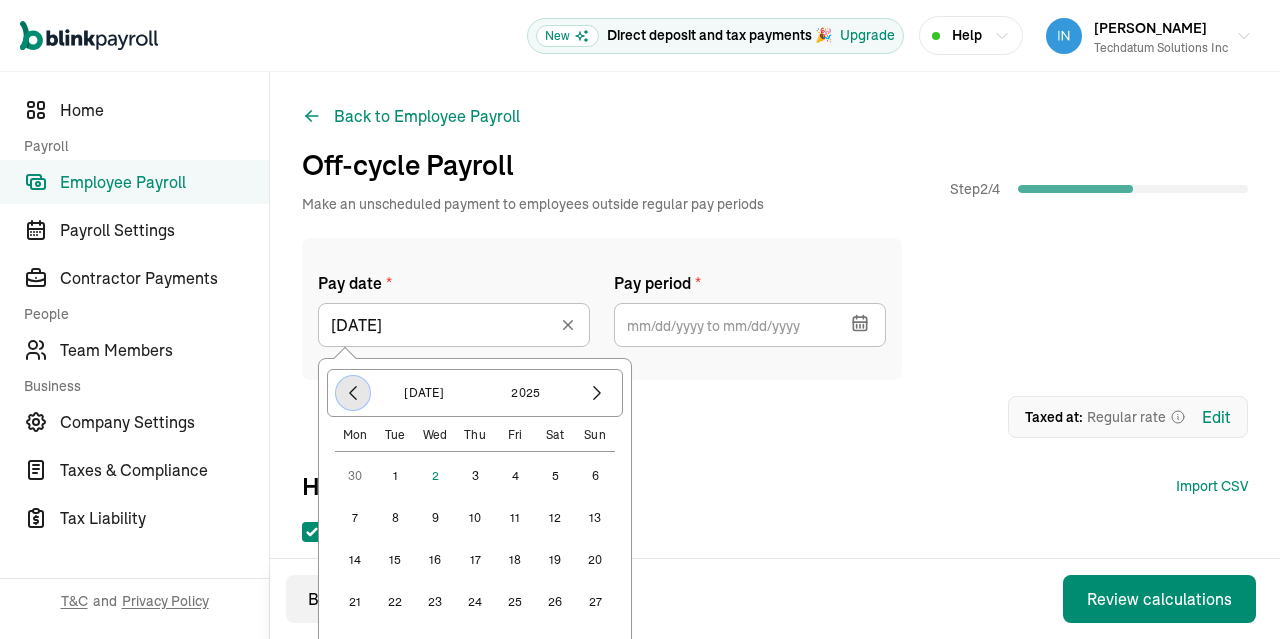 click 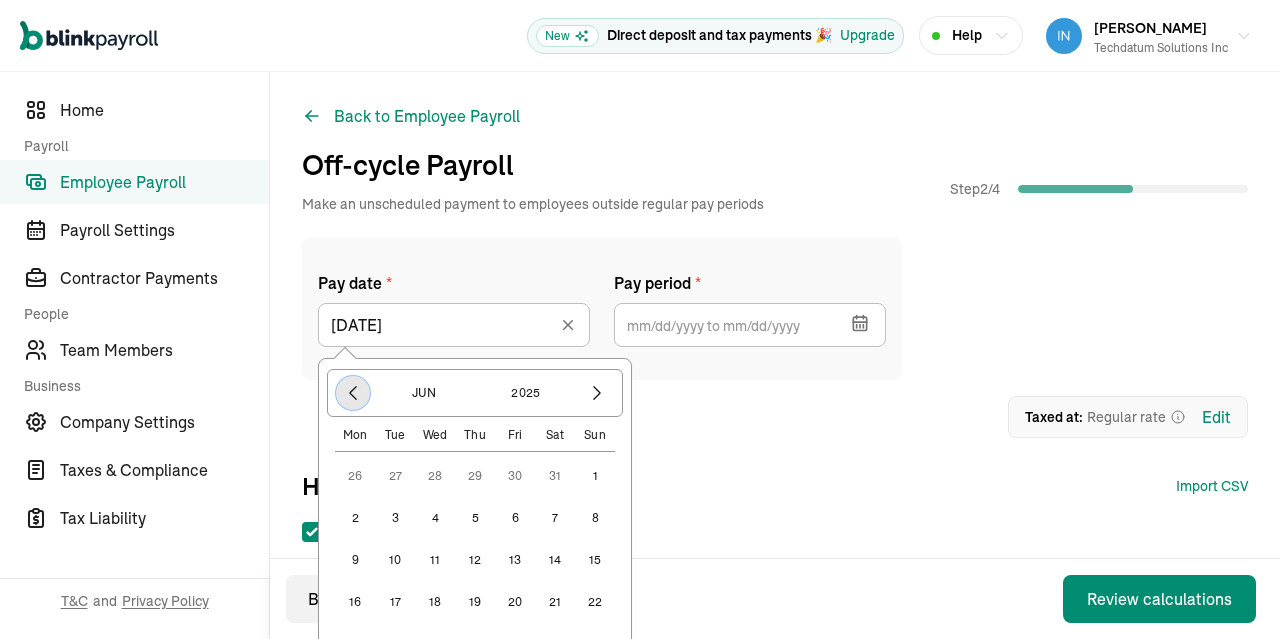 click 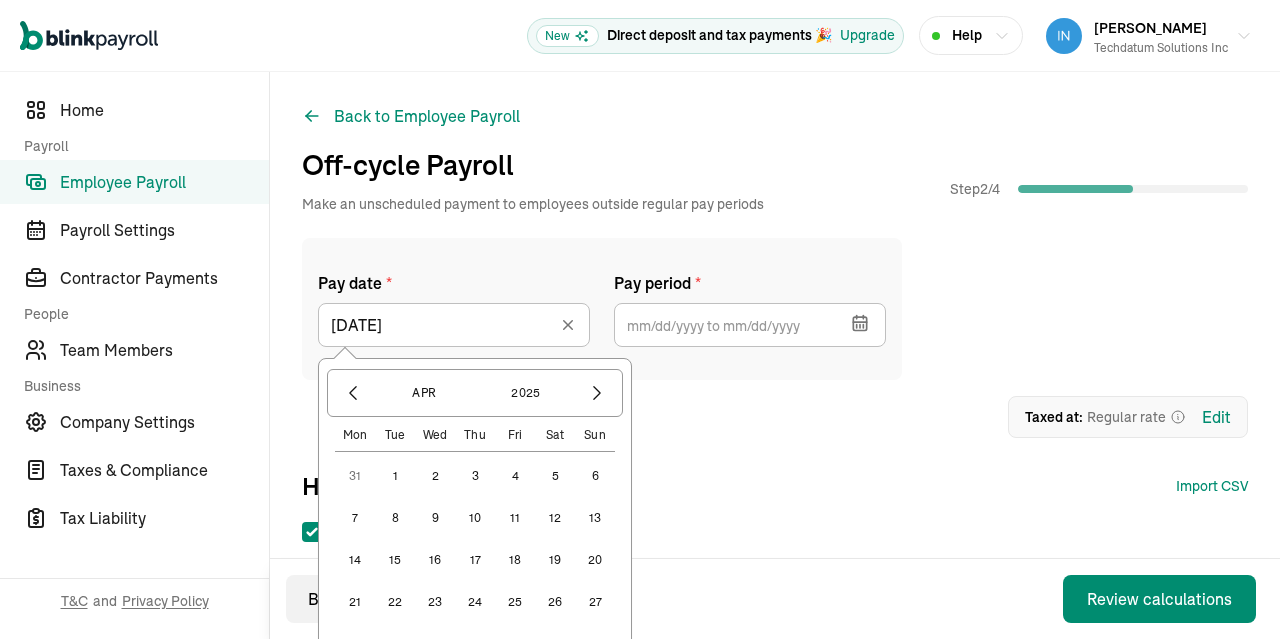 click on "15" at bounding box center [395, 560] 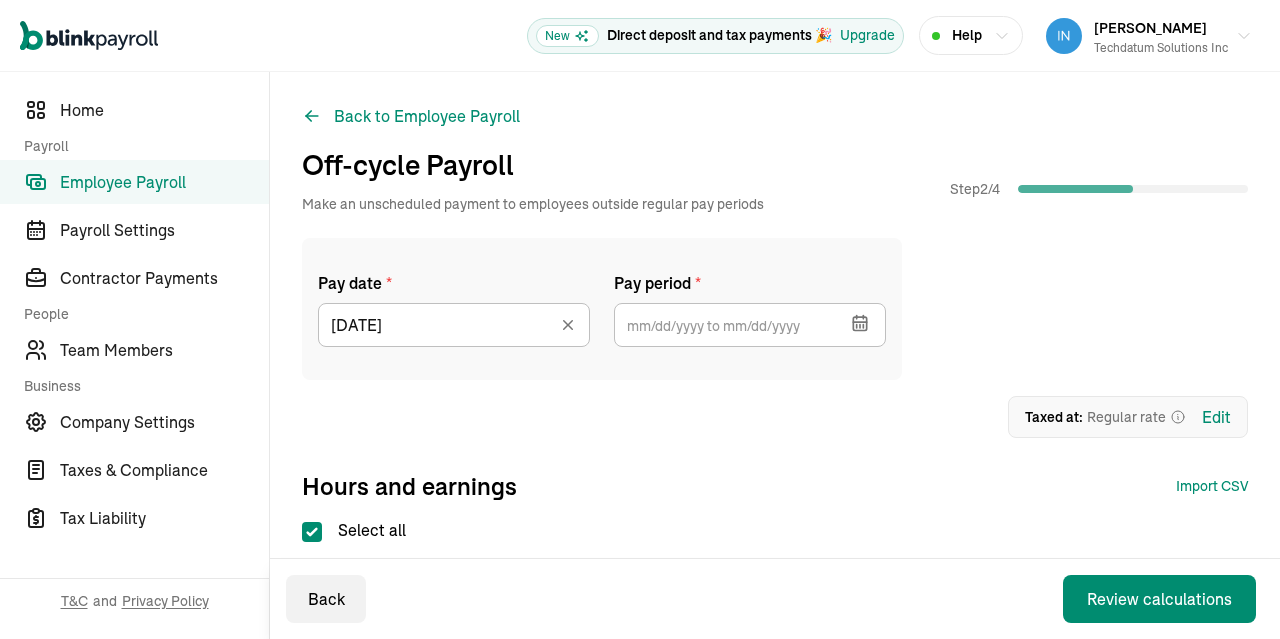 click at bounding box center [858, 321] 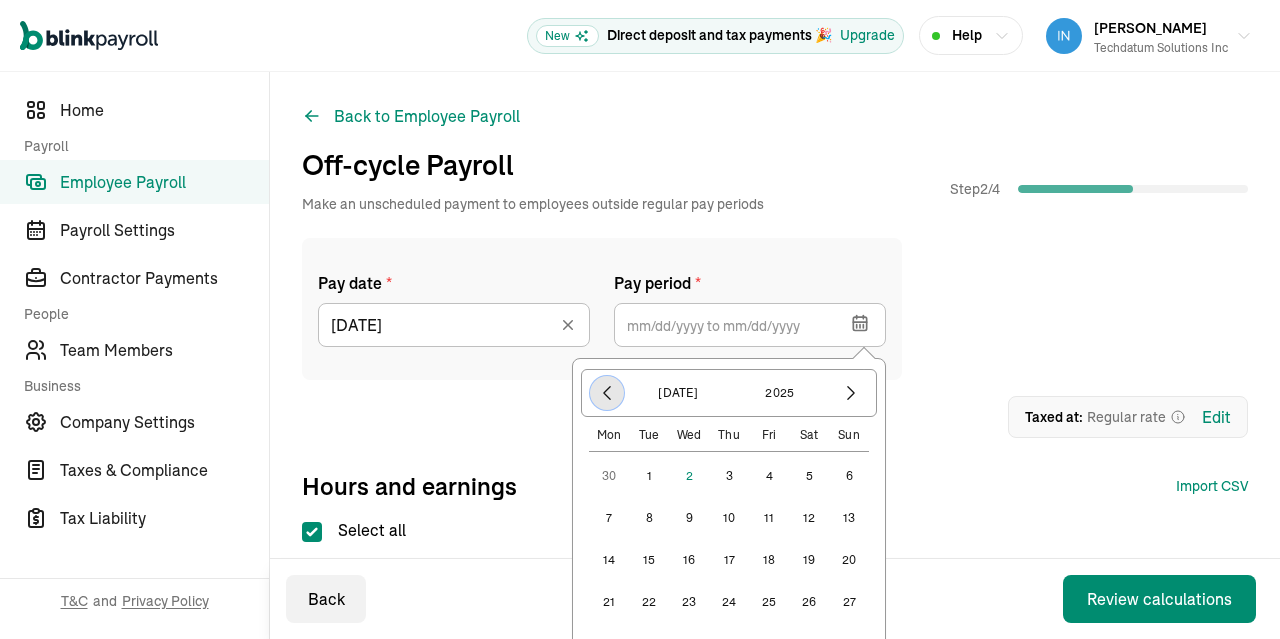 click 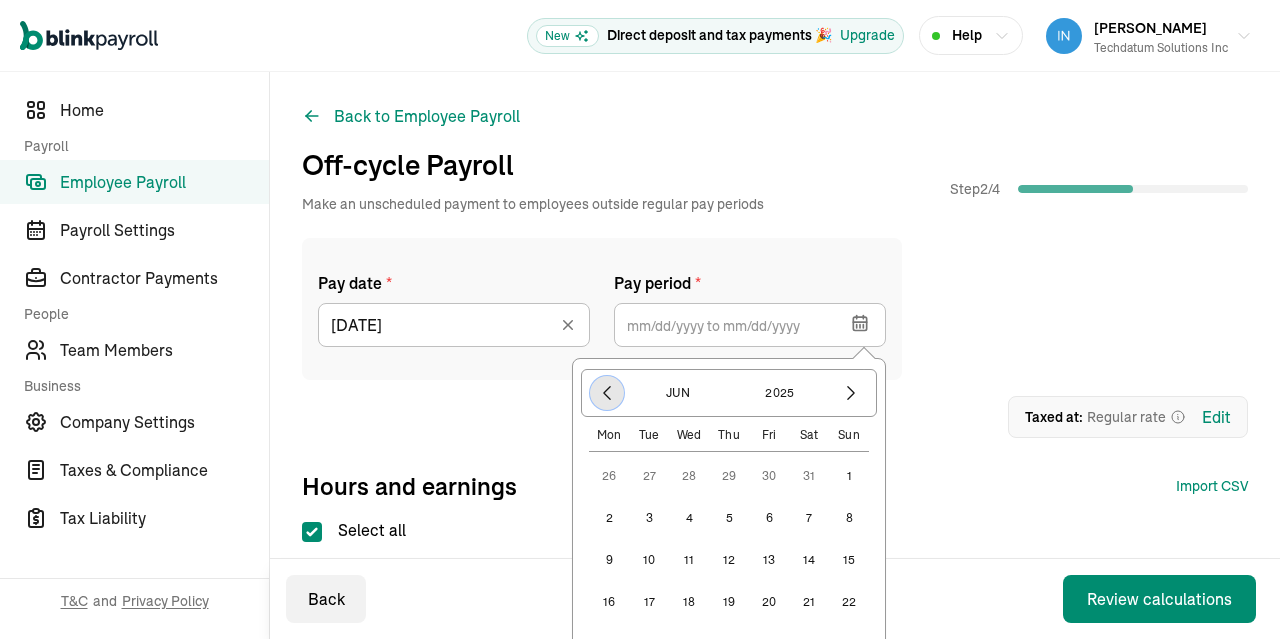 click 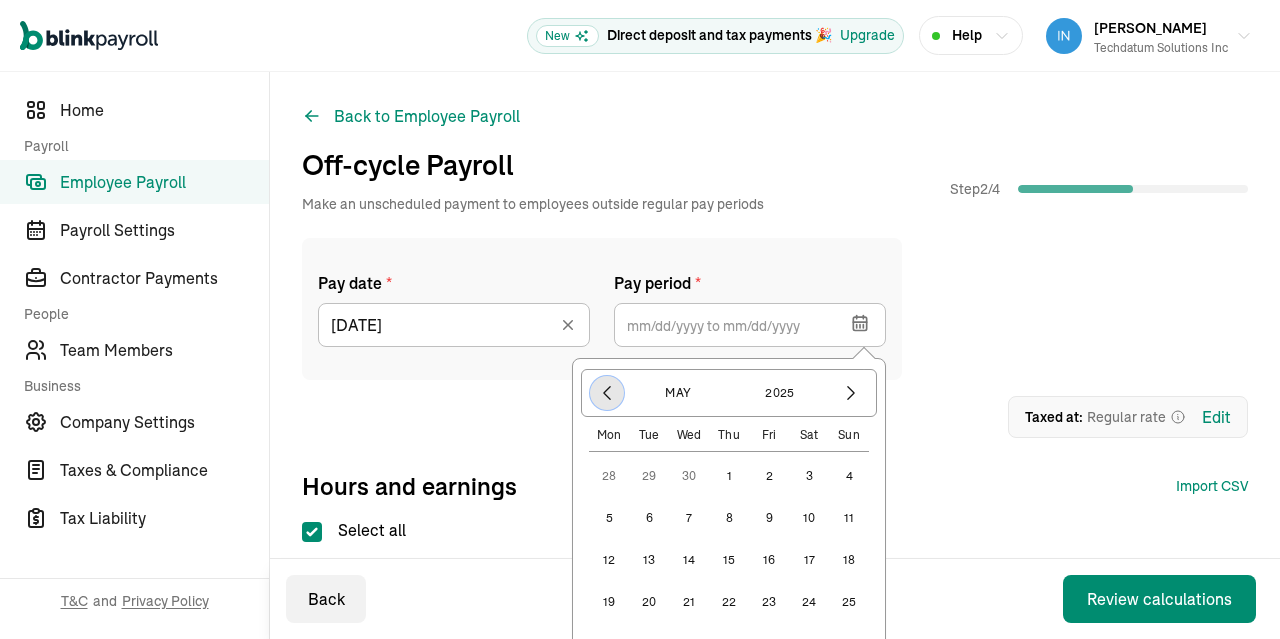 click 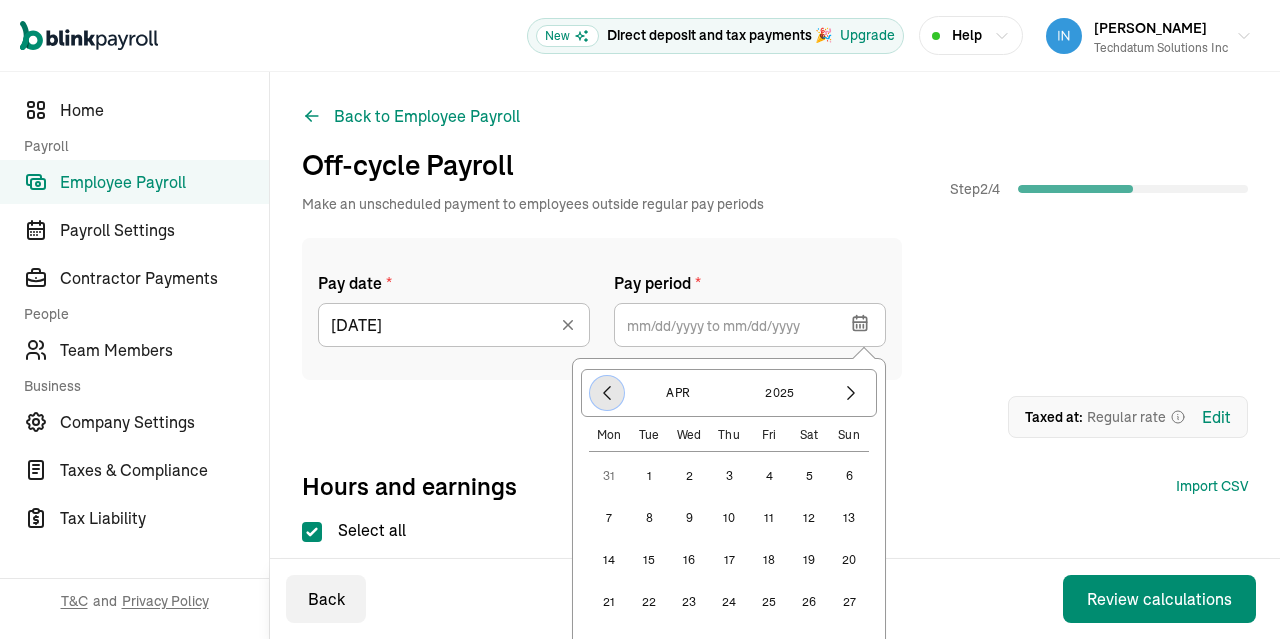 click 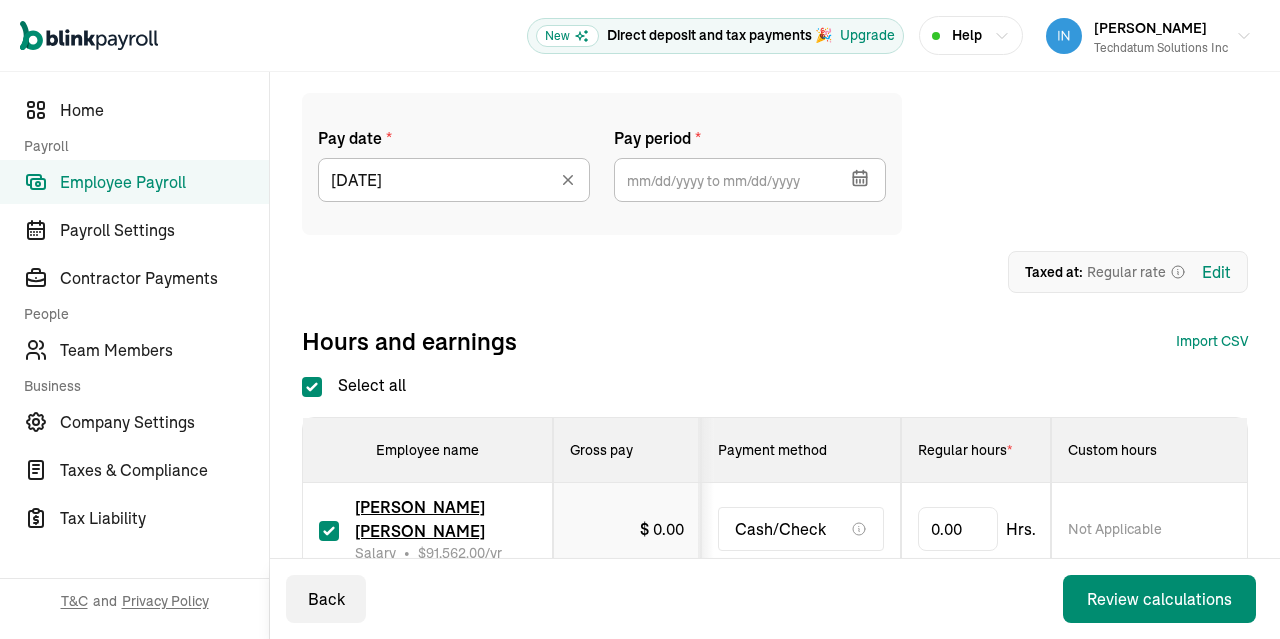 scroll, scrollTop: 180, scrollLeft: 0, axis: vertical 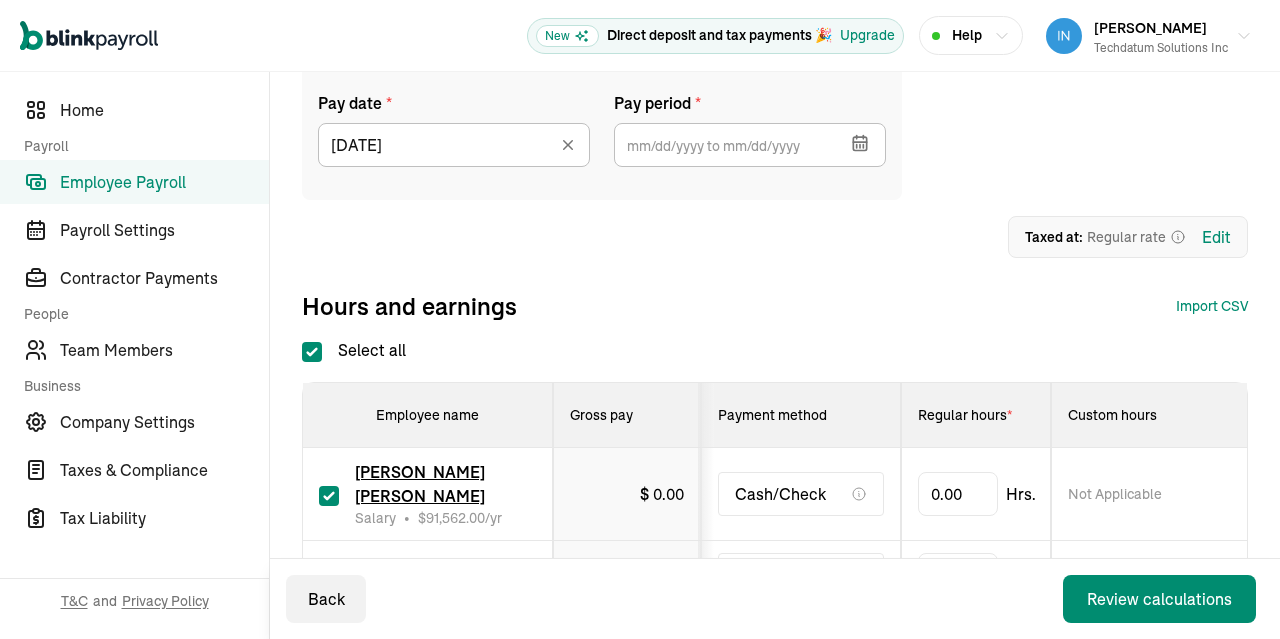 click 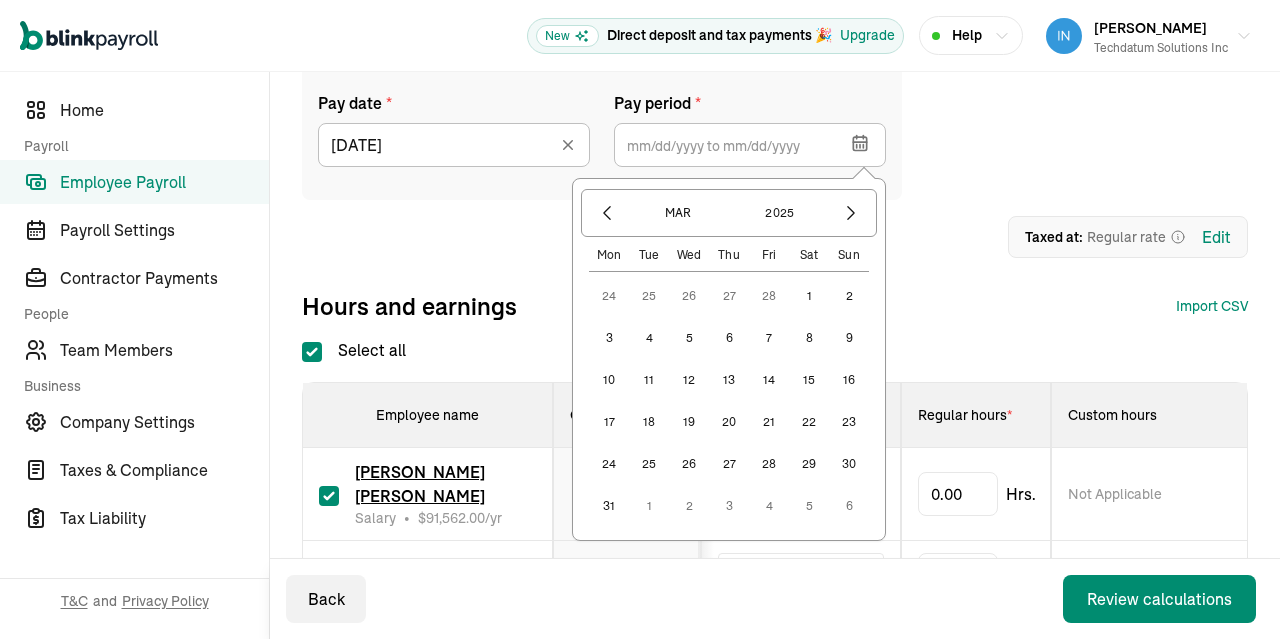 click on "1" at bounding box center (809, 296) 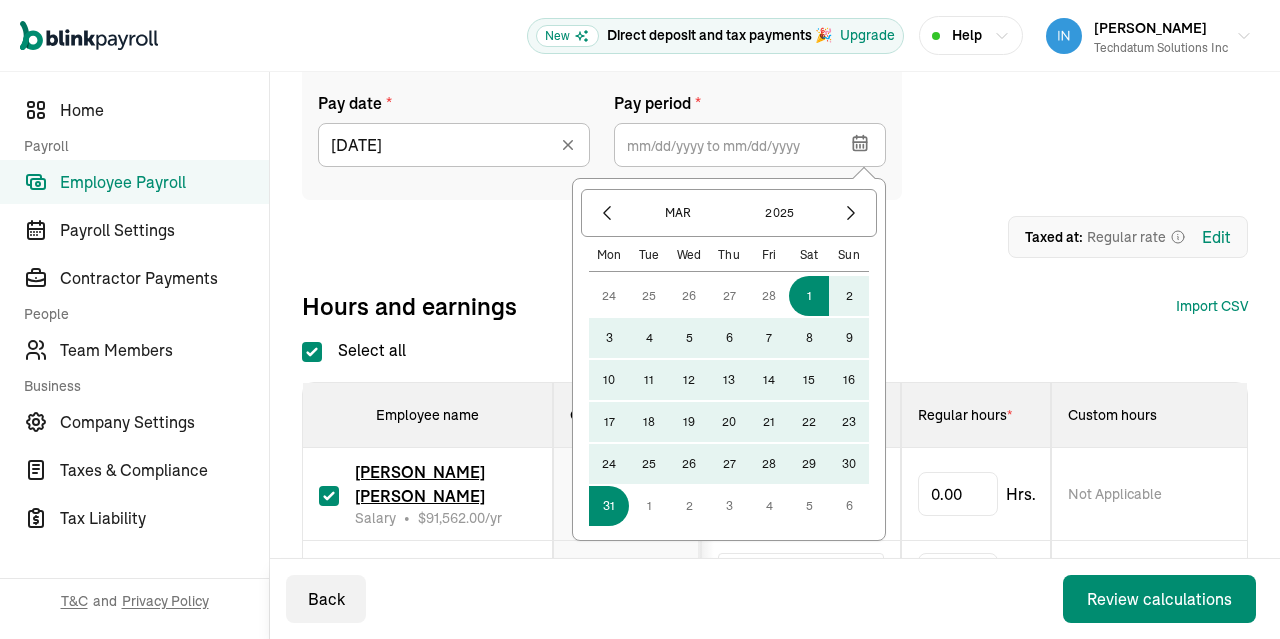 click on "31" at bounding box center [609, 506] 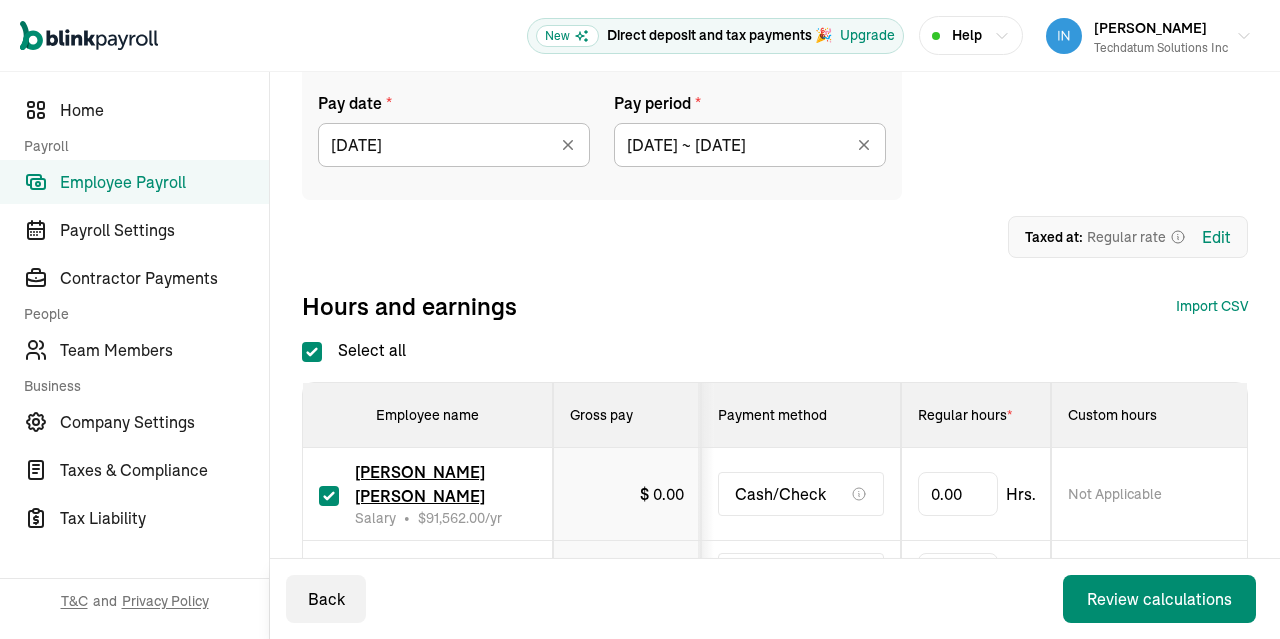 click on "Pay date * [DATE] [DATE] Mon Tue Wed Thu Fri Sat Sun 30 1 2 3 4 5 6 7 8 9 10 11 12 13 14 15 16 17 18 19 20 21 22 23 24 25 26 27 28 29 30 31 1 2 3 4 5 6 7 8 9 10 Pay period * [DATE] ~ [DATE] [DATE] Mon Tue Wed Thu Fri Sat Sun 24 25 26 27 28 1 2 3 4 5 6 7 8 9 10 11 12 13 14 15 16 17 18 19 20 21 22 23 24 25 26 27 28 29 30 31 1 2 3 4 5 6" at bounding box center (775, 129) 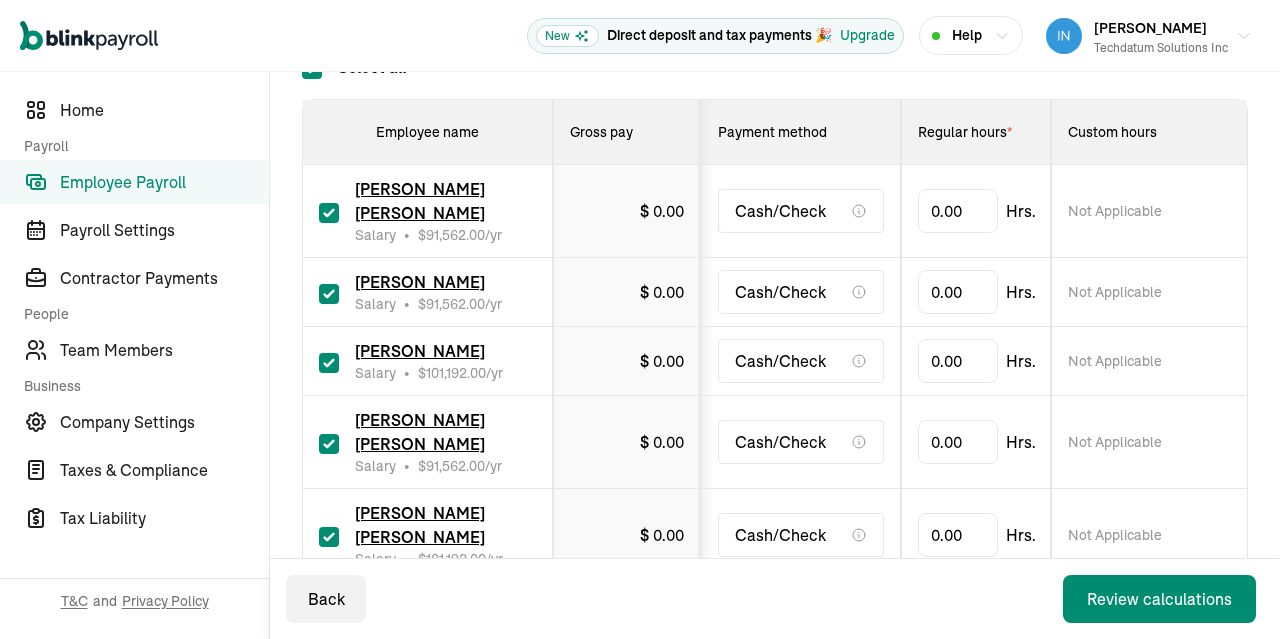 scroll, scrollTop: 382, scrollLeft: 0, axis: vertical 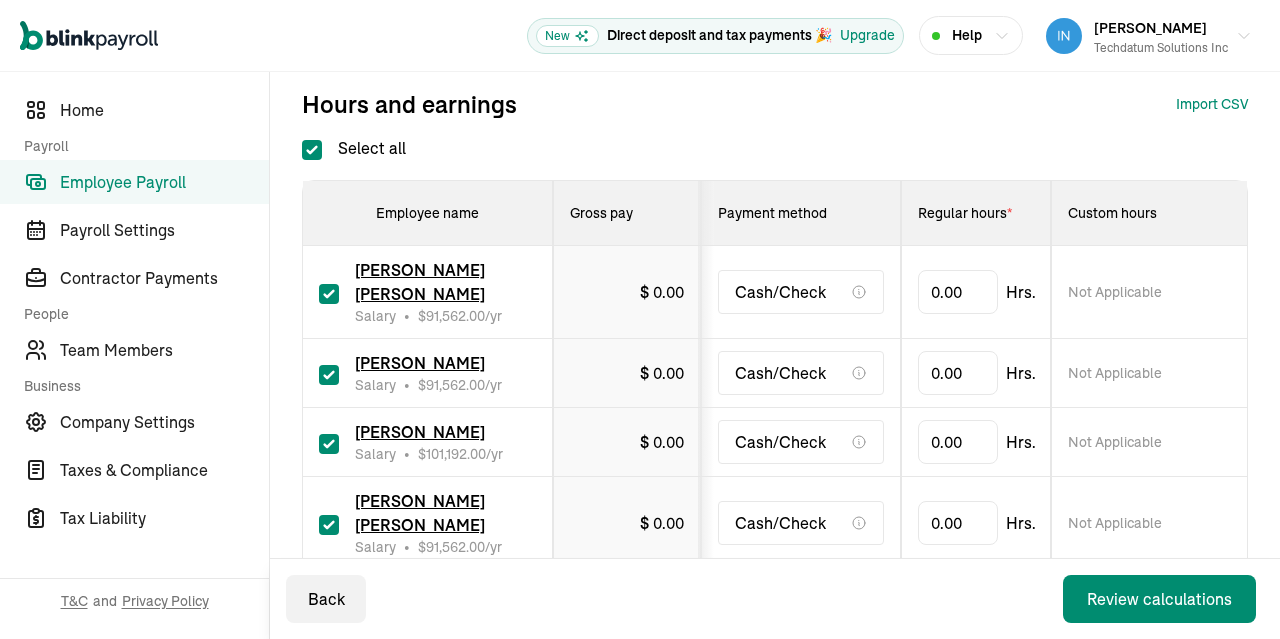 click on "Select all" at bounding box center [312, 150] 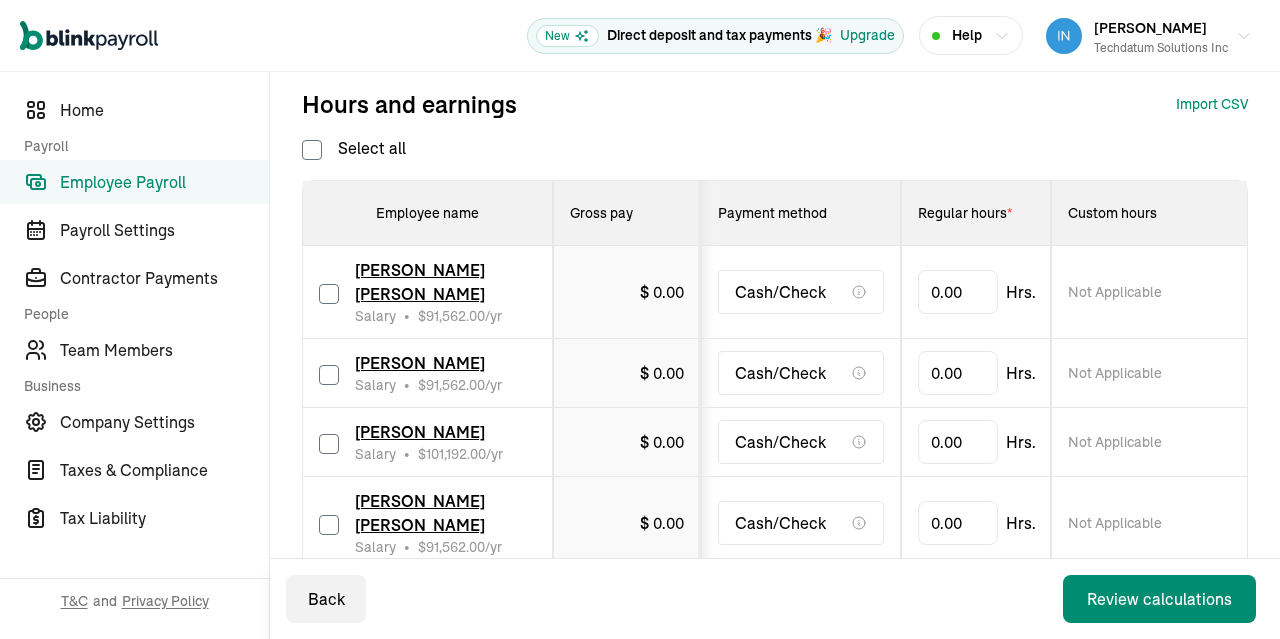 checkbox on "false" 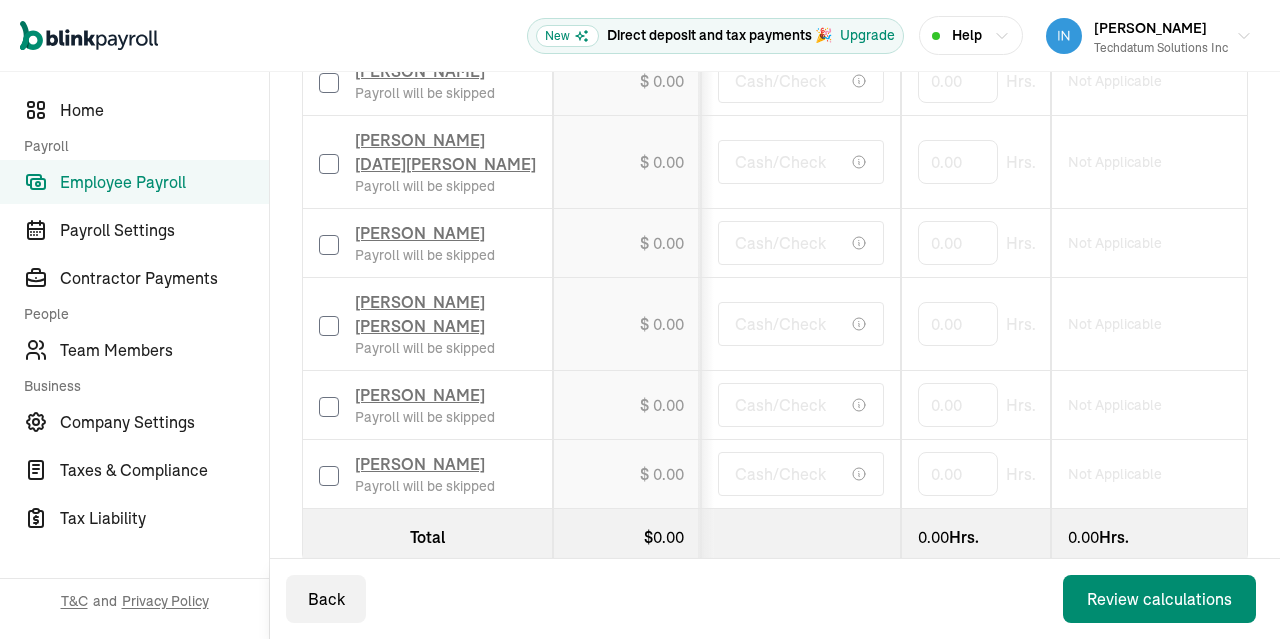 scroll, scrollTop: 1330, scrollLeft: 0, axis: vertical 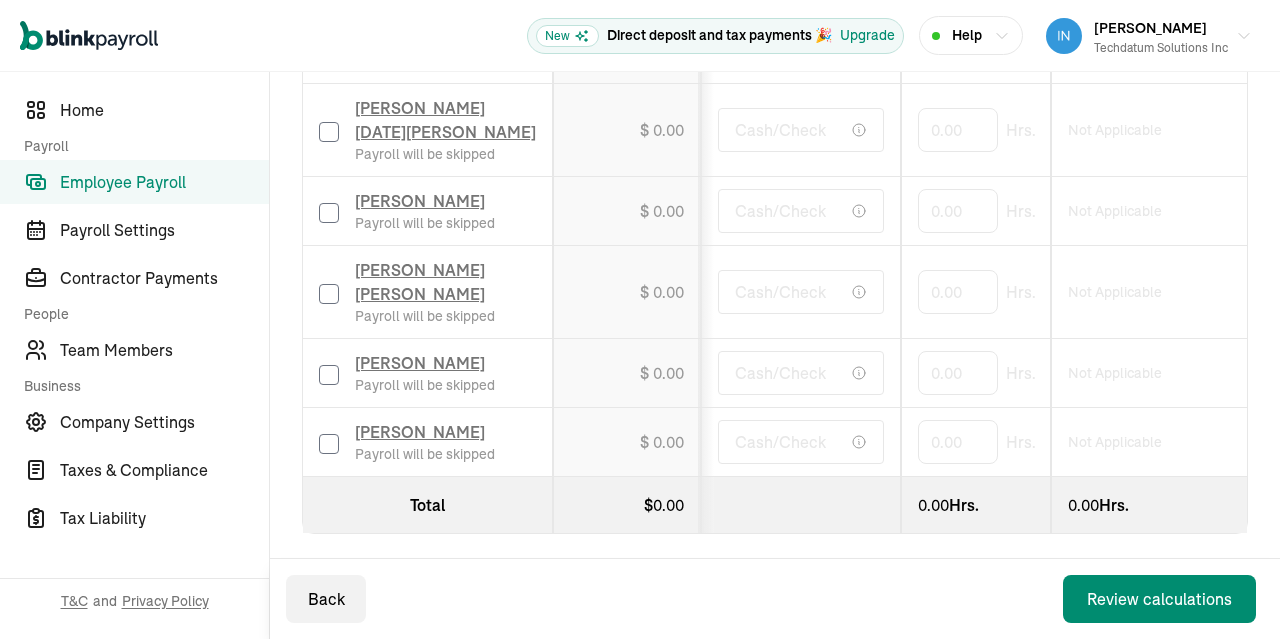 click at bounding box center (329, 444) 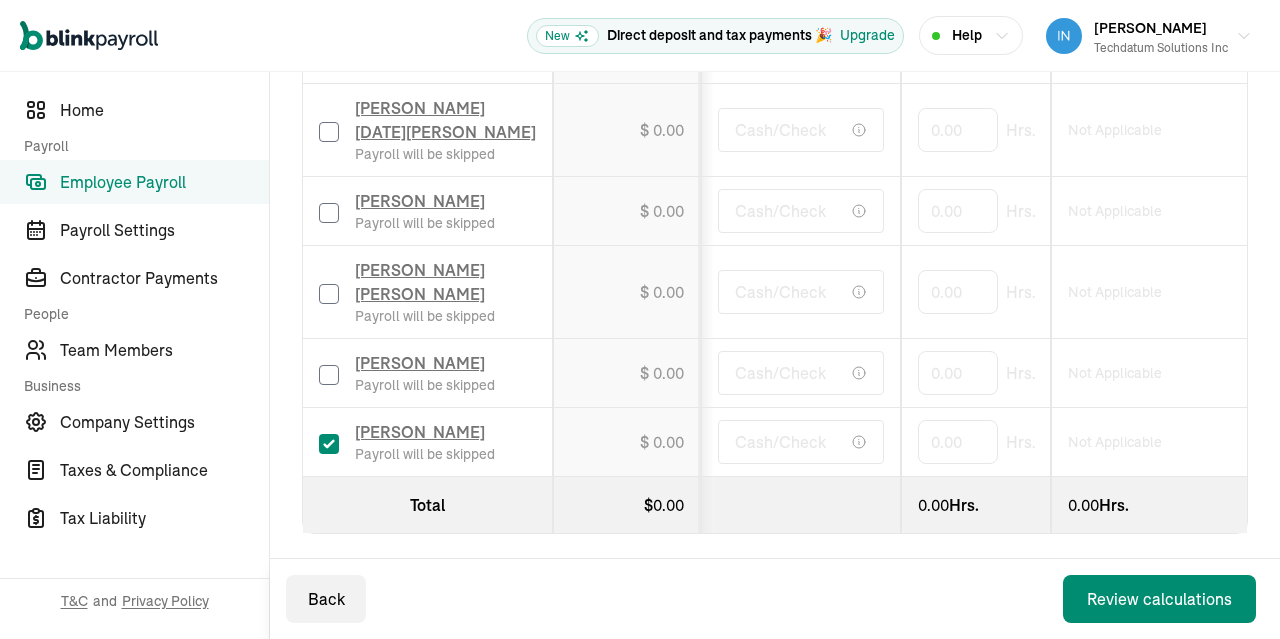 checkbox on "true" 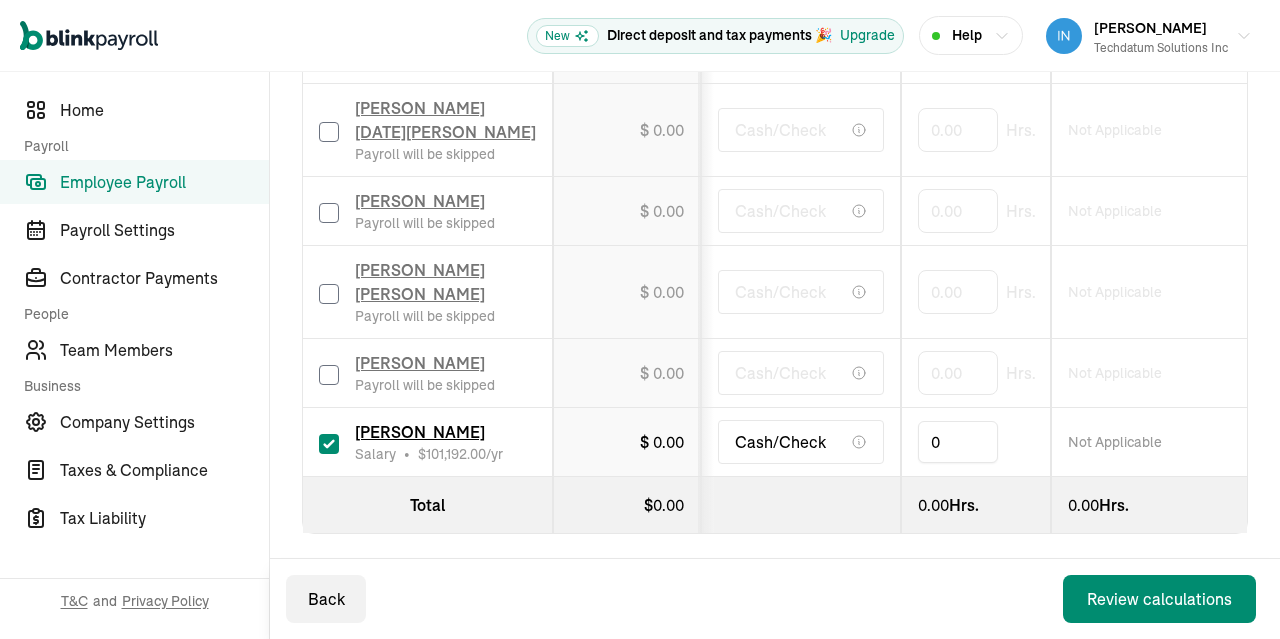 drag, startPoint x: 983, startPoint y: 436, endPoint x: 767, endPoint y: 442, distance: 216.08331 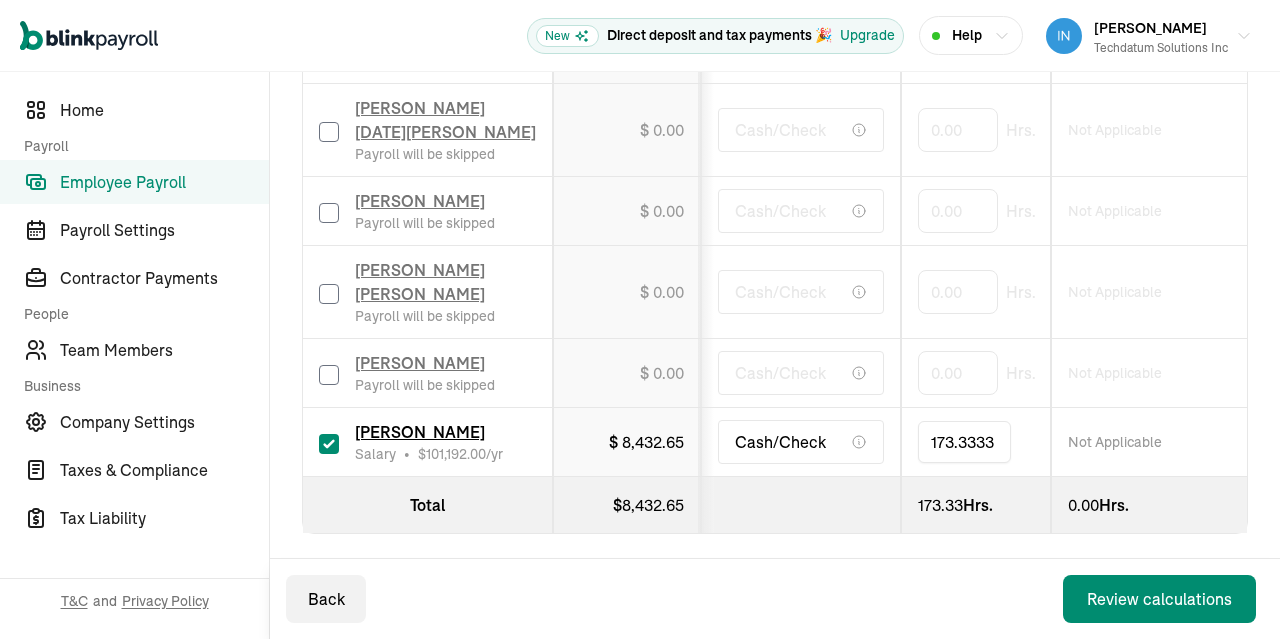 type on "173.33333" 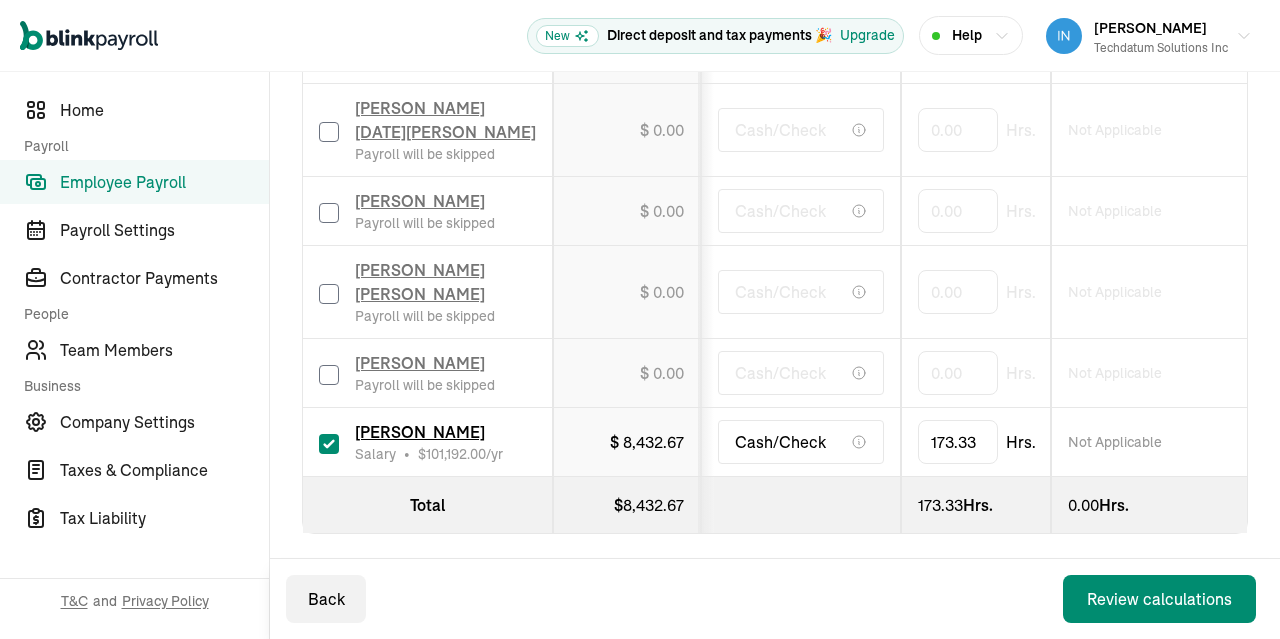 click on "Pay date * [DATE] [DATE] Mon Tue Wed Thu Fri Sat Sun 30 1 2 3 4 5 6 7 8 9 10 11 12 13 14 15 16 17 18 19 20 21 22 23 24 25 26 27 28 29 30 31 1 2 3 4 5 6 7 8 9 10 Pay period * [DATE] ~ [DATE] [DATE] Mon Tue Wed Thu Fri Sat Sun 24 25 26 27 28 1 2 3 4 5 6 7 8 9 10 11 12 13 14 15 16 17 18 19 20 21 22 23 24 25 26 27 28 29 30 31 1 2 3 4 5 6 1 Upload 2 Map Columns 3 Map Employees Drop your file here  or Browse files Expected Column Required Employee Name Regular Hours Overtime Hours Double Overtime Hours Severance Commission Bonus Paycheck Tips One-Time-deductions Reimbursement Download Template Taxed at: regular   rate Edit Hours and earnings Import CSV 1 Upload 2 Map Columns 3 Map Employees Drop your file here  or Browse files Expected Column Required Employee Name Regular Hours Overtime Hours Double Overtime Hours Severance Commission Bonus Paycheck Tips One-Time-deductions Reimbursement Download Template Select all Employee name Gross pay Payment method Regular hours  * Custom hours Overtime hours" at bounding box center [775, -239] 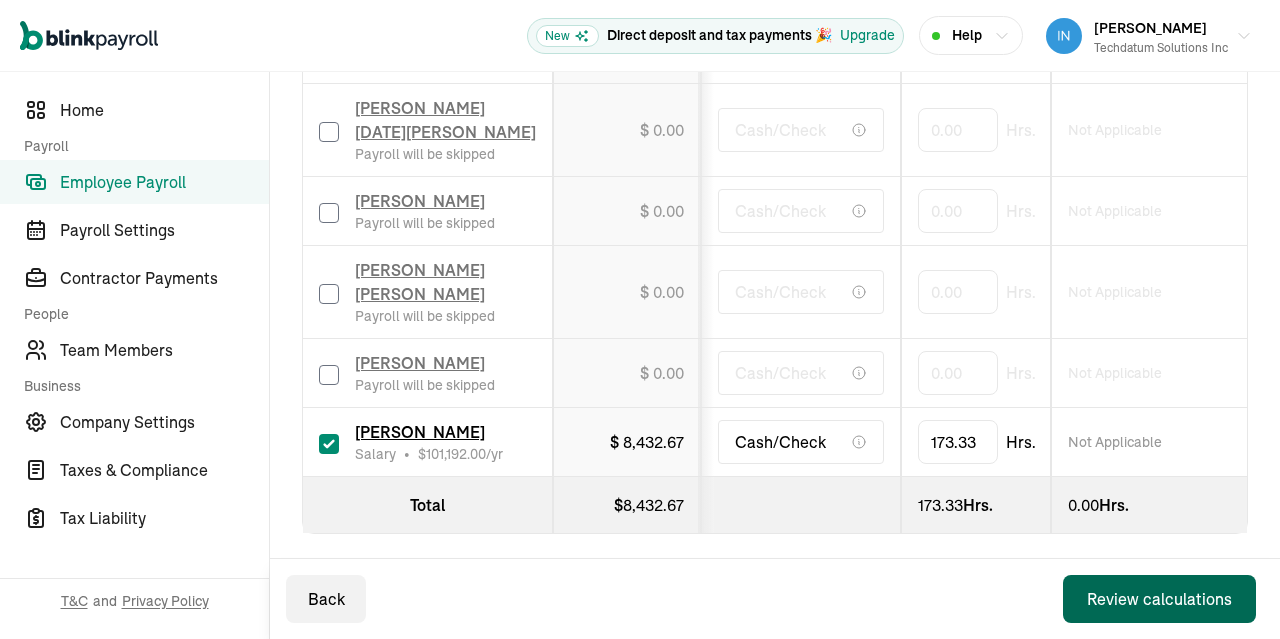 click on "Review calculations" at bounding box center (1159, 599) 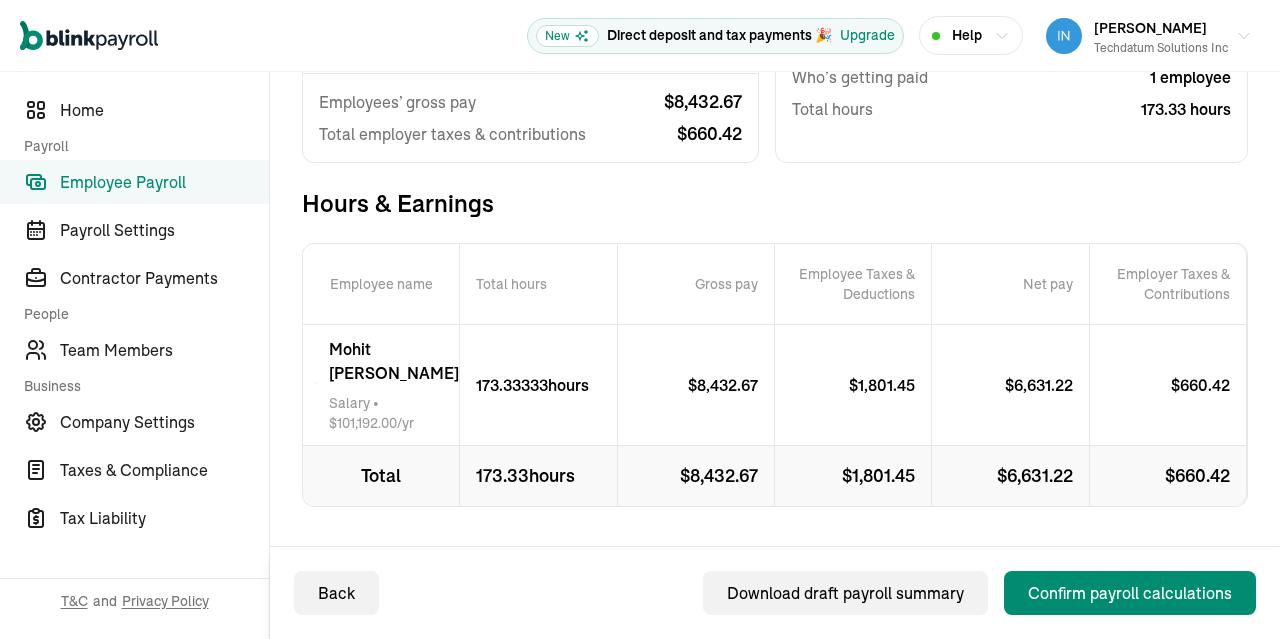 scroll, scrollTop: 325, scrollLeft: 0, axis: vertical 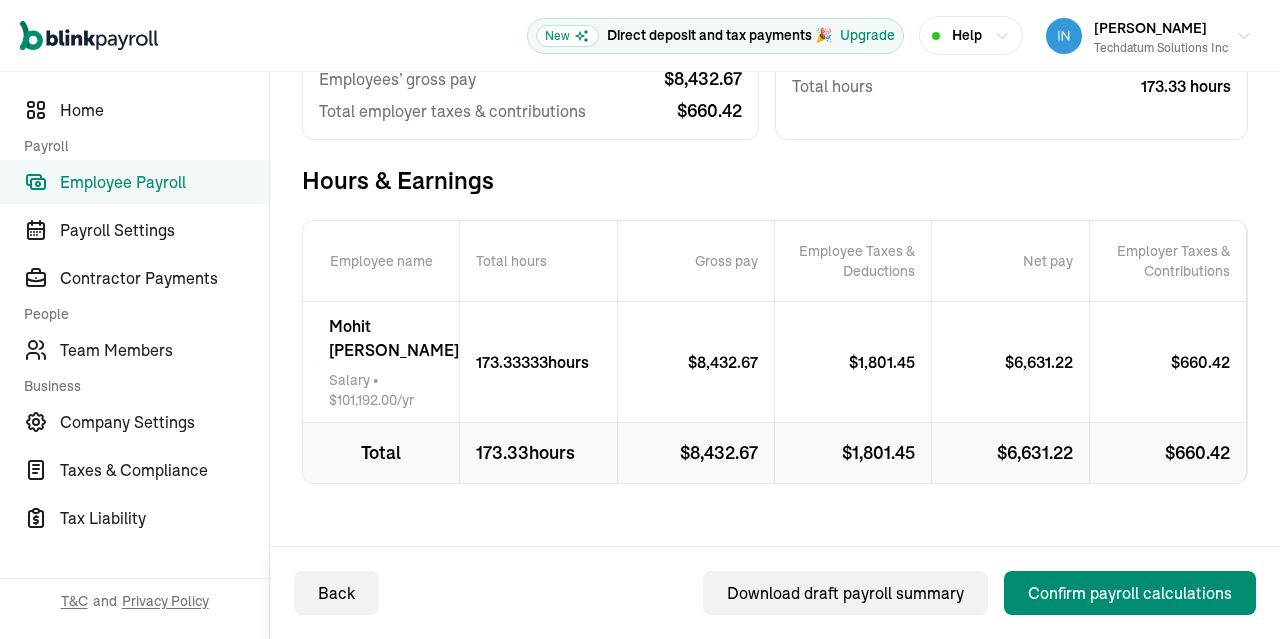click 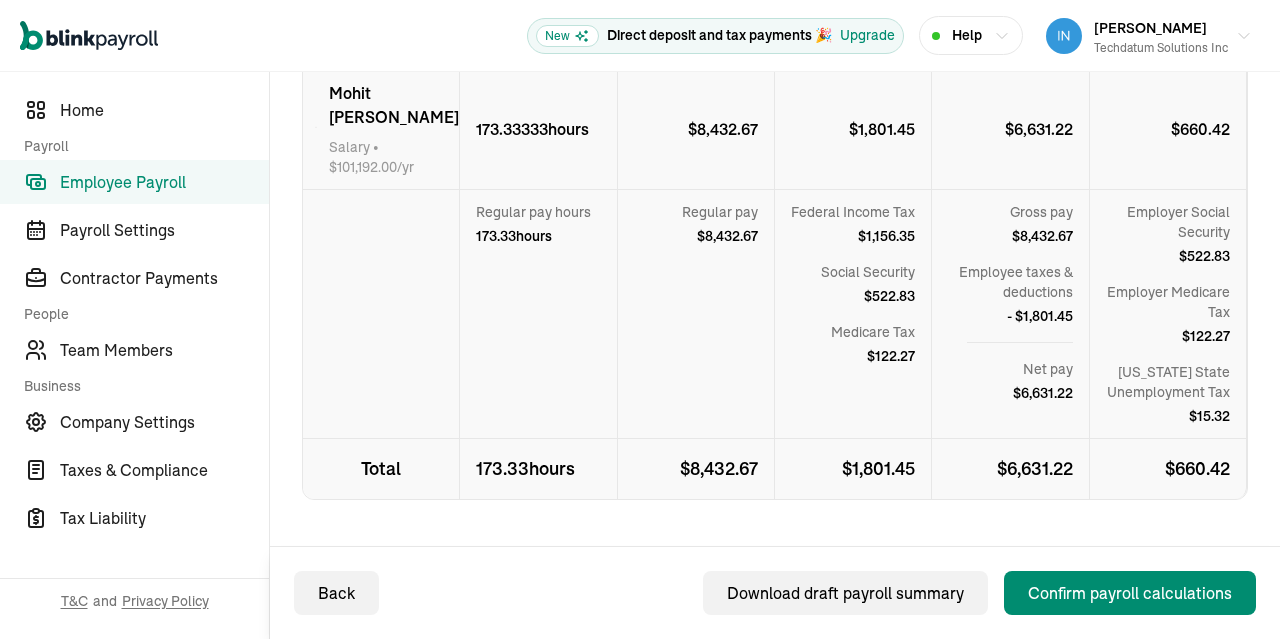 scroll, scrollTop: 574, scrollLeft: 0, axis: vertical 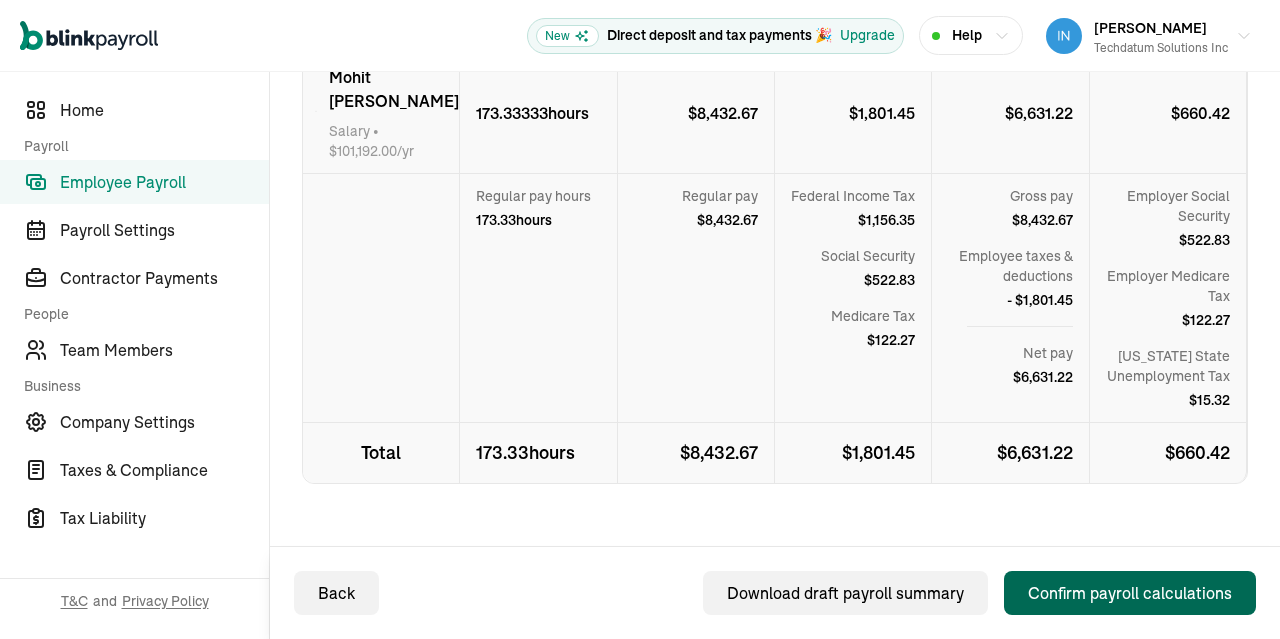 click on "Confirm payroll calculations" at bounding box center [1130, 593] 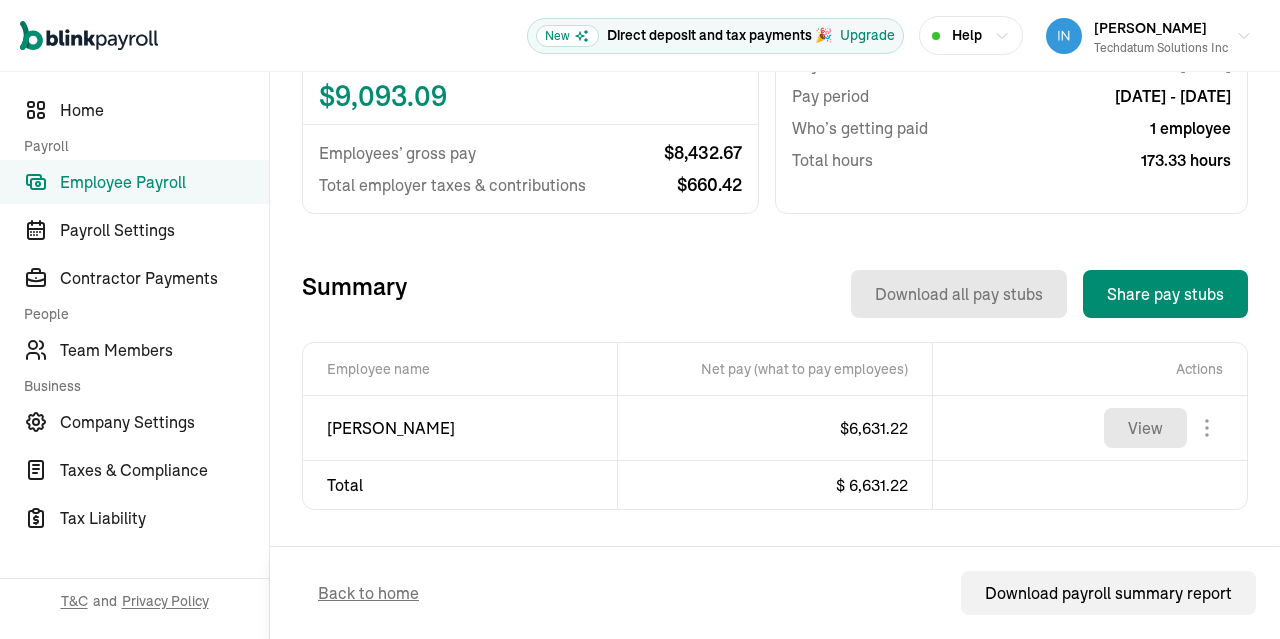 scroll, scrollTop: 533, scrollLeft: 0, axis: vertical 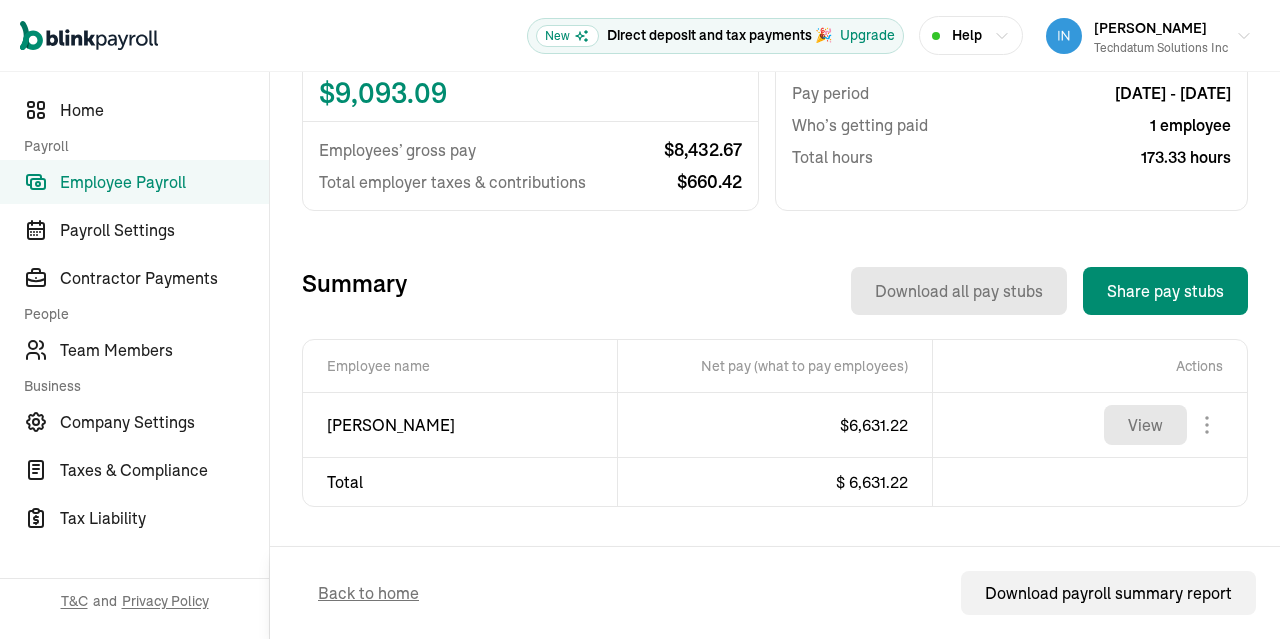 click on "Open main menu New  Direct deposit and tax payments 🎉 Upgrade Help [PERSON_NAME] Techdatum Solutions Inc Direct deposit and tax payments 🎉 Upgrade Home Payroll Employee Payroll Payroll Settings Contractor Payments People Team Members Business Company Settings Taxes & Compliance Tax Liability T&C   and   Privacy Policy Back to Employee Payroll Off-cycle Payroll Make an unscheduled payment to employees outside regular pay periods Step  4 / 4 Introducing Full-Service Payroll 🎉 We handle everything. Payroll and taxes, fully automated. Simplify your payroll process and ensure you’re always tax compliant. 50% off for the next 6 months Schedule a call now Total Payroll Cost Total cost $ 9,093.09 Employees’ gross pay $ 8,432.67 Total employer taxes & contributions $ 660.42 Pay date [DATE] Pay period [DATE] - [DATE] Who’s getting paid 1 employee Total hours 173.33 hours Summary Download all pay stubs Share pay stubs [PERSON_NAME] Hourly  $ 48.65 /hr Net pay (what to pay employees) $ $ $" at bounding box center (640, 319) 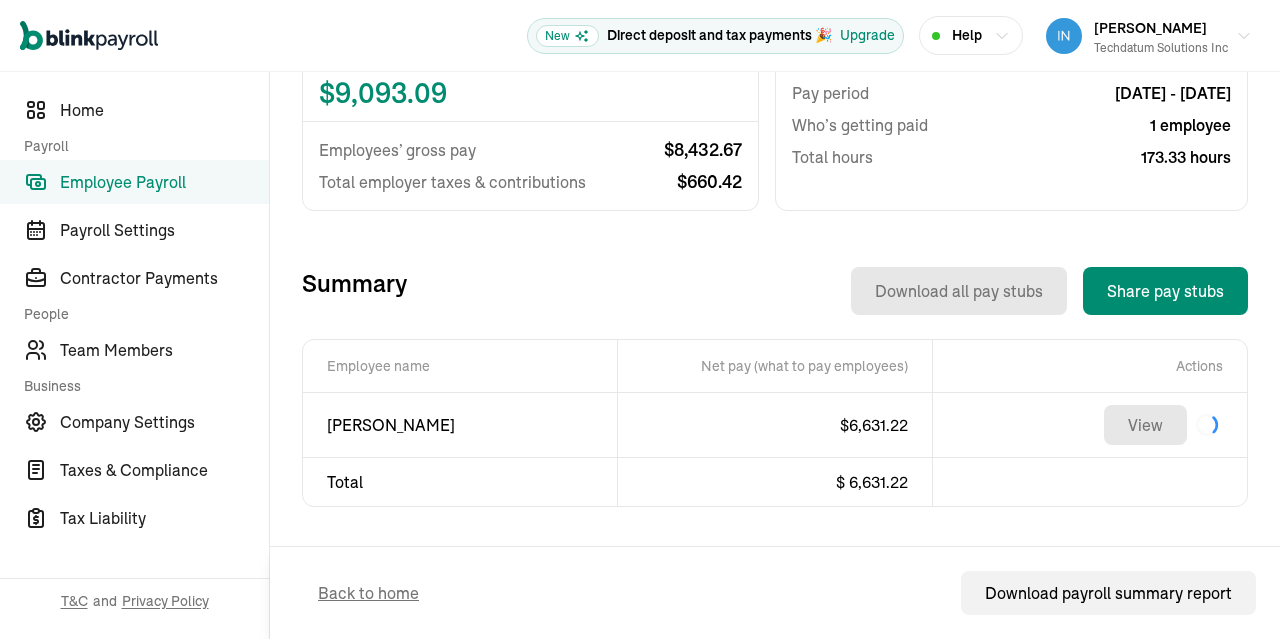 click on "Employee Payroll" at bounding box center [164, 182] 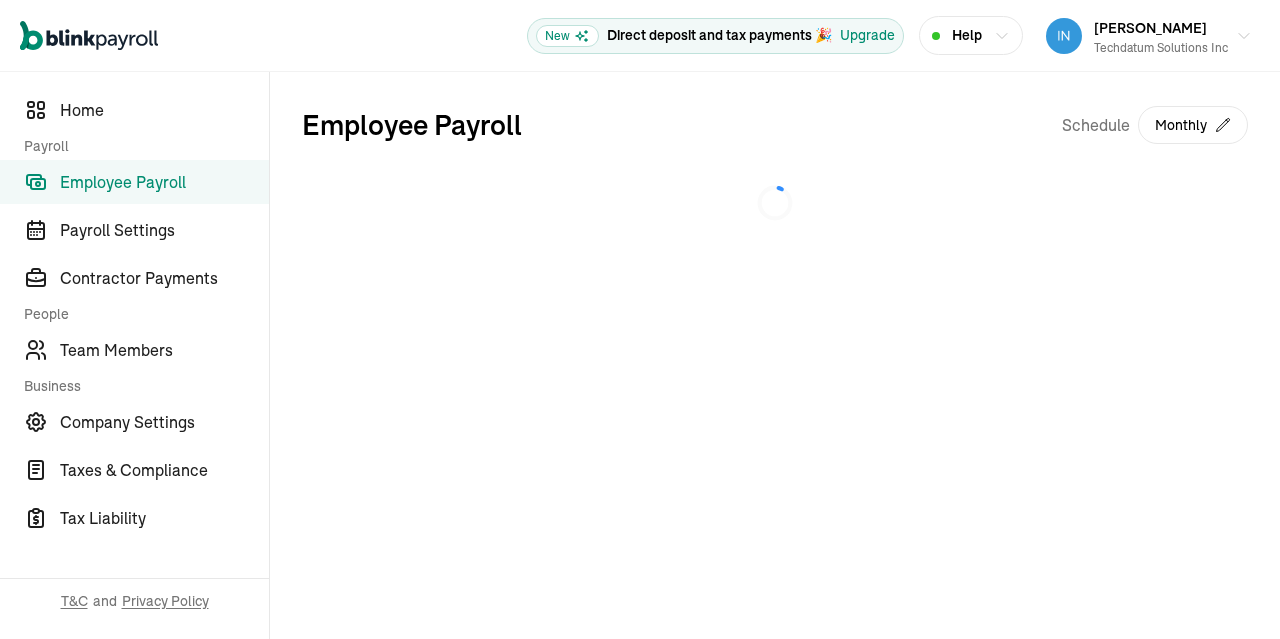 scroll, scrollTop: 0, scrollLeft: 0, axis: both 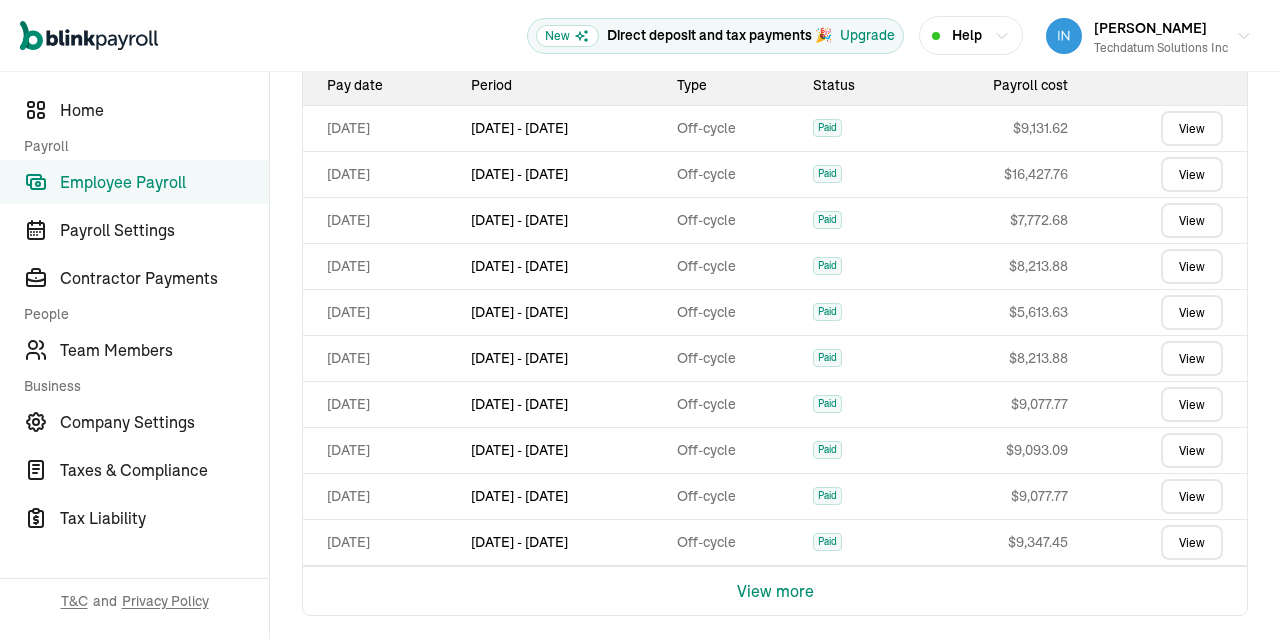 click on "View more" at bounding box center [775, 591] 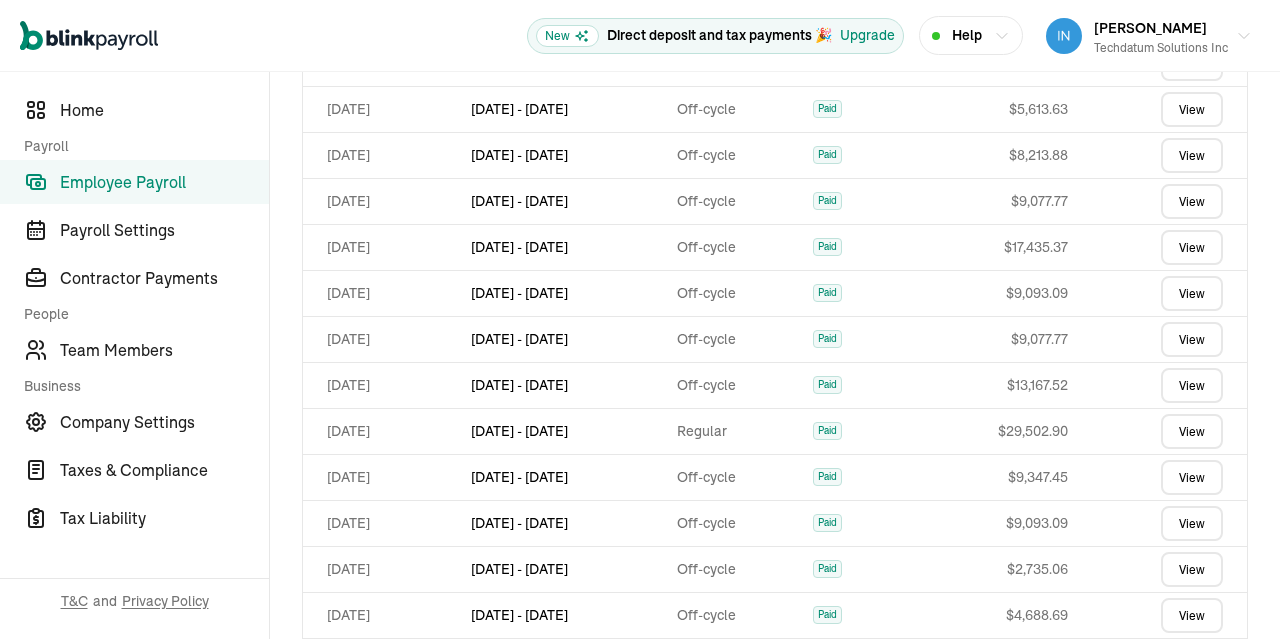 scroll, scrollTop: 1157, scrollLeft: 0, axis: vertical 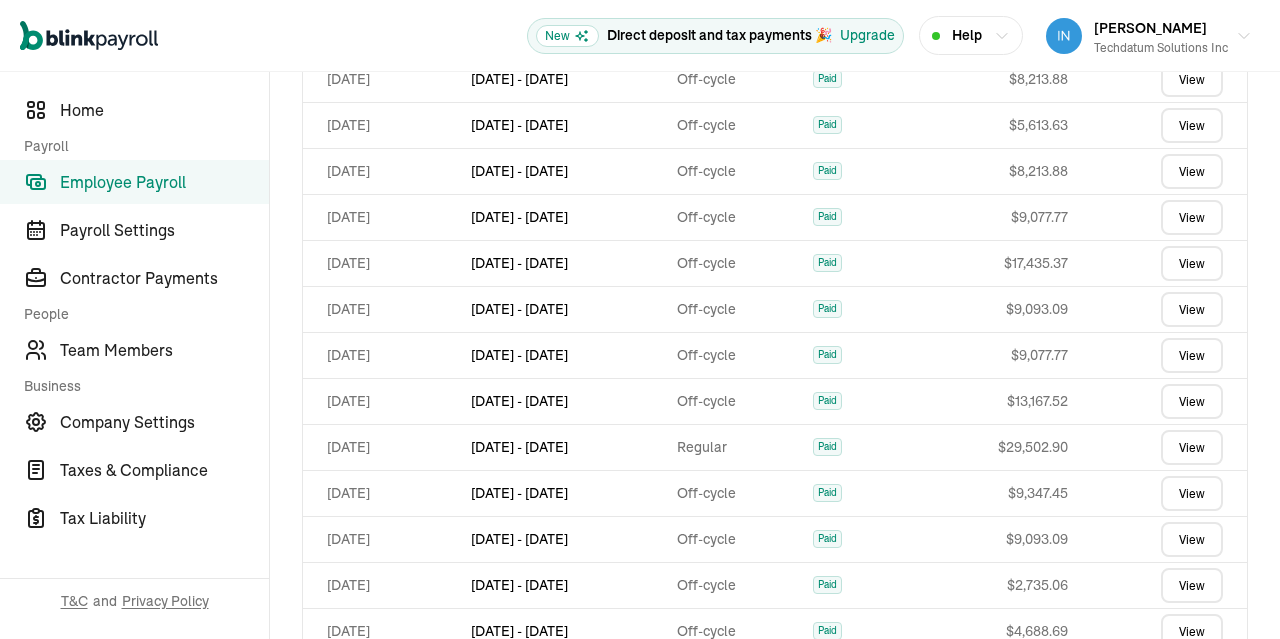 click on "View" at bounding box center [1192, 309] 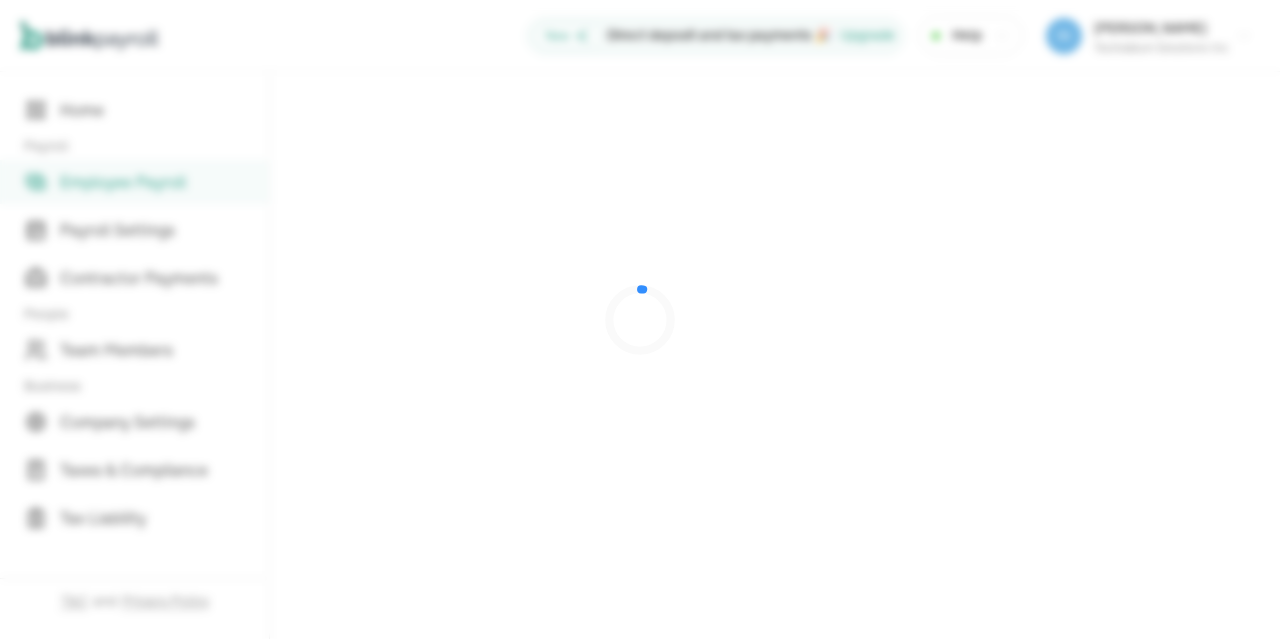 scroll, scrollTop: 0, scrollLeft: 0, axis: both 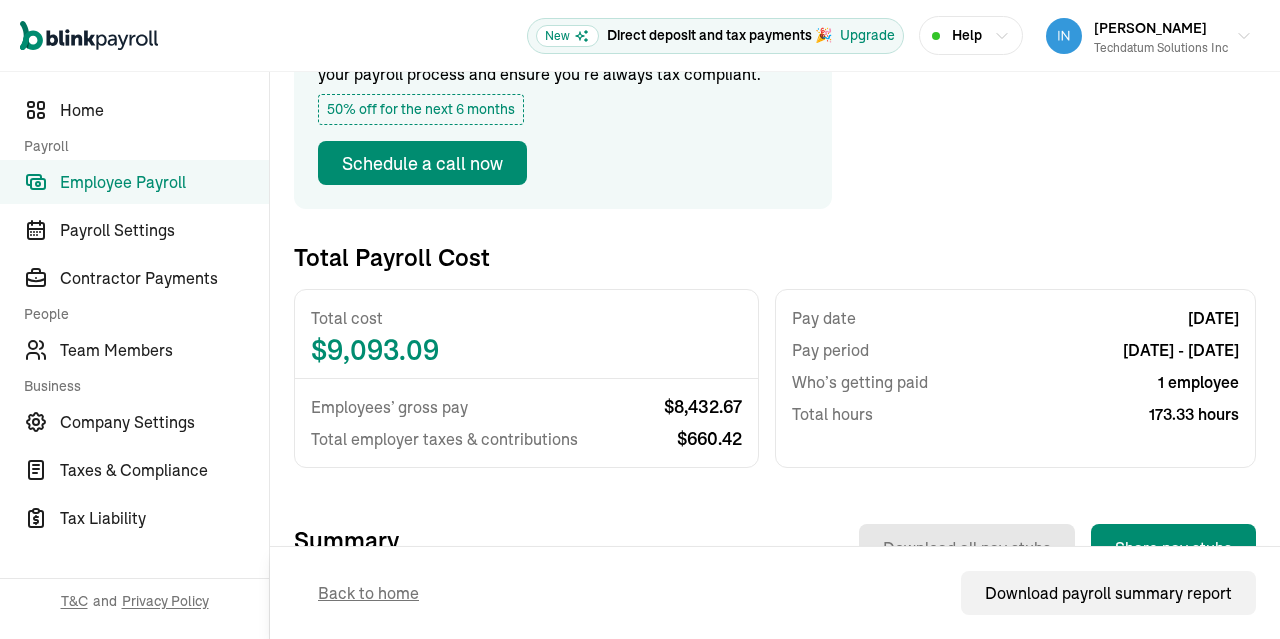 click on "Employee Payroll" at bounding box center [164, 182] 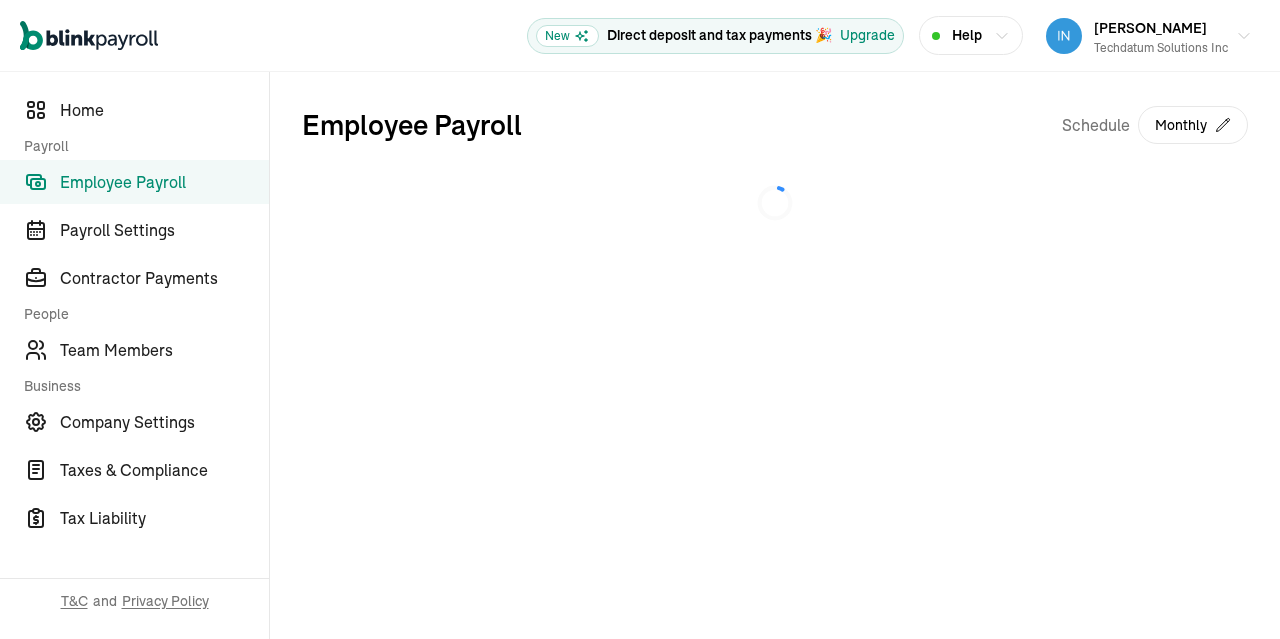 scroll, scrollTop: 0, scrollLeft: 0, axis: both 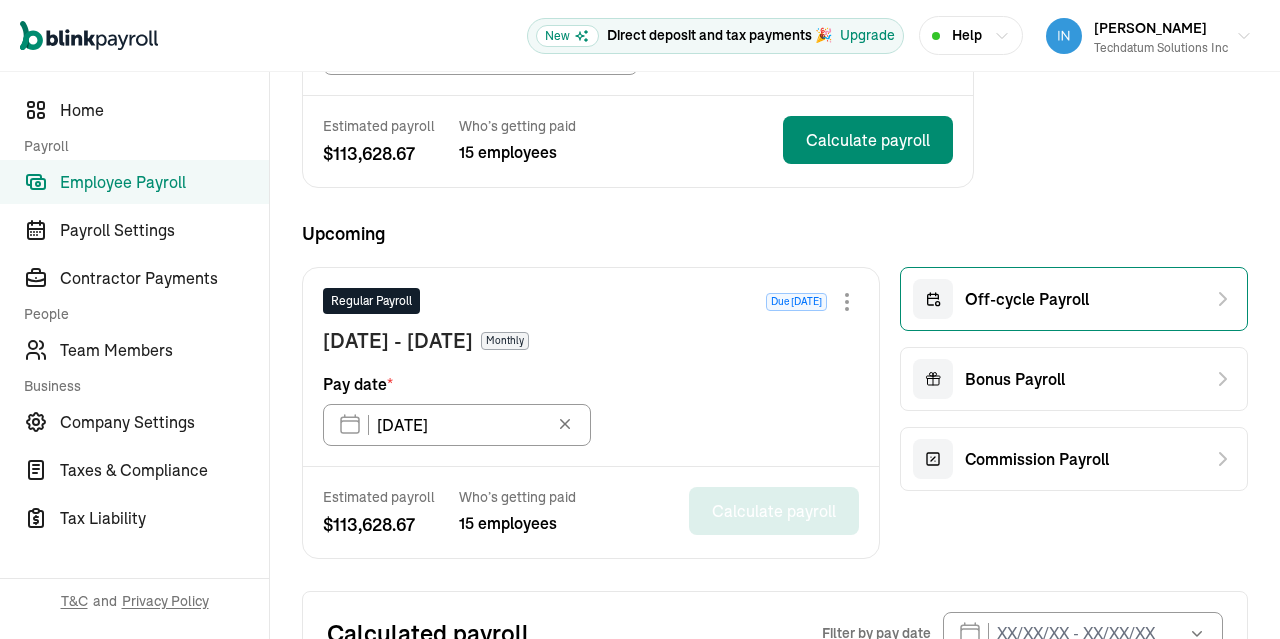 click on "Off-cycle Payroll" at bounding box center [1001, 299] 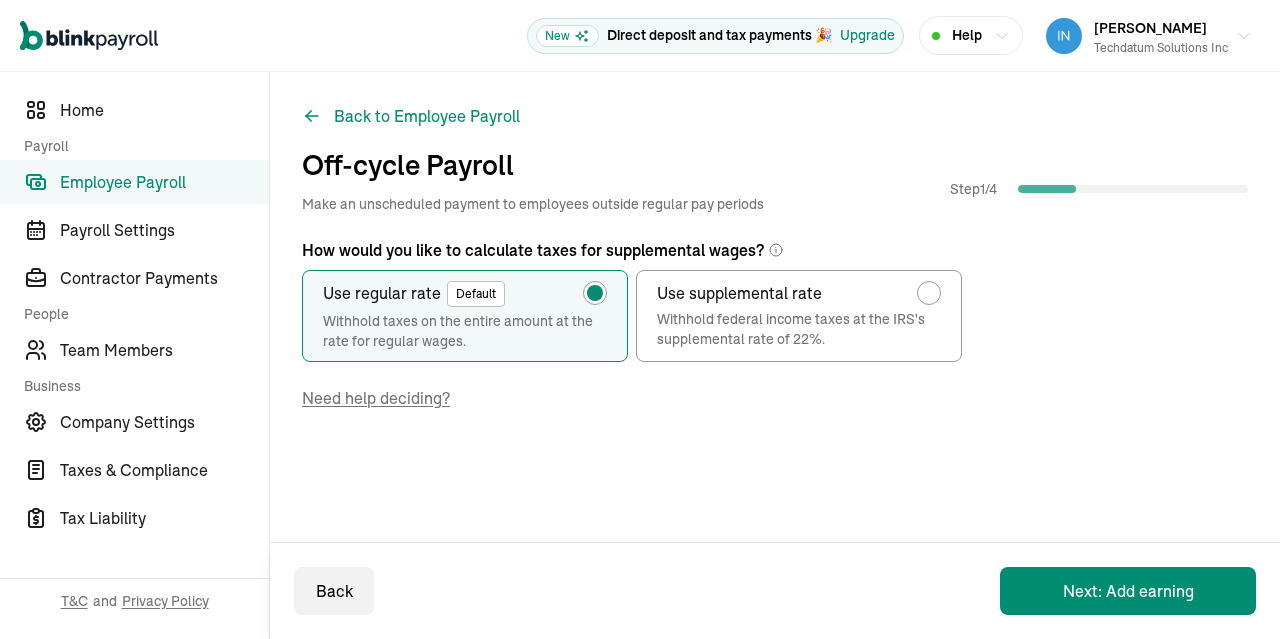 scroll, scrollTop: 0, scrollLeft: 0, axis: both 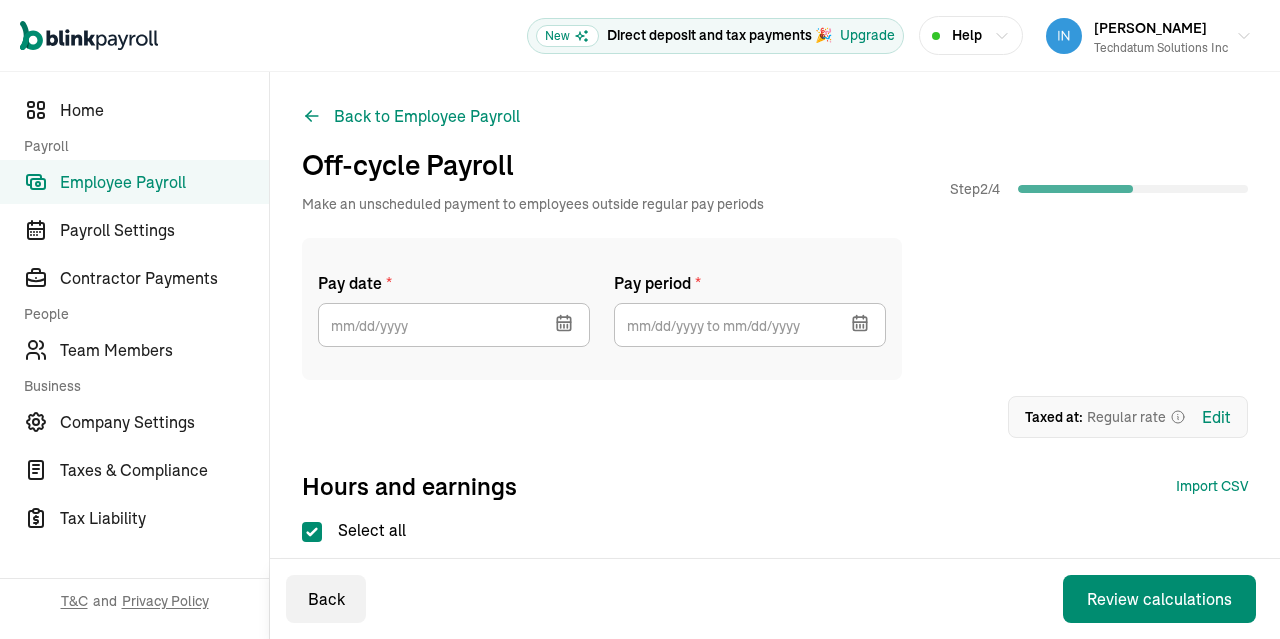 click 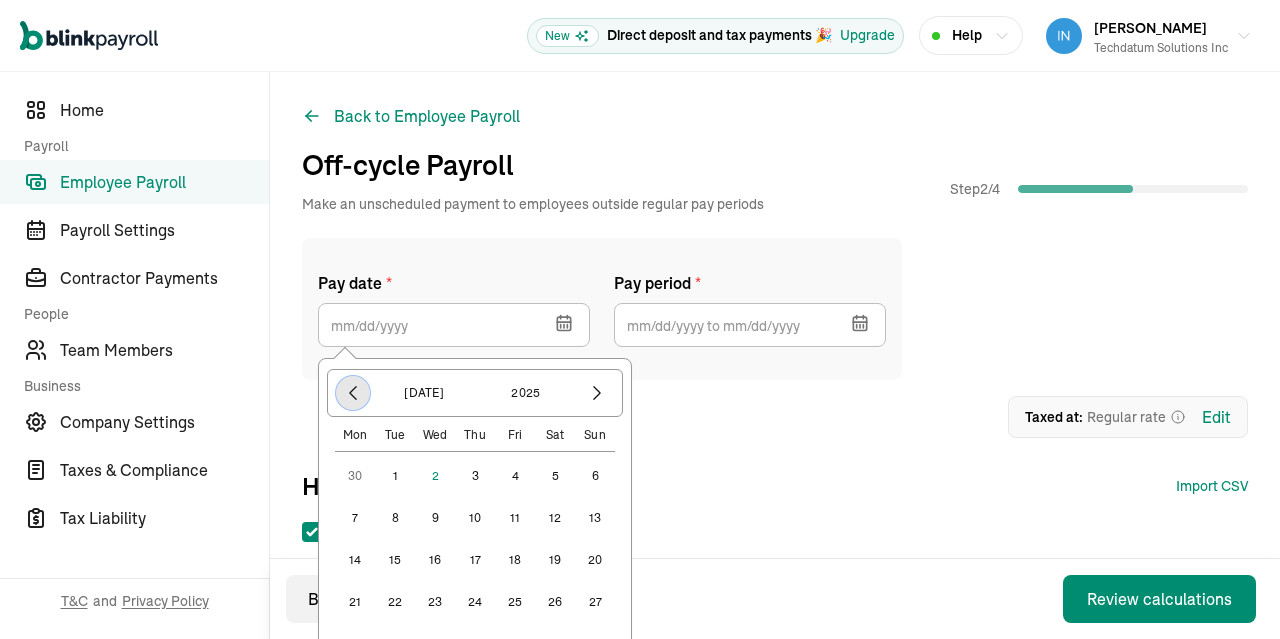 click at bounding box center (353, 393) 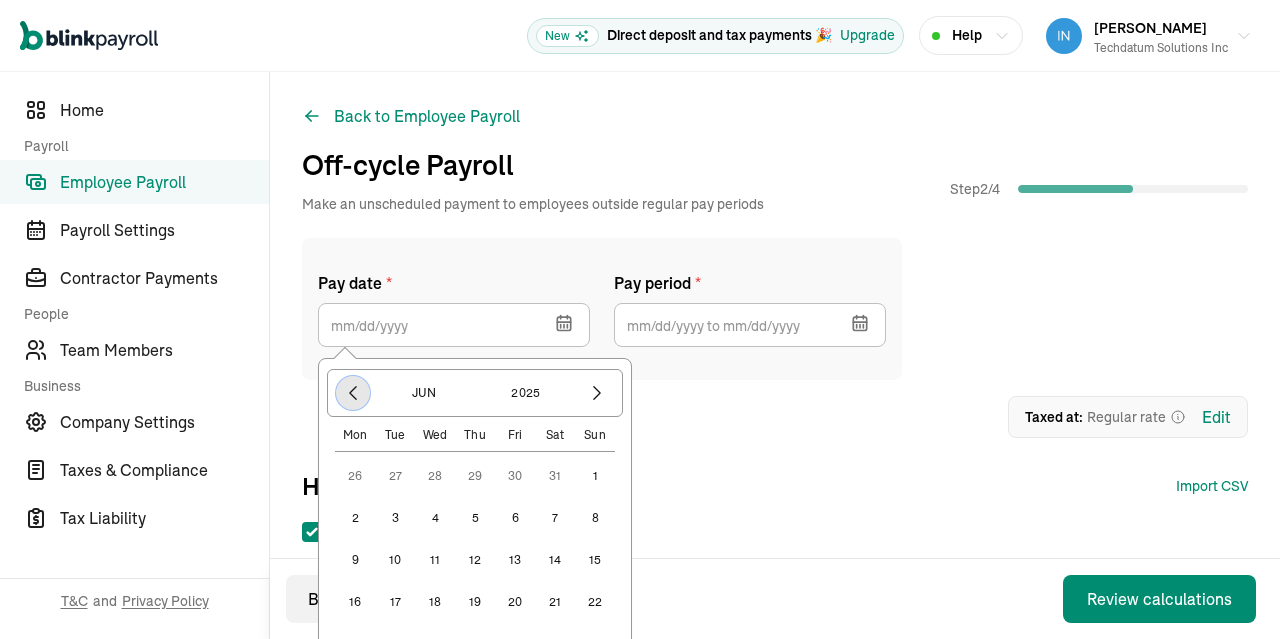 click 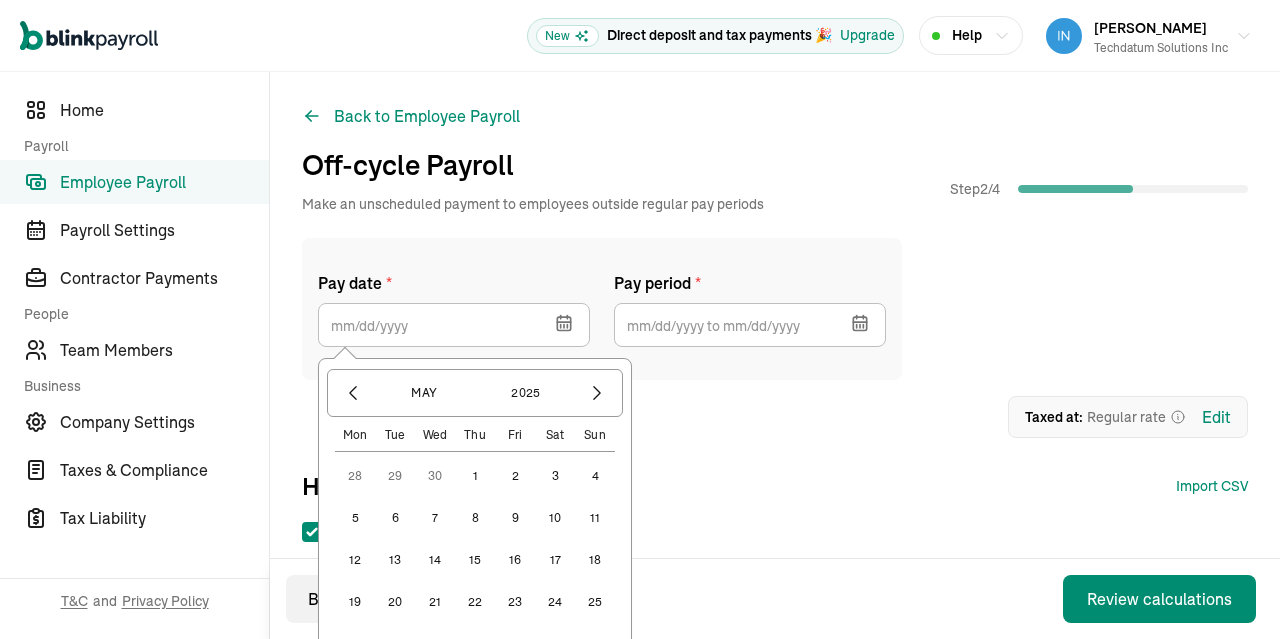 click on "15" at bounding box center (475, 560) 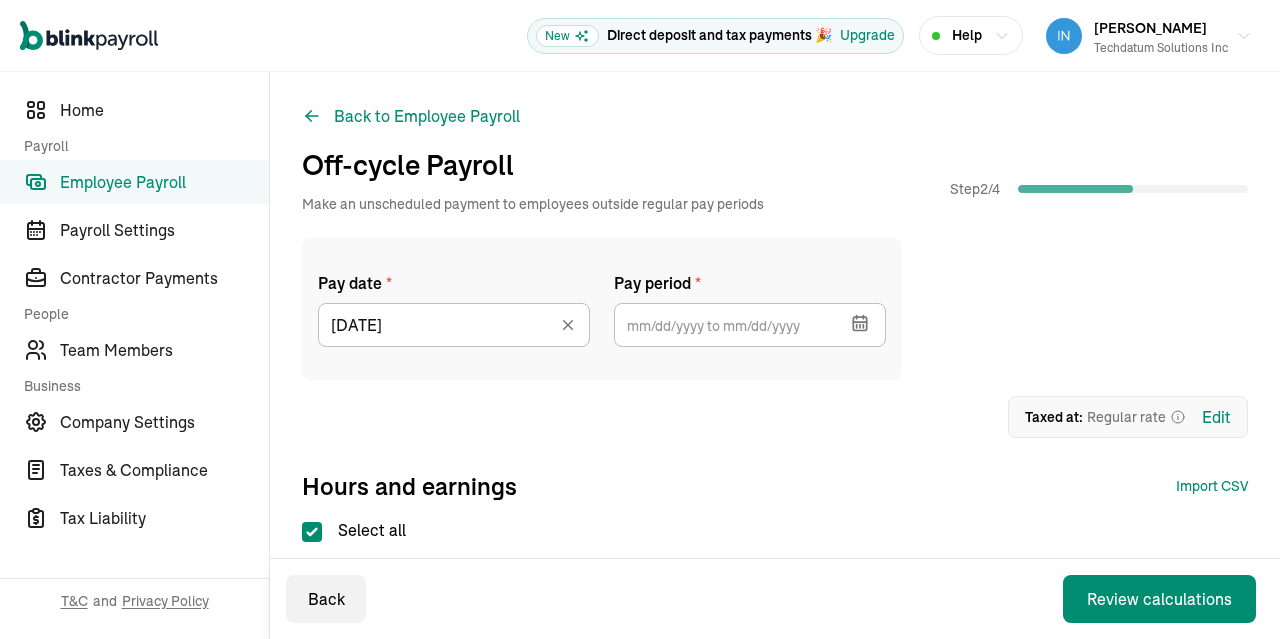 click 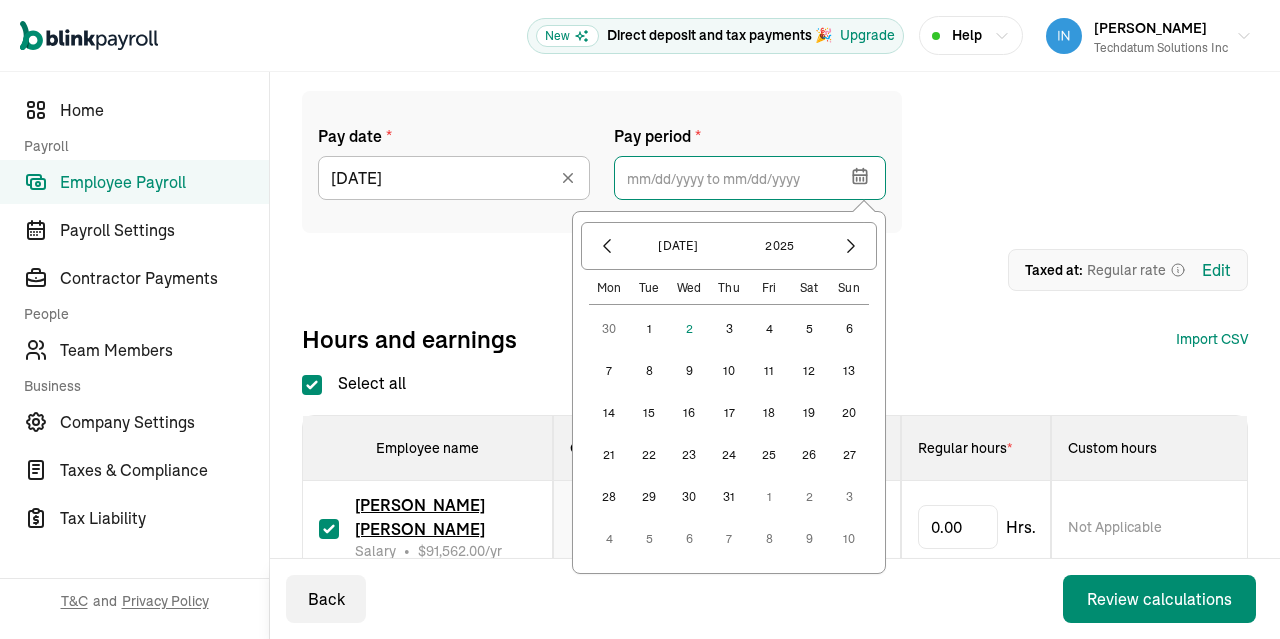 scroll, scrollTop: 173, scrollLeft: 0, axis: vertical 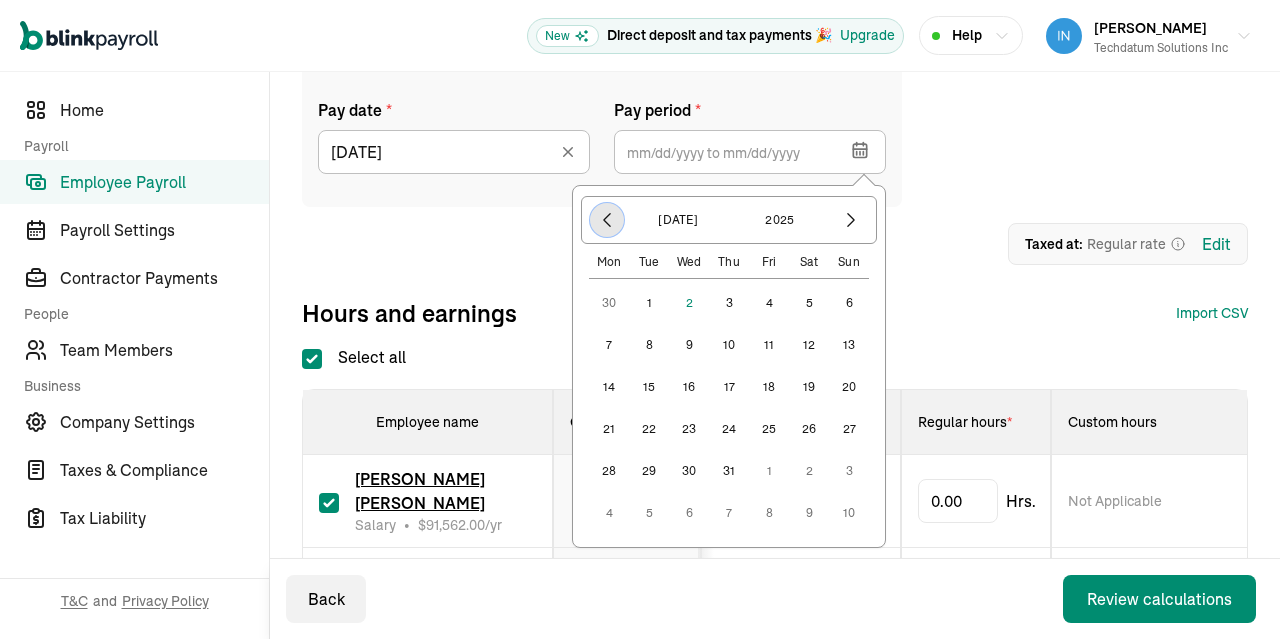 click 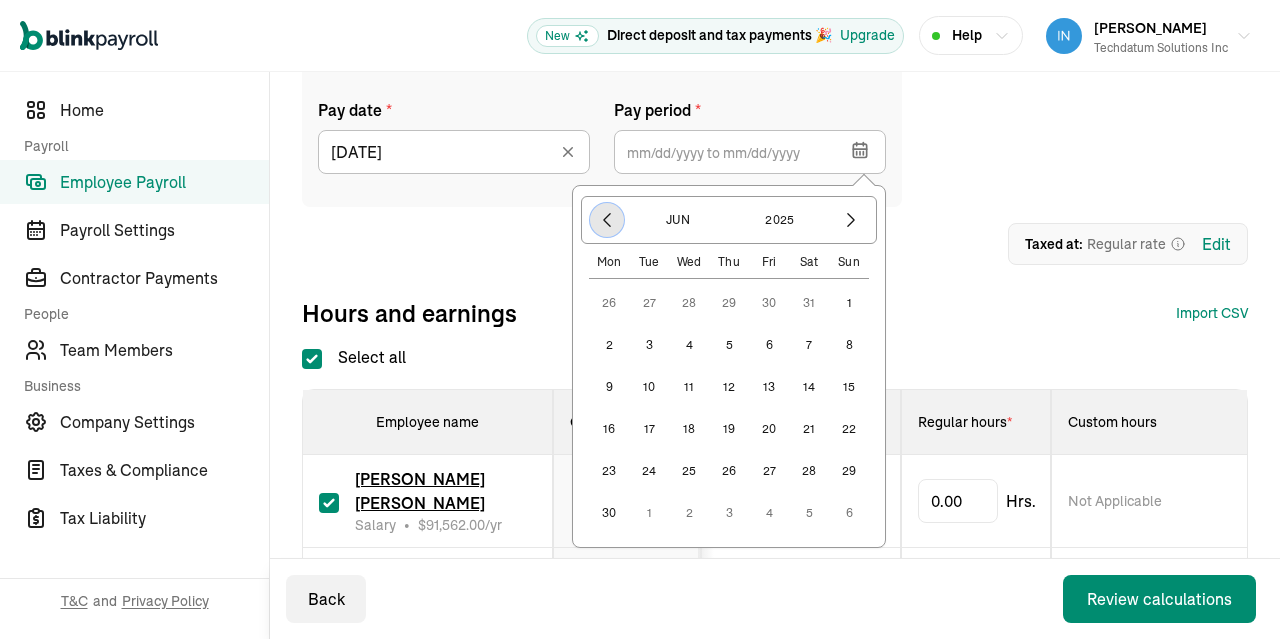 click 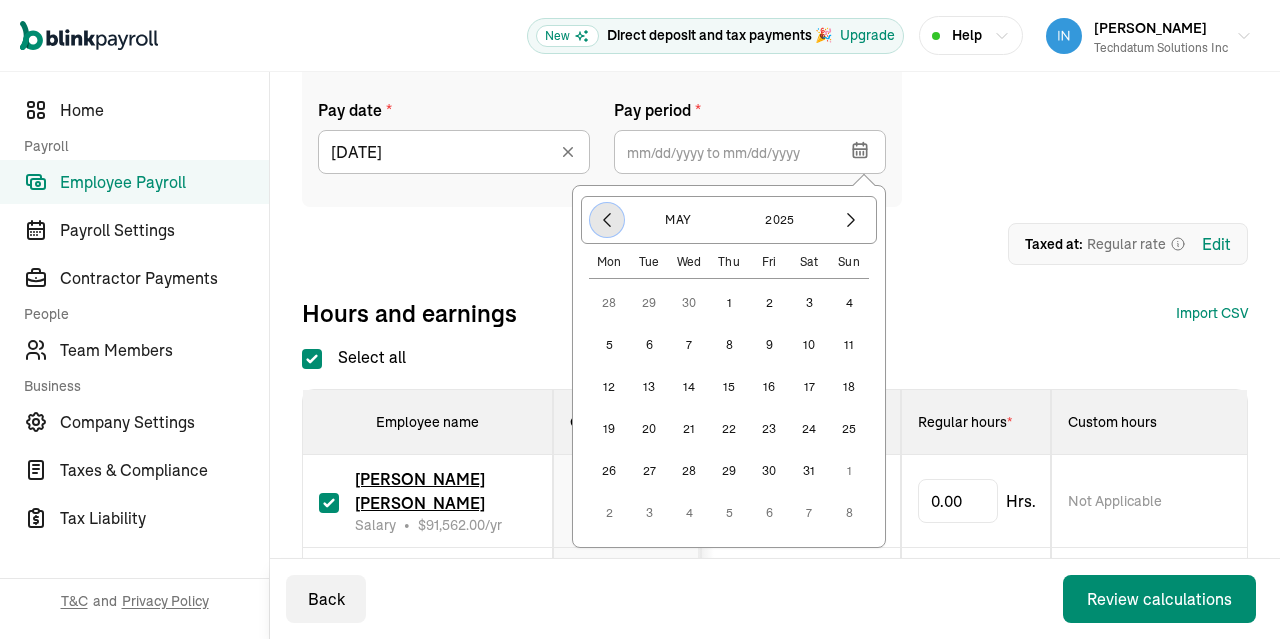 click 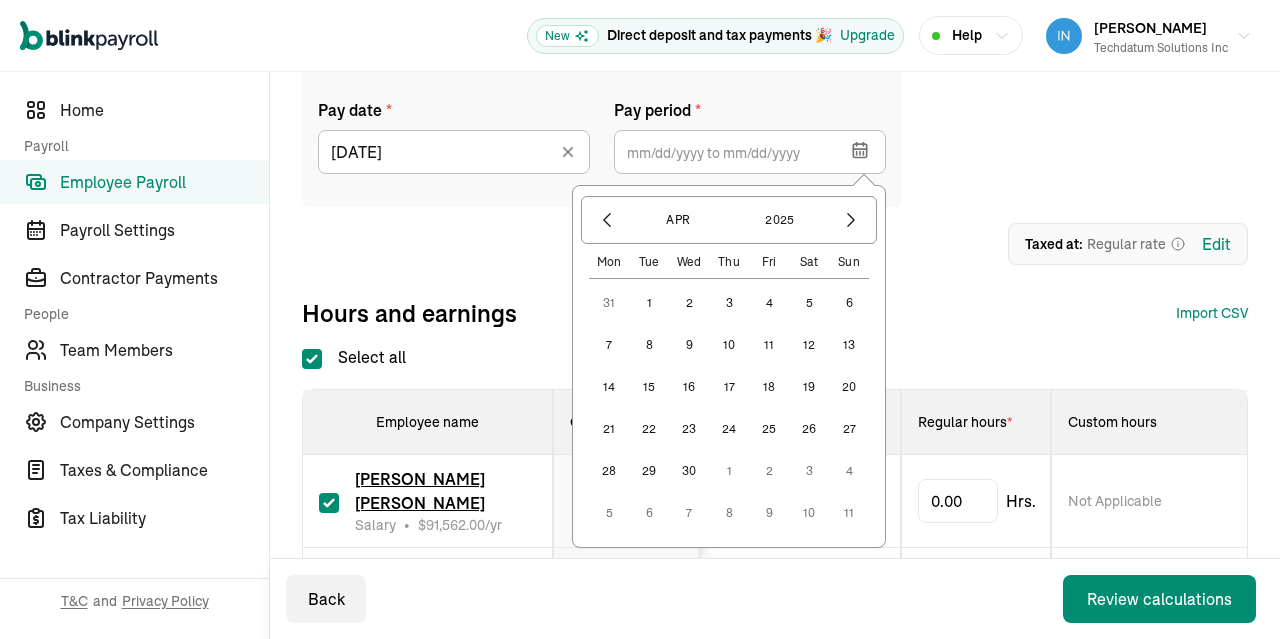click on "1" at bounding box center [649, 303] 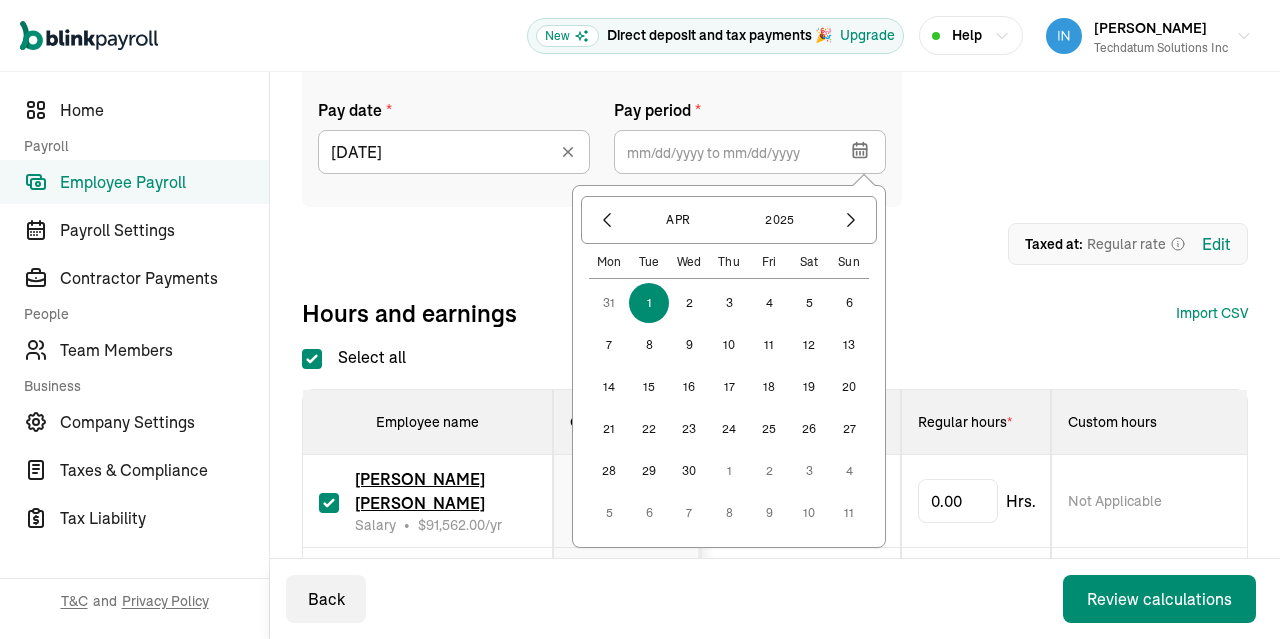 click on "30" at bounding box center (689, 471) 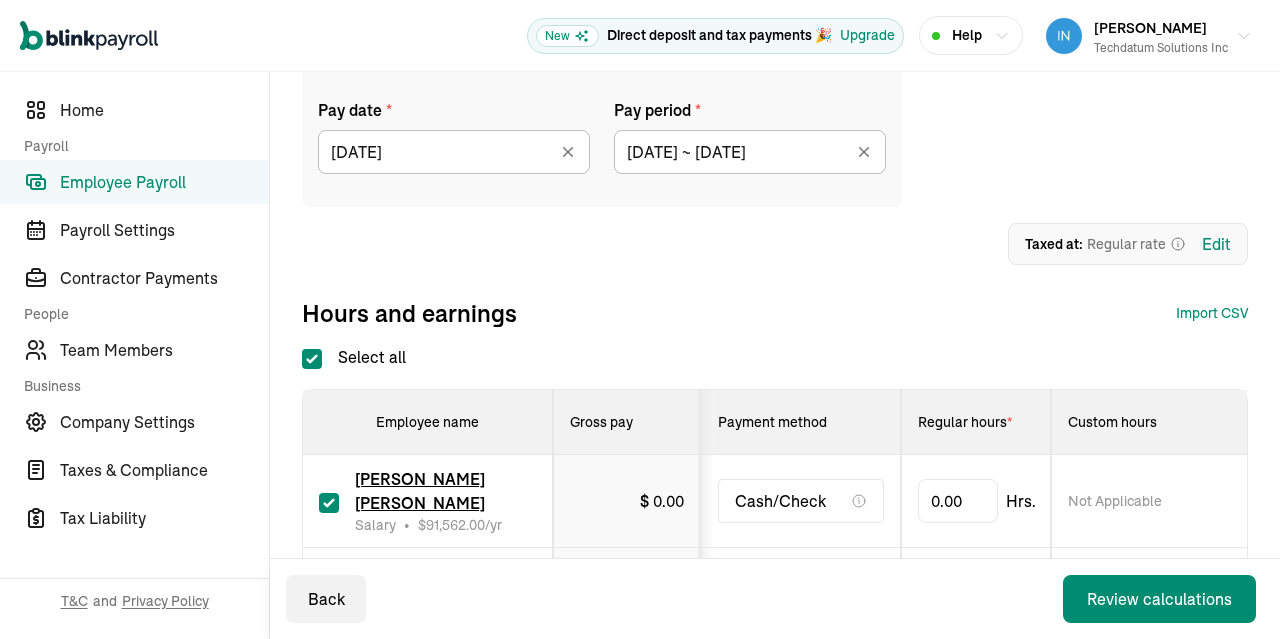 type on "[DATE] ~ [DATE]" 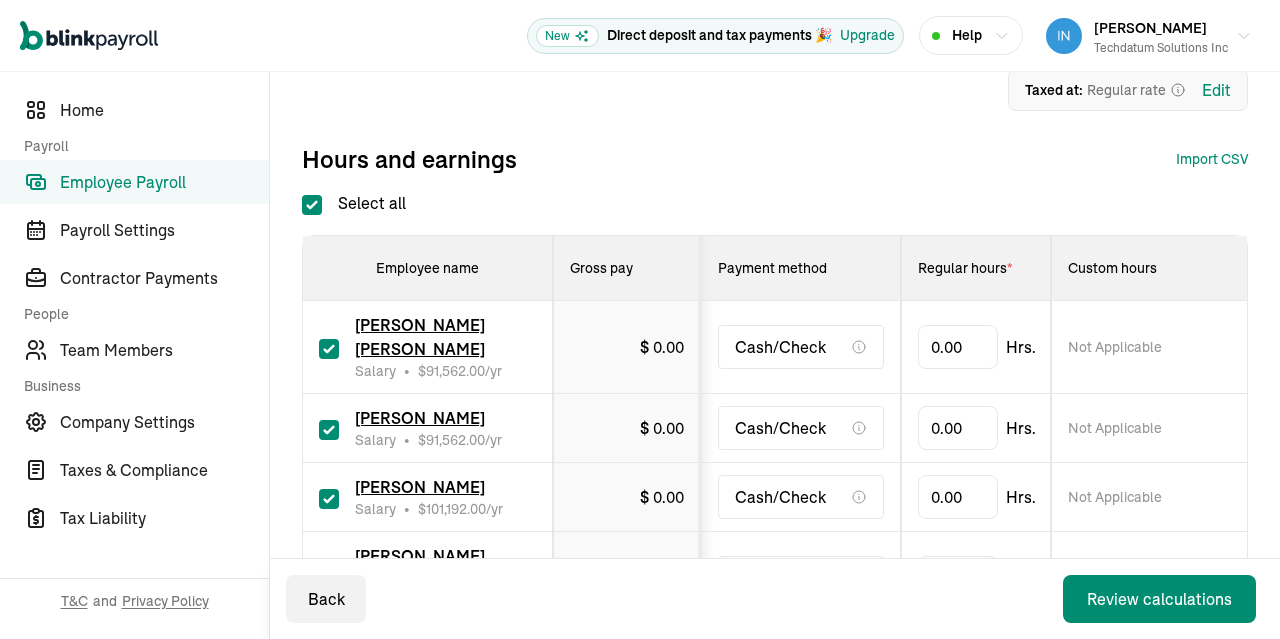 scroll, scrollTop: 331, scrollLeft: 0, axis: vertical 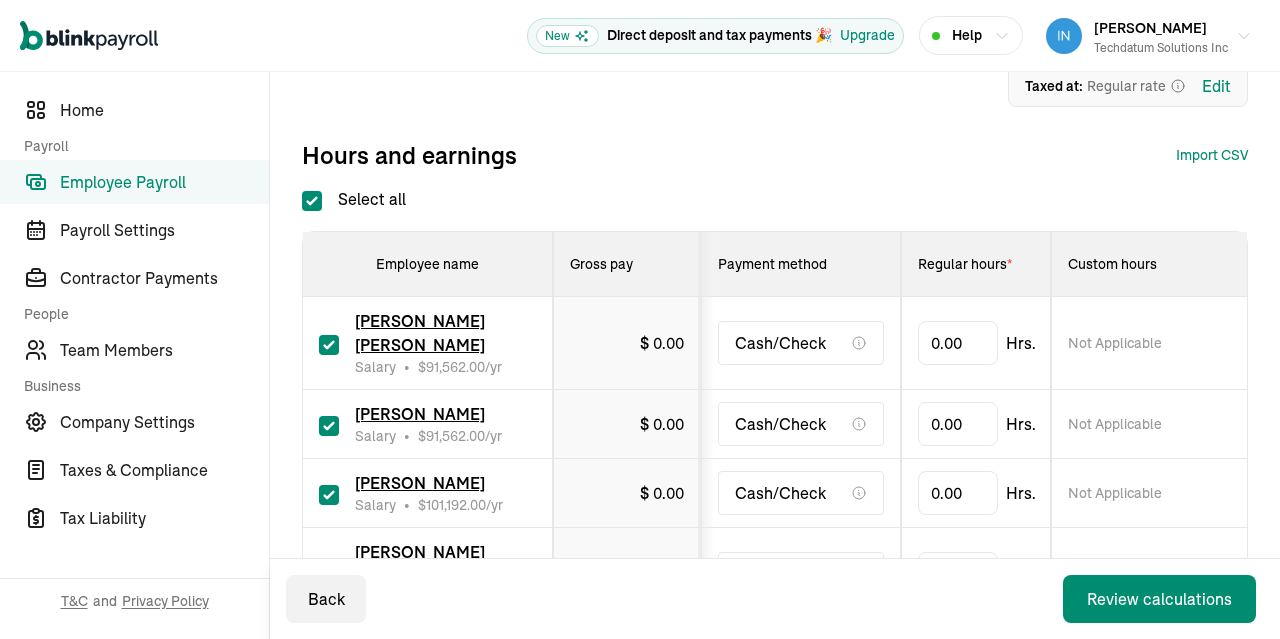 click on "Select all" at bounding box center [312, 201] 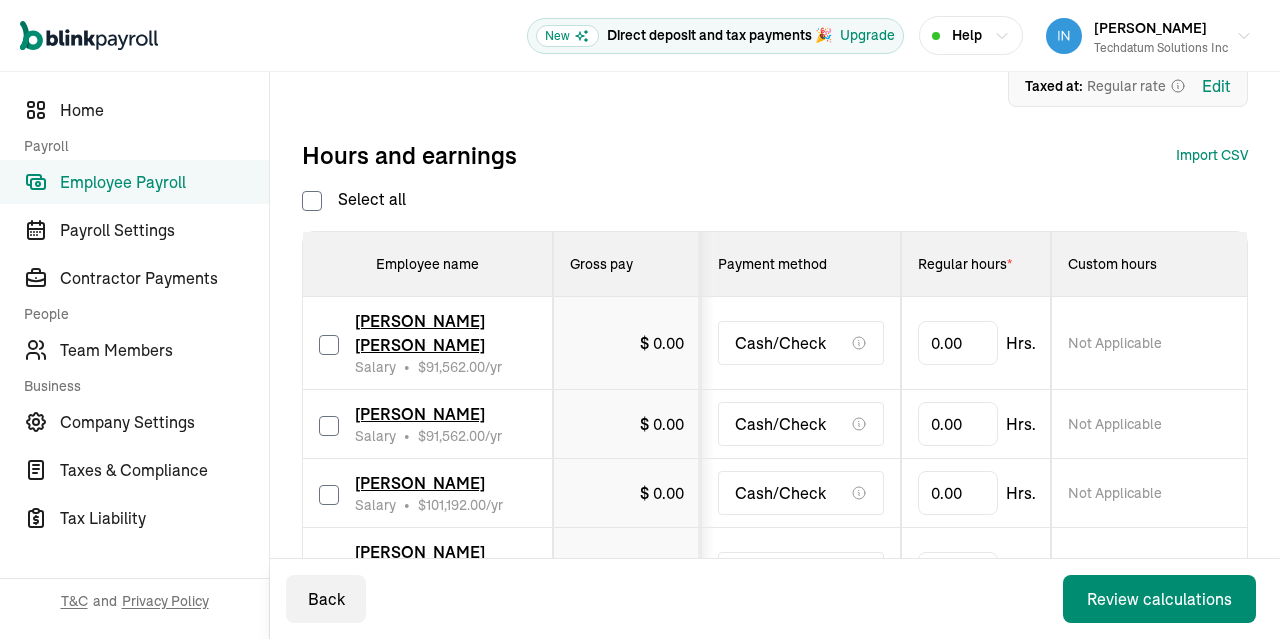 checkbox on "false" 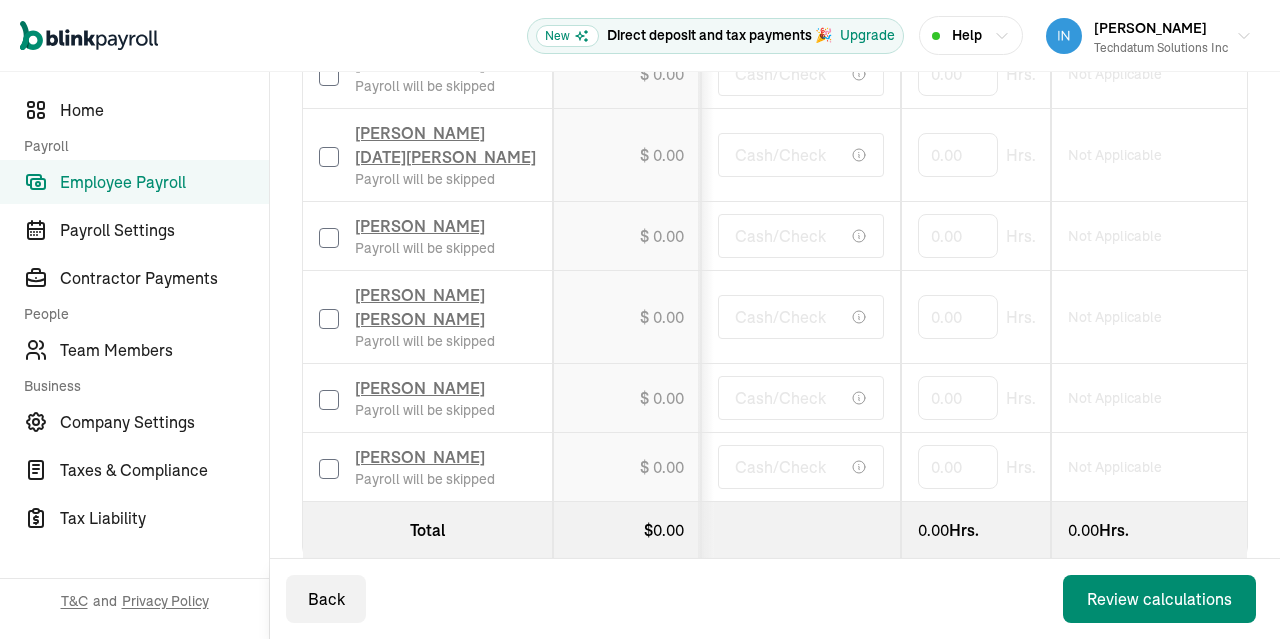 scroll, scrollTop: 1330, scrollLeft: 0, axis: vertical 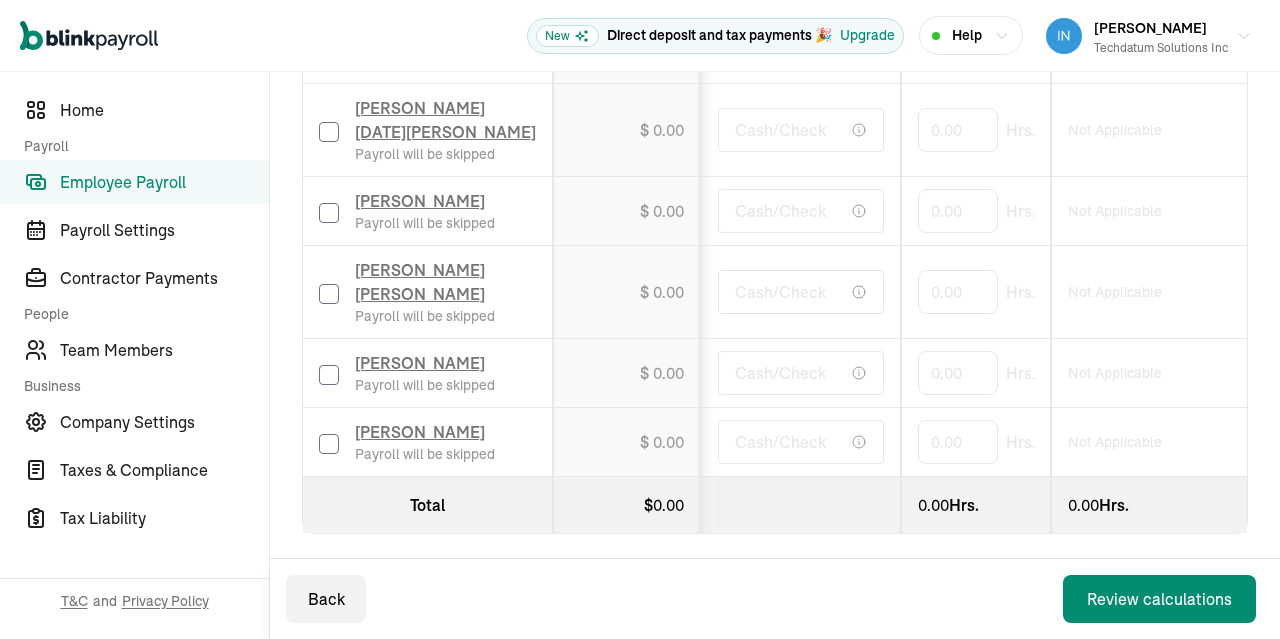click at bounding box center [329, 444] 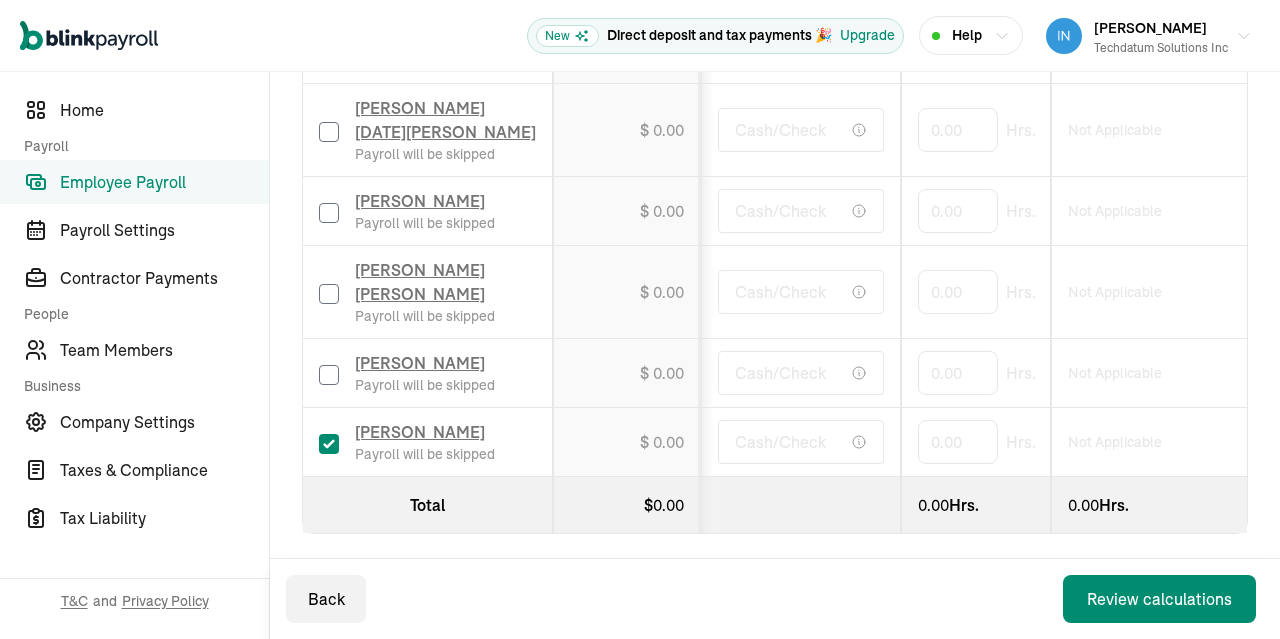 checkbox on "true" 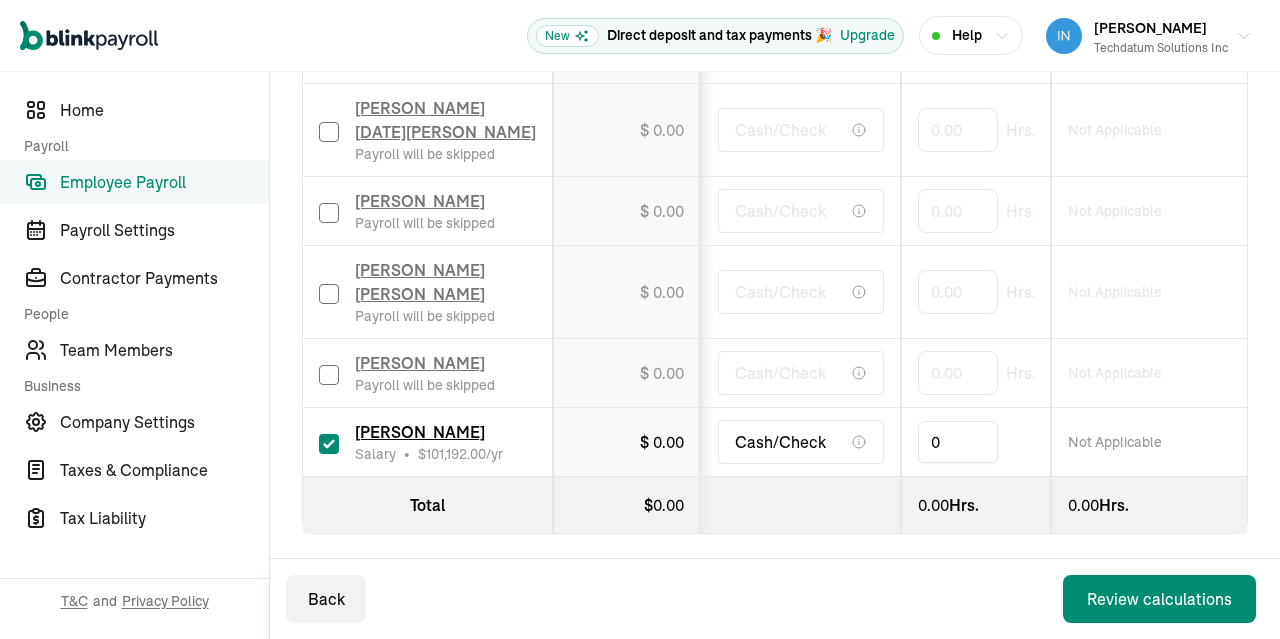 drag, startPoint x: 974, startPoint y: 439, endPoint x: 831, endPoint y: 451, distance: 143.50261 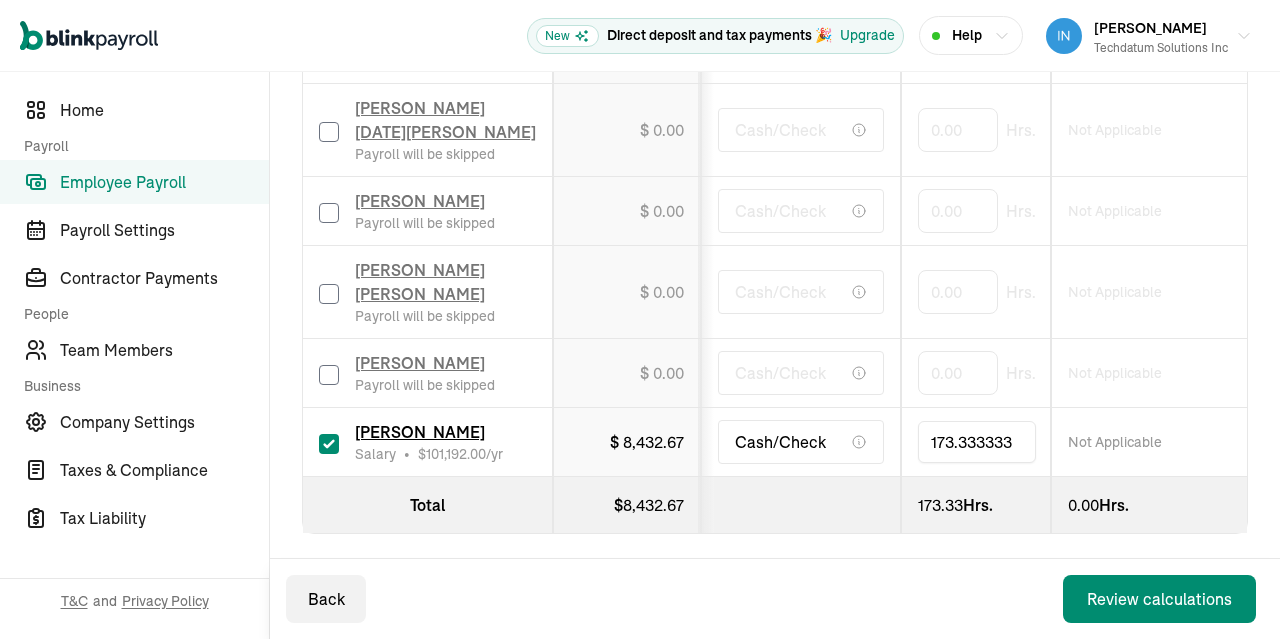 drag, startPoint x: 976, startPoint y: 435, endPoint x: 1007, endPoint y: 433, distance: 31.06445 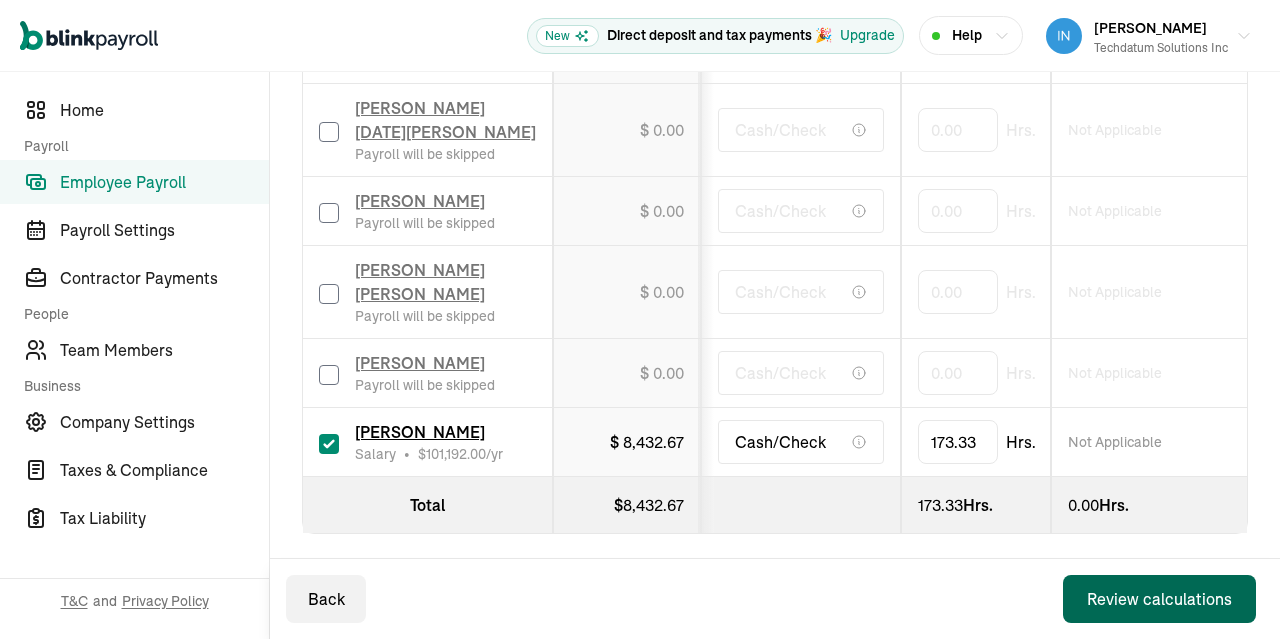 click on "Review calculations" at bounding box center [1159, 599] 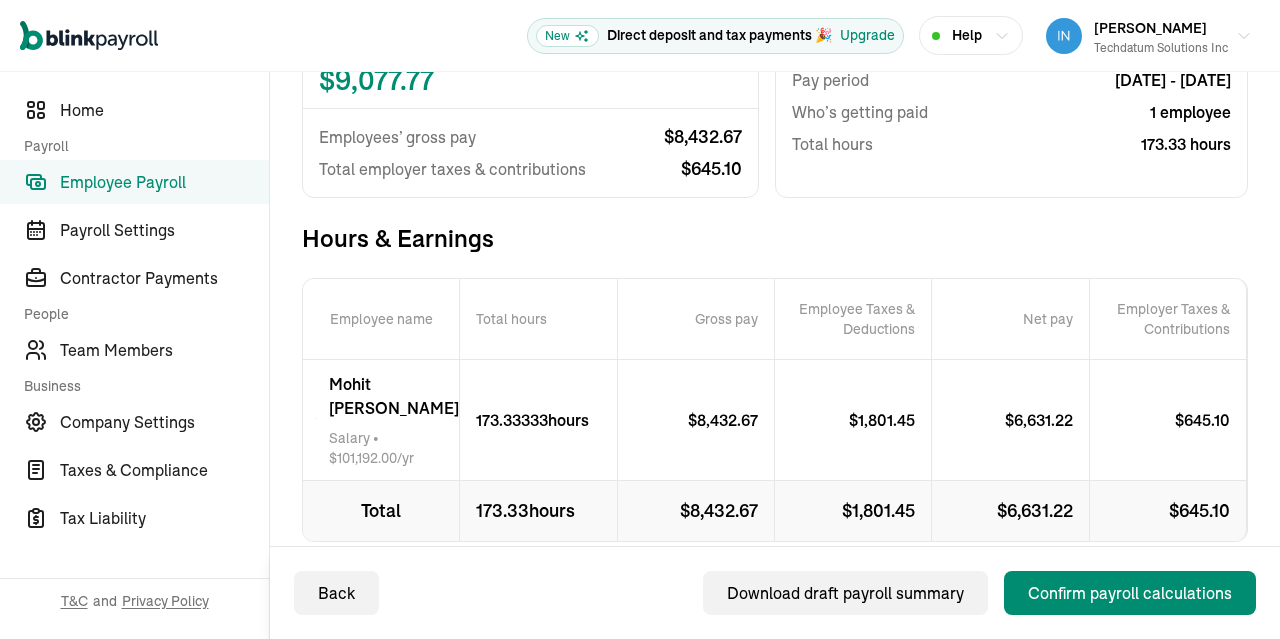 scroll, scrollTop: 308, scrollLeft: 0, axis: vertical 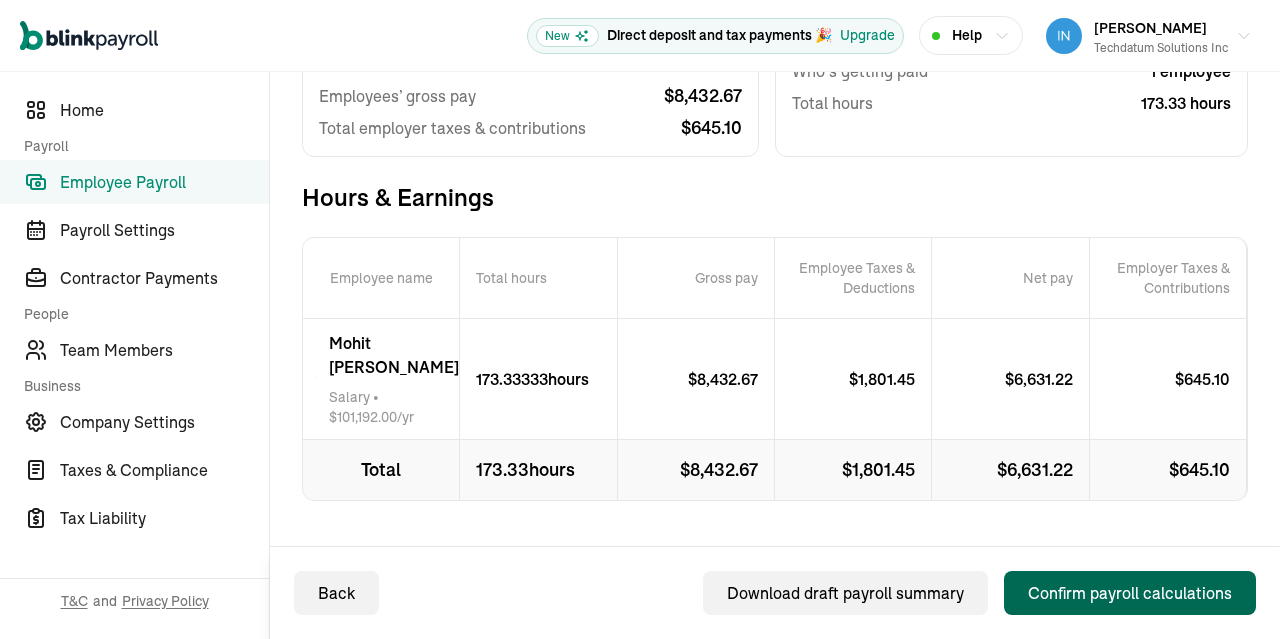 click on "Confirm payroll calculations" at bounding box center (1130, 593) 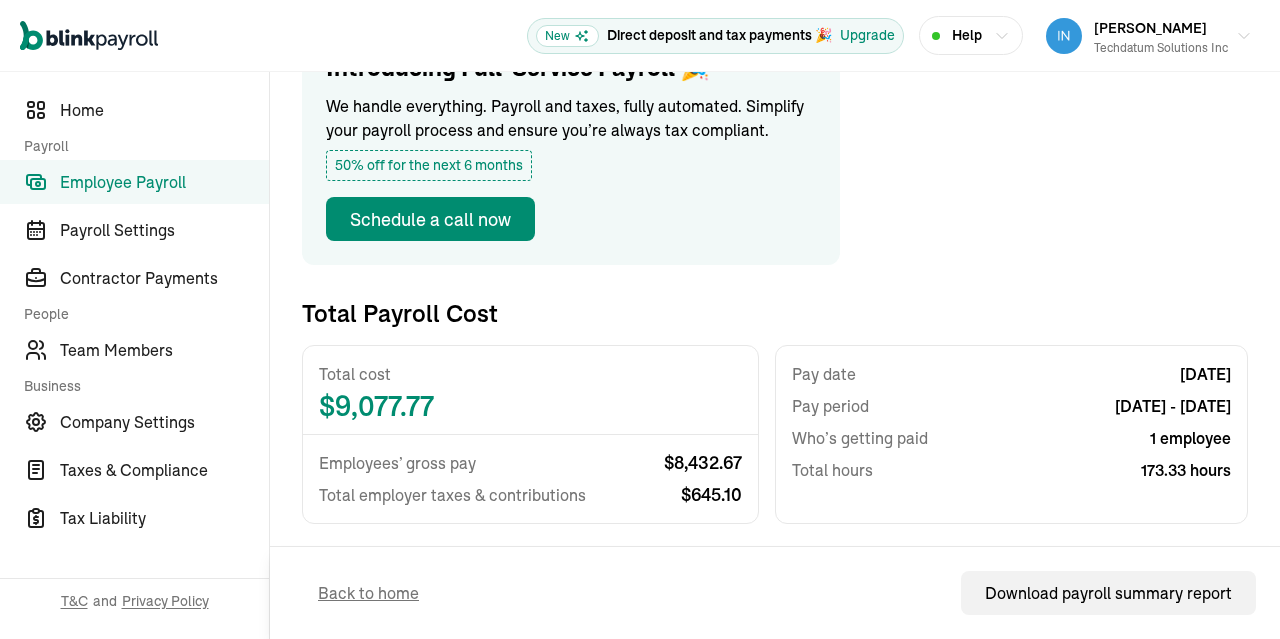 scroll, scrollTop: 228, scrollLeft: 0, axis: vertical 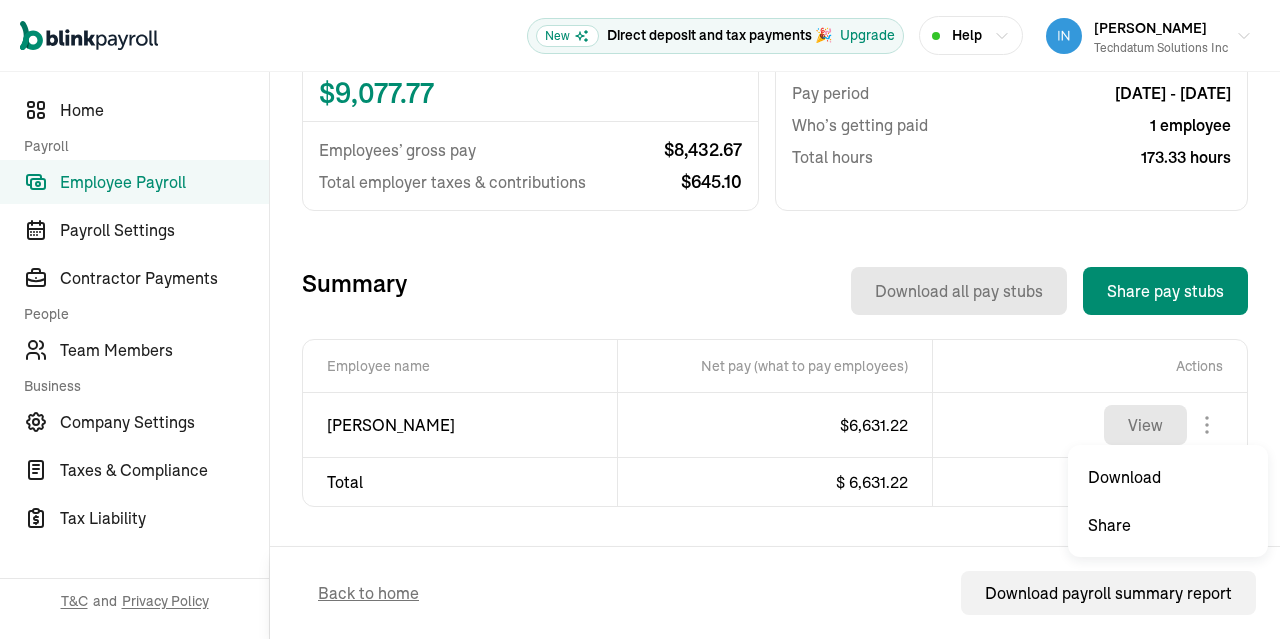 click on "Open main menu New  Direct deposit and tax payments 🎉 Upgrade Help [PERSON_NAME] Techdatum Solutions Inc Direct deposit and tax payments 🎉 Upgrade Home Payroll Employee Payroll Payroll Settings Contractor Payments People Team Members Business Company Settings Taxes & Compliance Tax Liability T&C   and   Privacy Policy Back to Employee Payroll Off-cycle Payroll Make an unscheduled payment to employees outside regular pay periods Step  4 / 4 Introducing Full-Service Payroll 🎉 We handle everything. Payroll and taxes, fully automated. Simplify your payroll process and ensure you’re always tax compliant. 50% off for the next 6 months Schedule a call now Total Payroll Cost Total cost $ 9,077.77 Employees’ gross pay $ 8,432.67 Total employer taxes & contributions $ 645.10 Pay date [DATE] Pay period [DATE] - [DATE] Who’s getting paid 1 employee Total hours 173.33 hours Summary Download all pay stubs Share pay stubs [PERSON_NAME] Hourly  $ 48.65 /hr Net pay (what to pay employees) $ $ $" at bounding box center [640, 319] 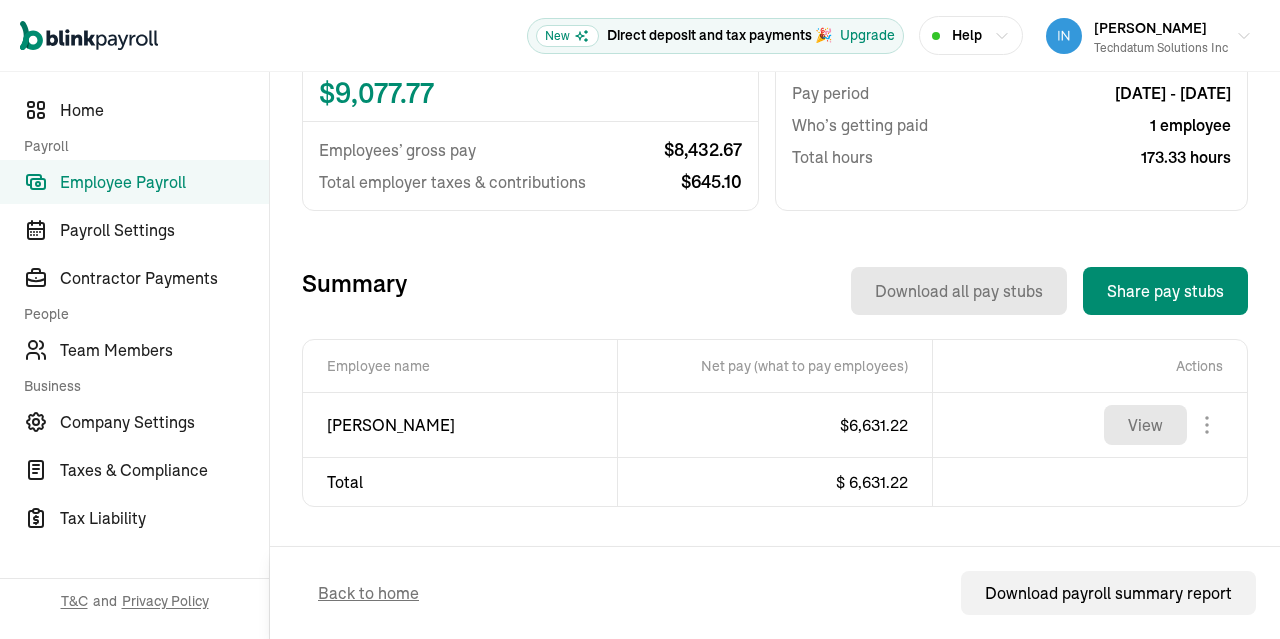 click on "Employee Payroll" at bounding box center [164, 182] 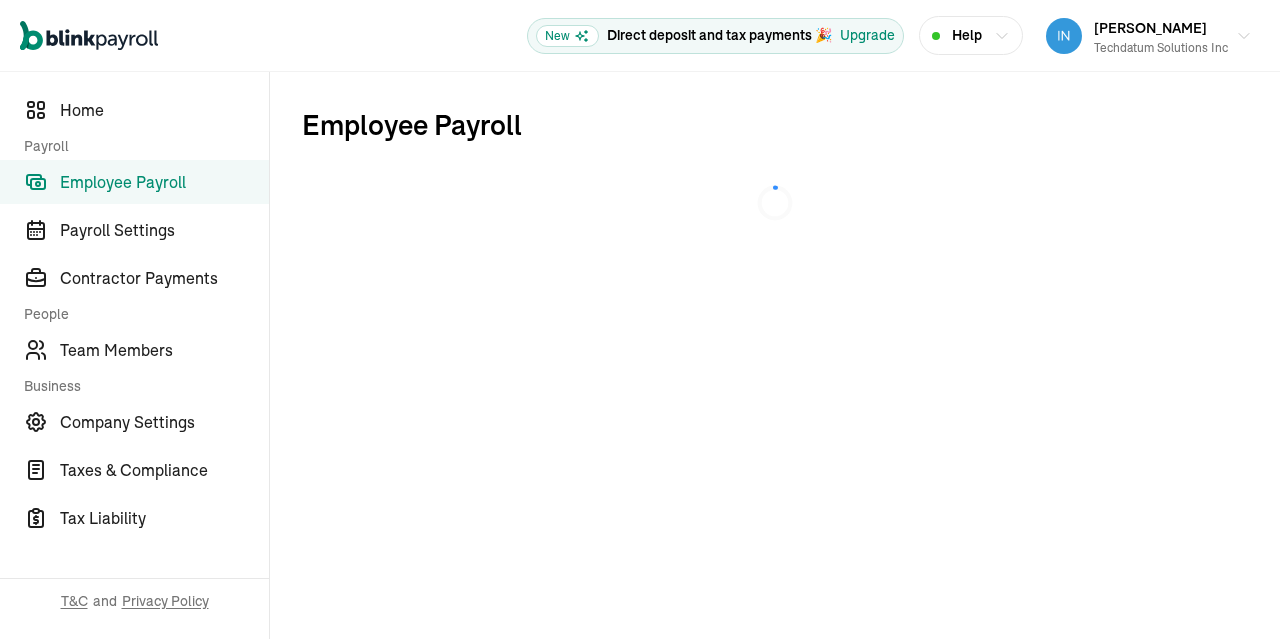 scroll, scrollTop: 0, scrollLeft: 0, axis: both 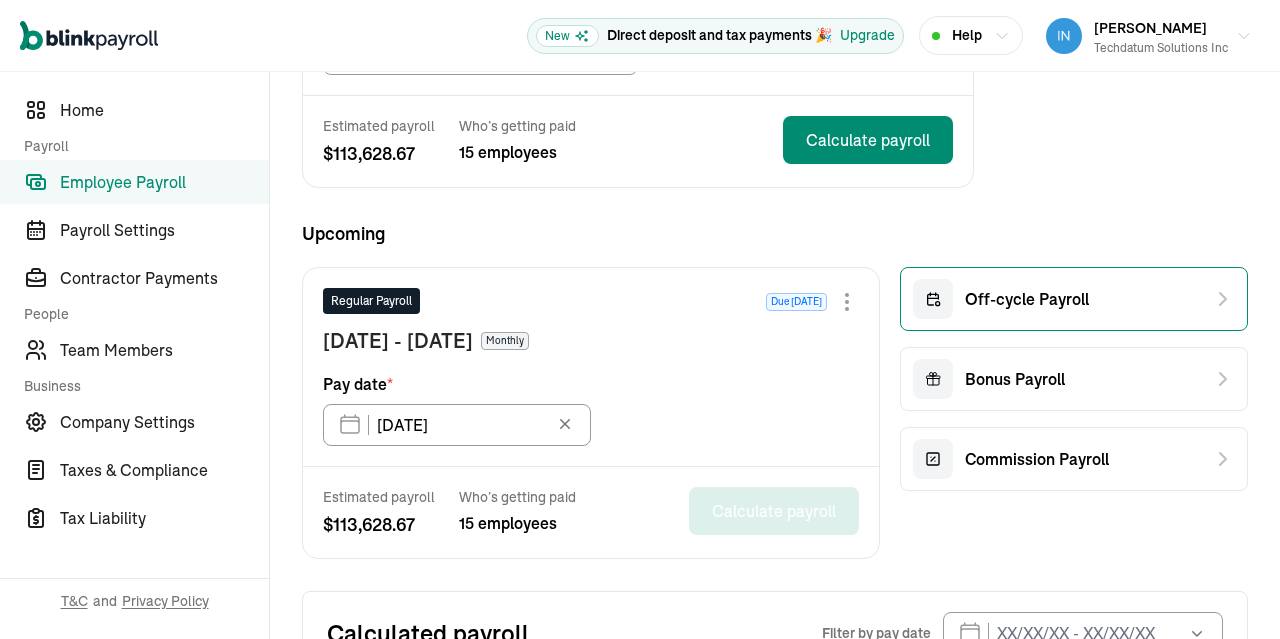 click on "Off-cycle Payroll" at bounding box center (1074, 299) 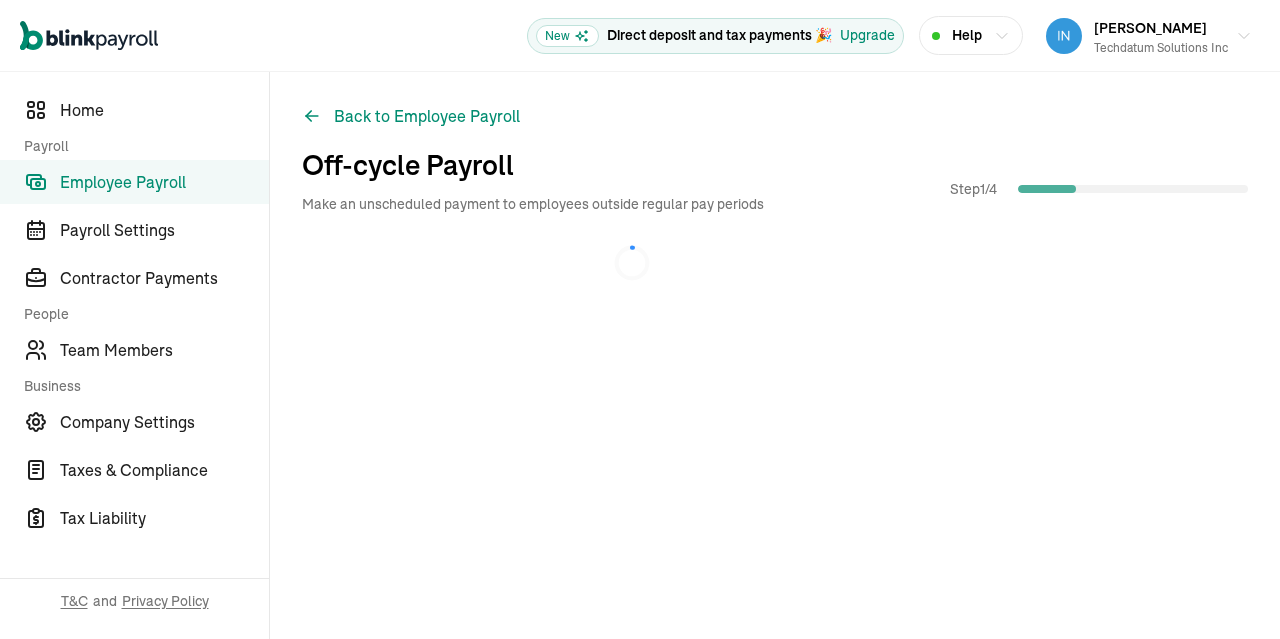 scroll, scrollTop: 0, scrollLeft: 0, axis: both 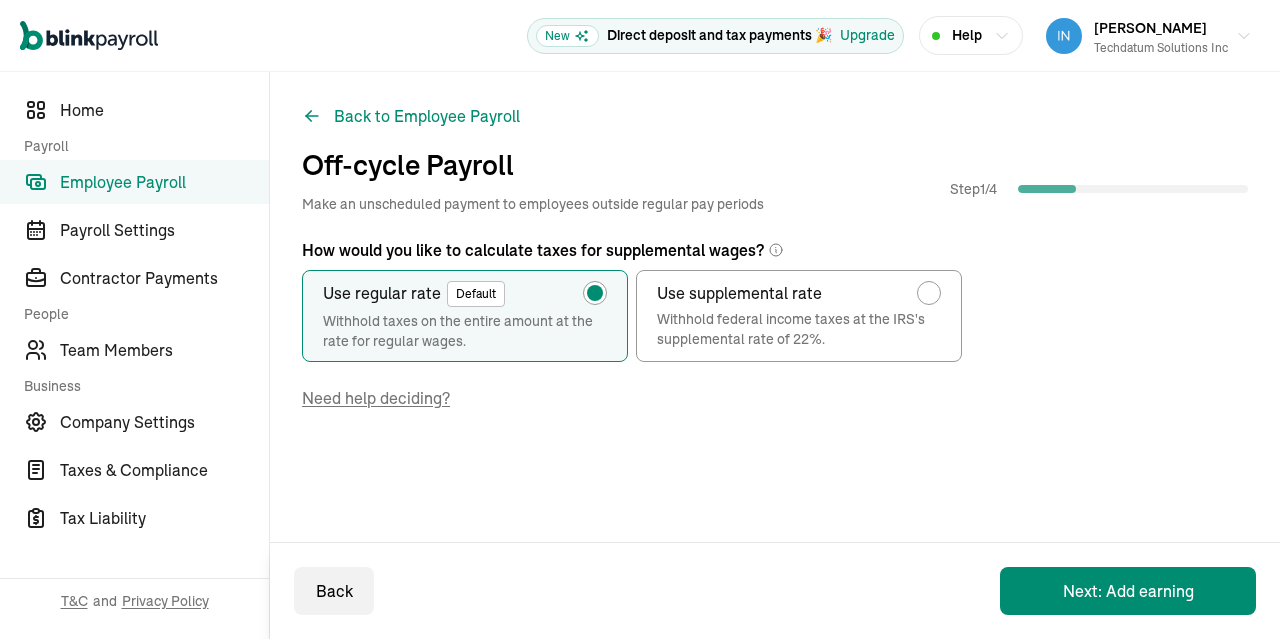drag, startPoint x: 1279, startPoint y: 190, endPoint x: 1279, endPoint y: 315, distance: 125 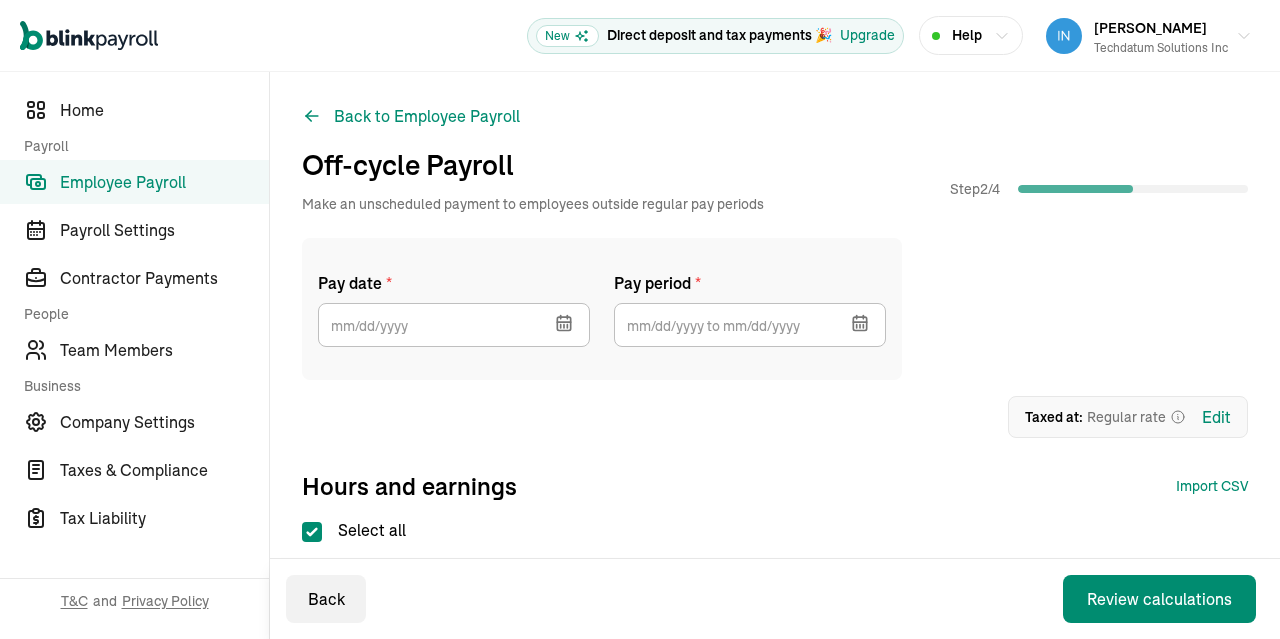 checkbox on "true" 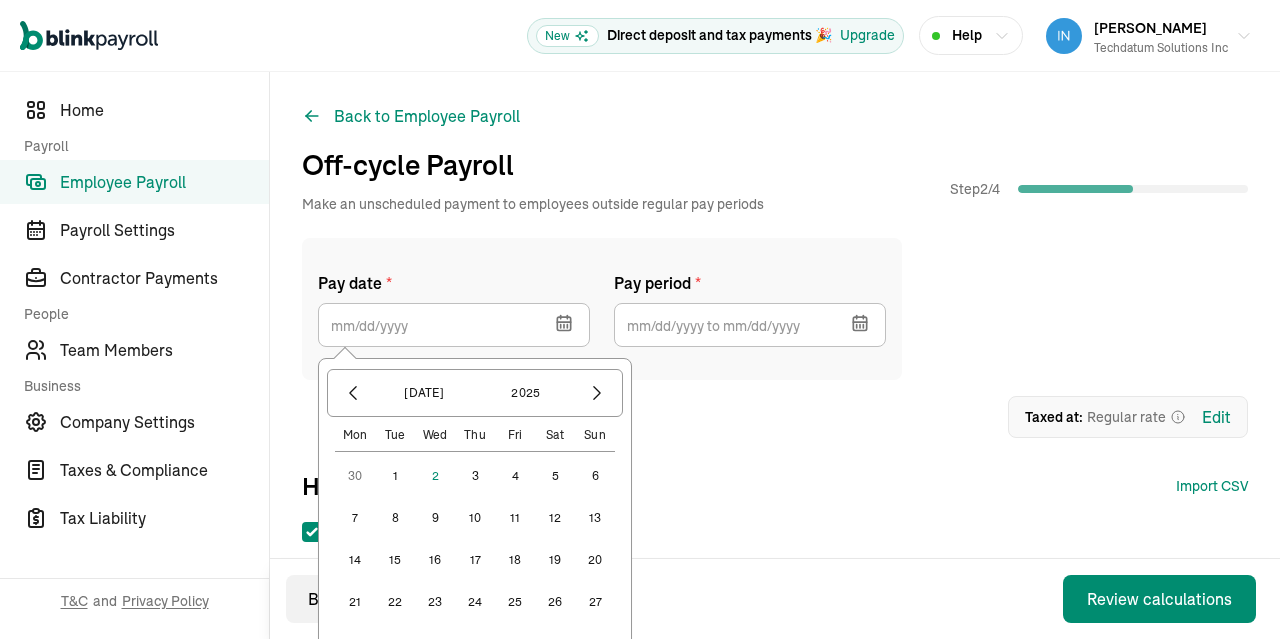 click at bounding box center [353, 393] 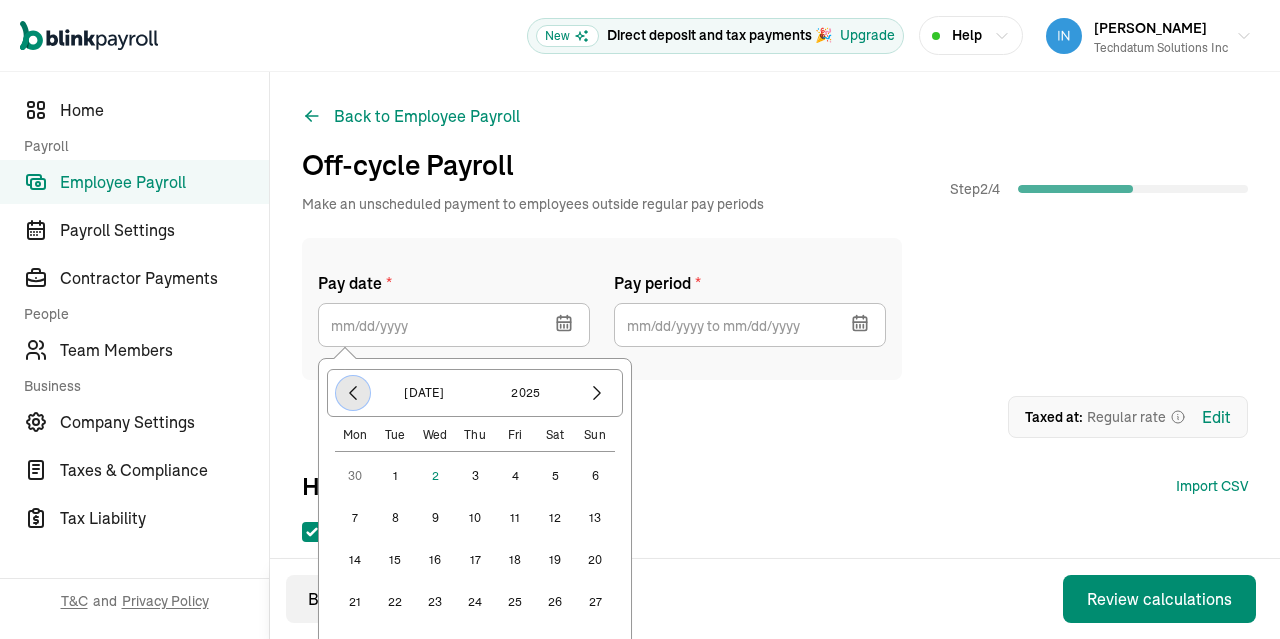 click 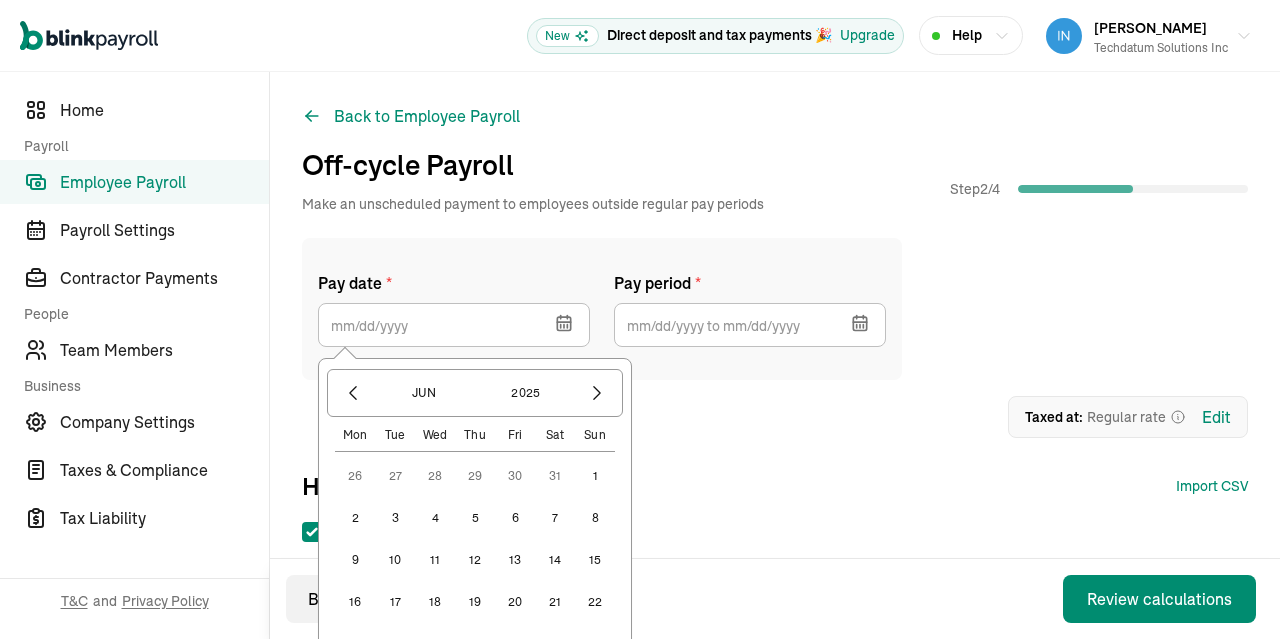click on "13" at bounding box center [515, 560] 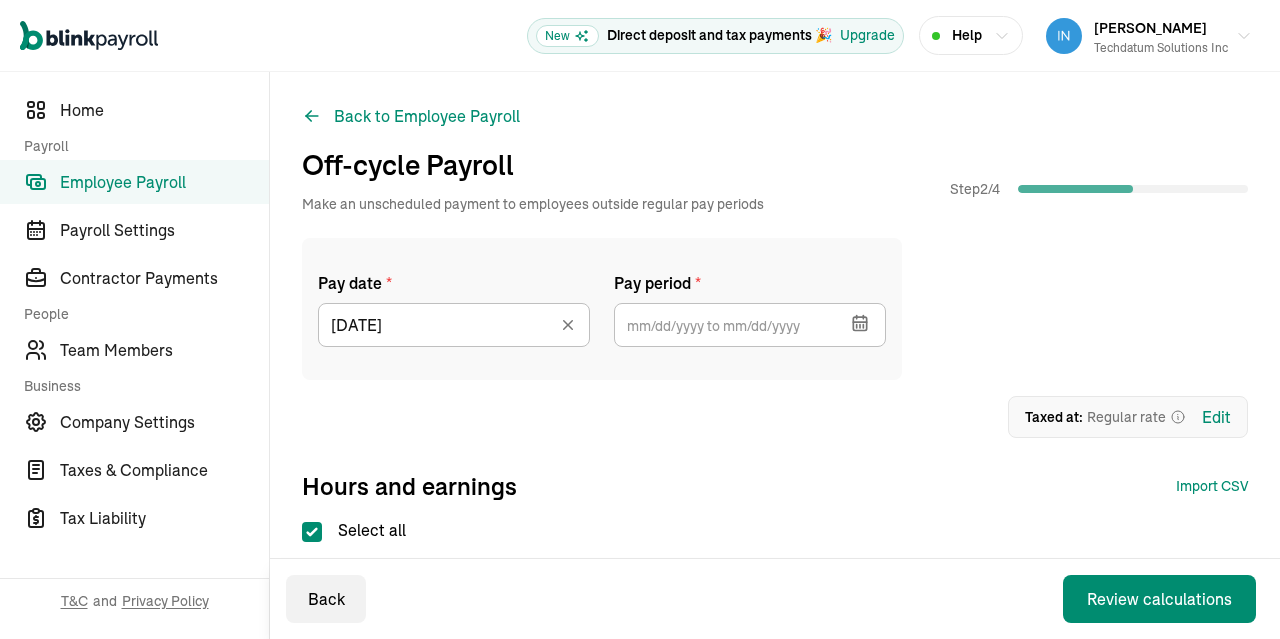 click 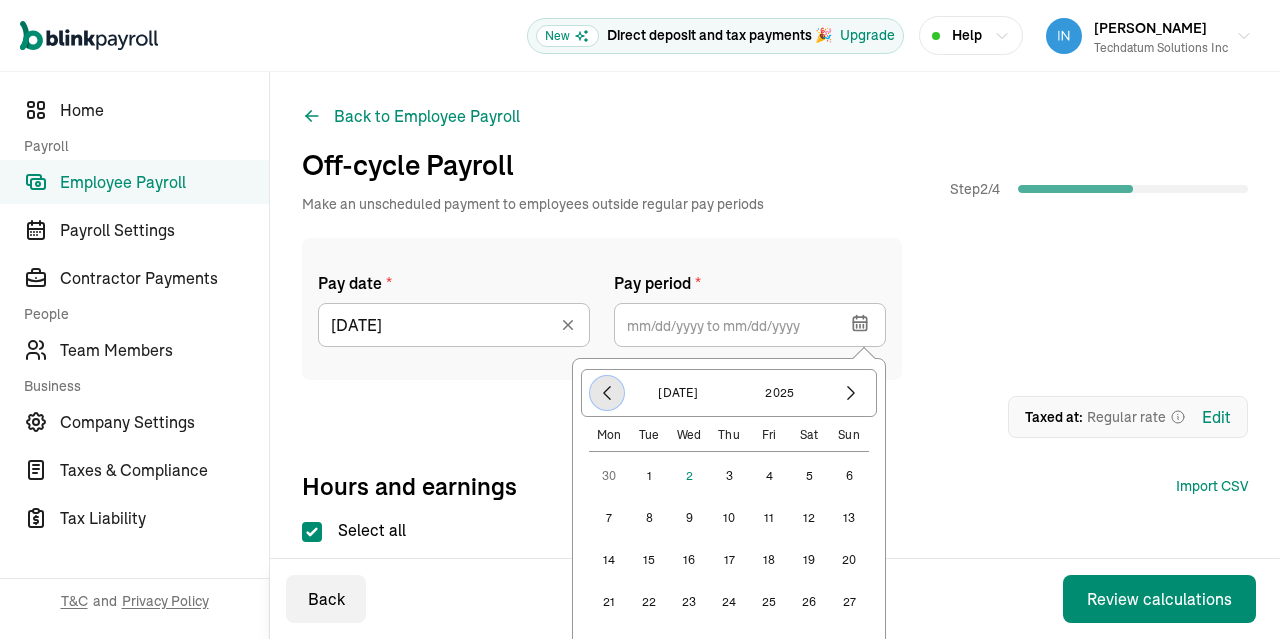 click 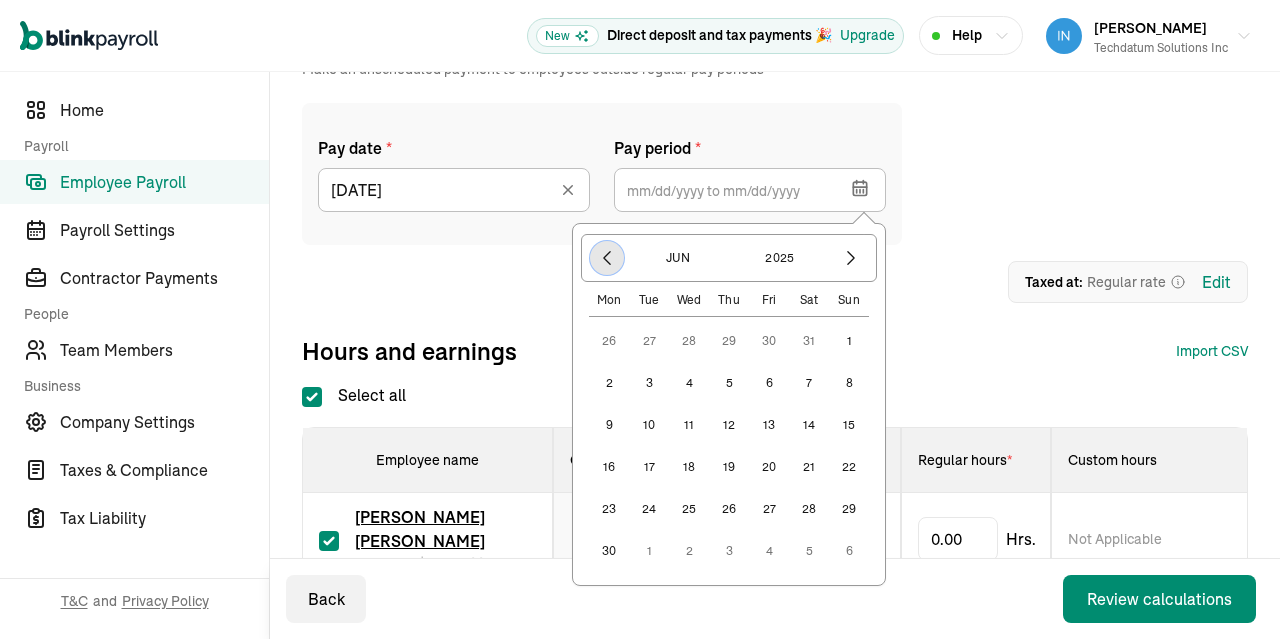 scroll, scrollTop: 190, scrollLeft: 0, axis: vertical 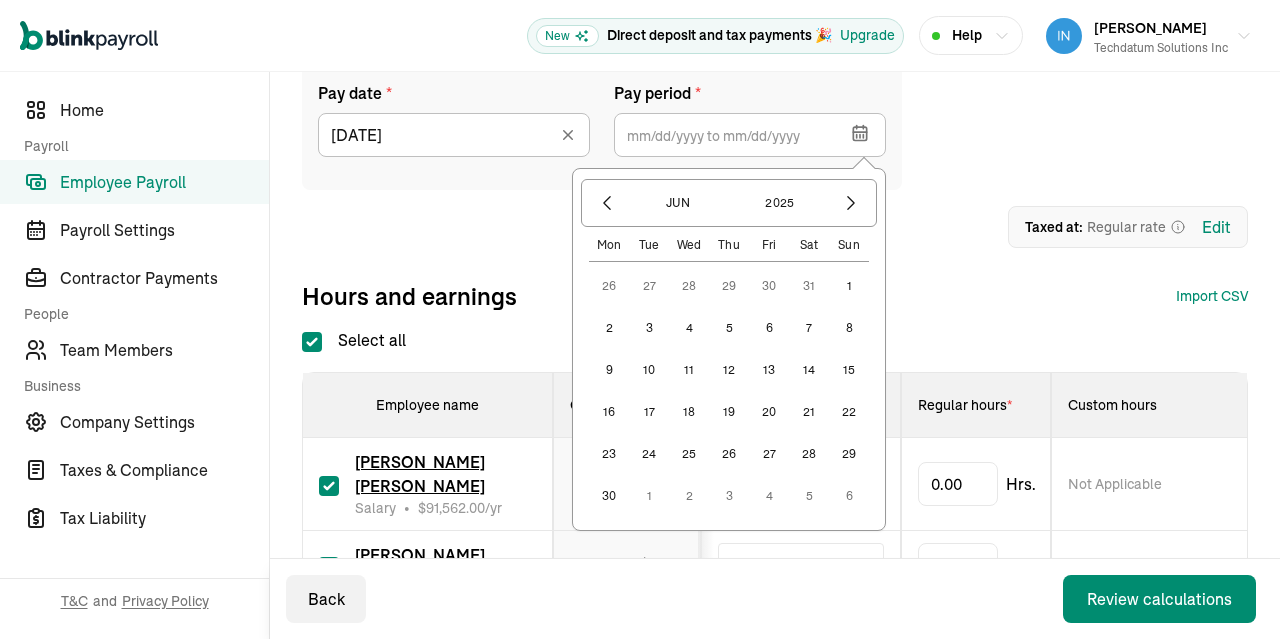 click on "1" at bounding box center (849, 286) 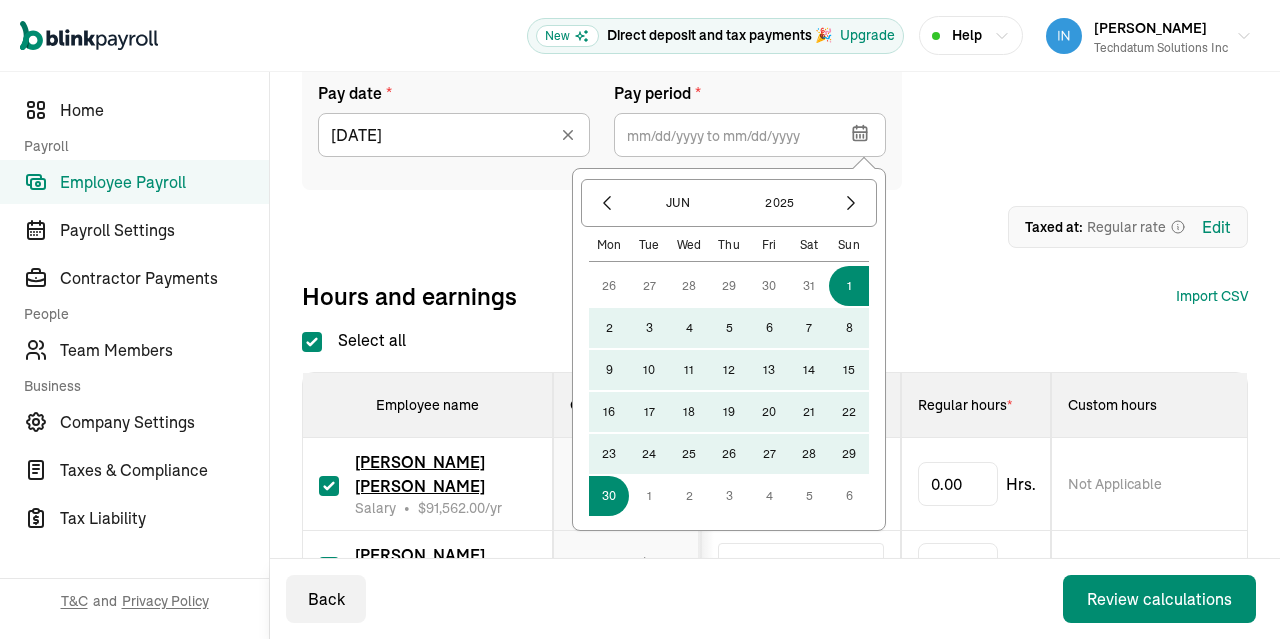 click on "30" at bounding box center (609, 496) 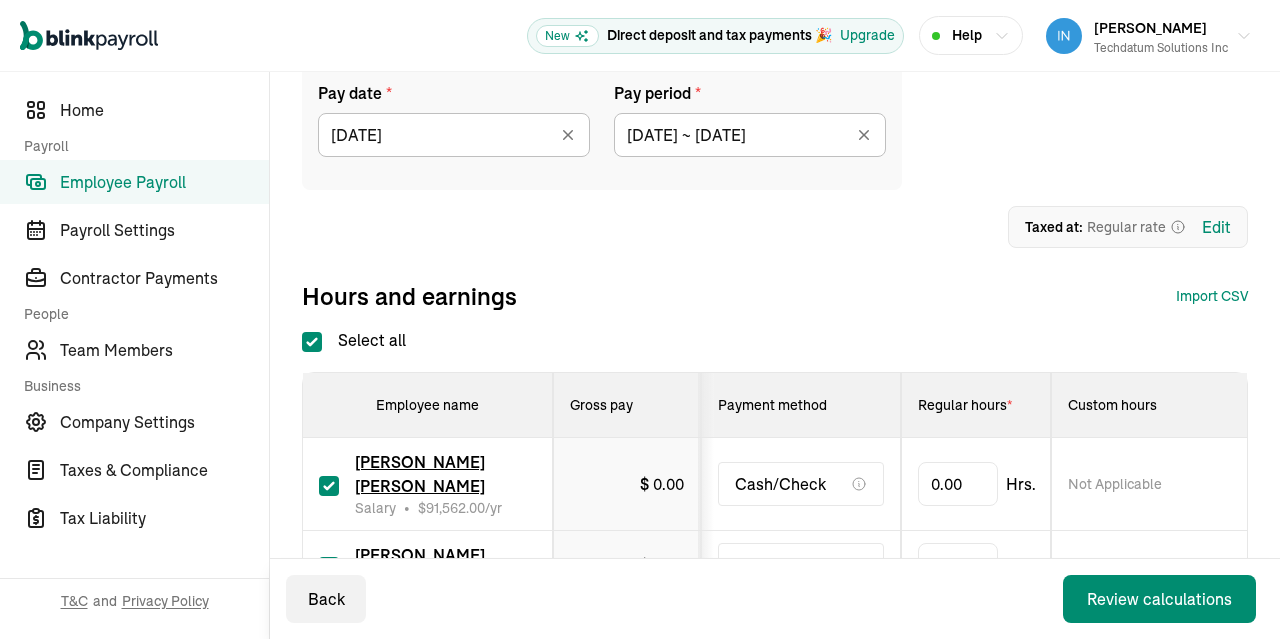 click on "Select all" at bounding box center (312, 342) 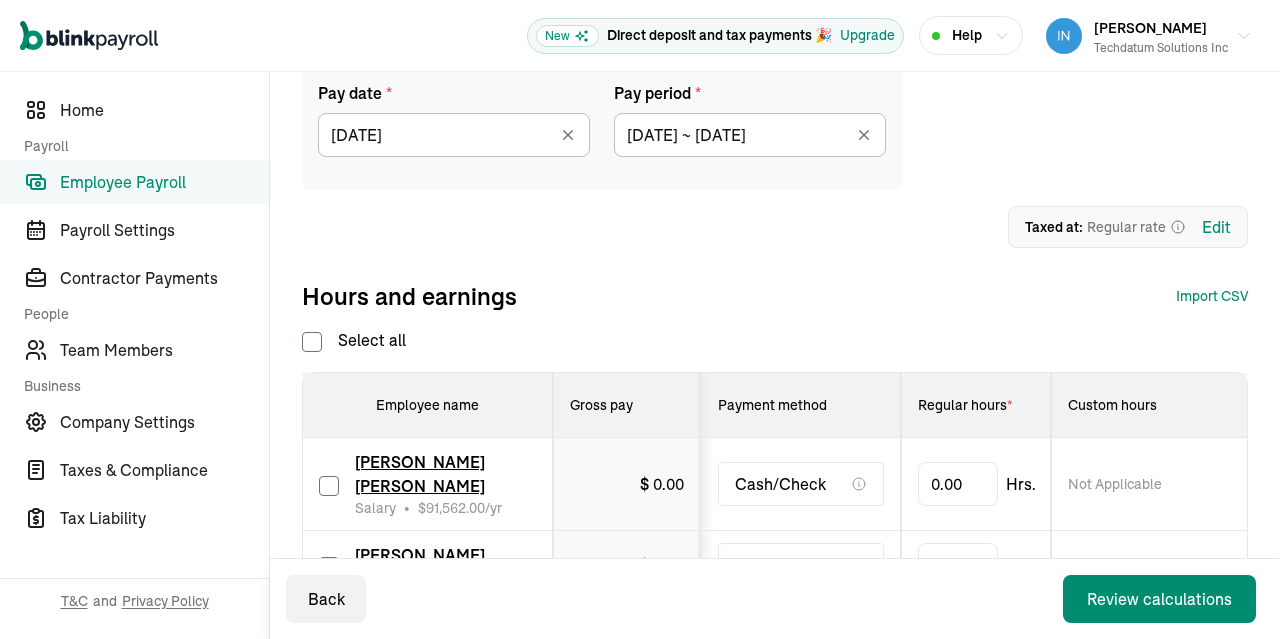 checkbox on "false" 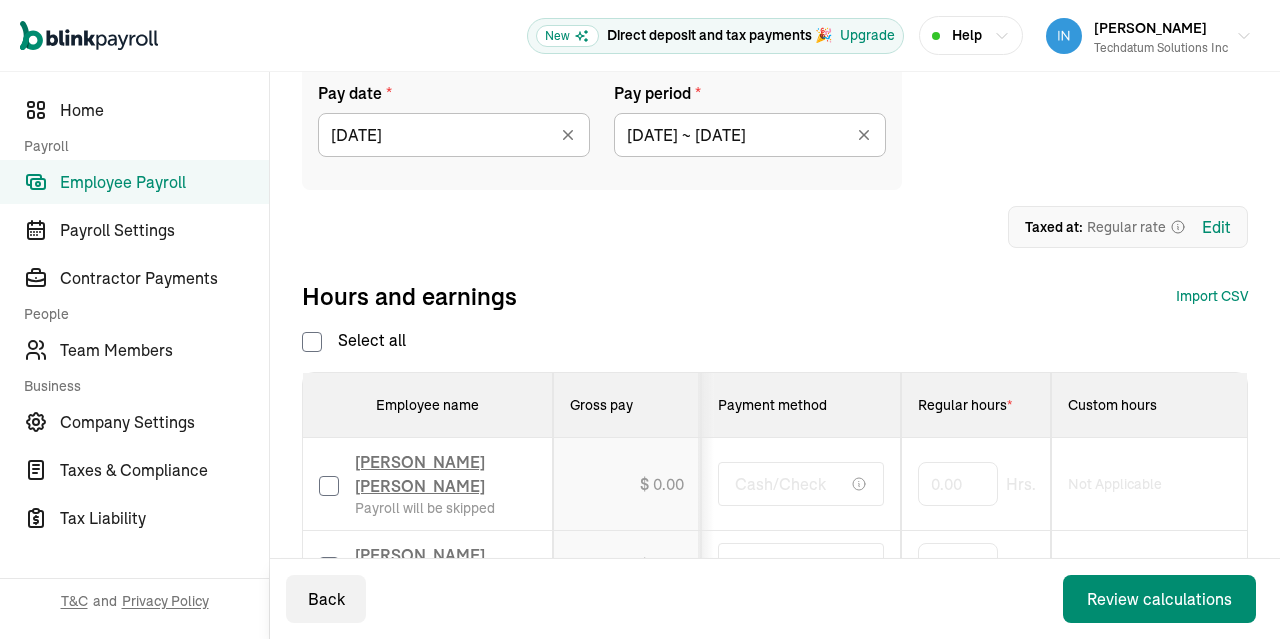 checkbox on "false" 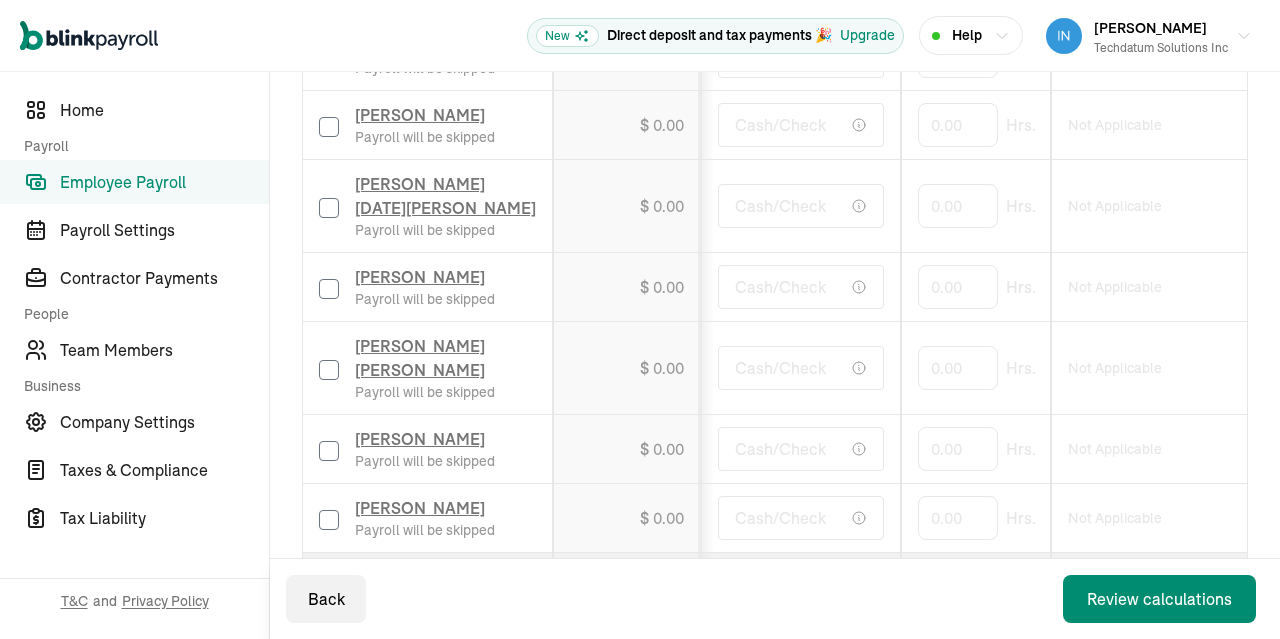 scroll, scrollTop: 1330, scrollLeft: 0, axis: vertical 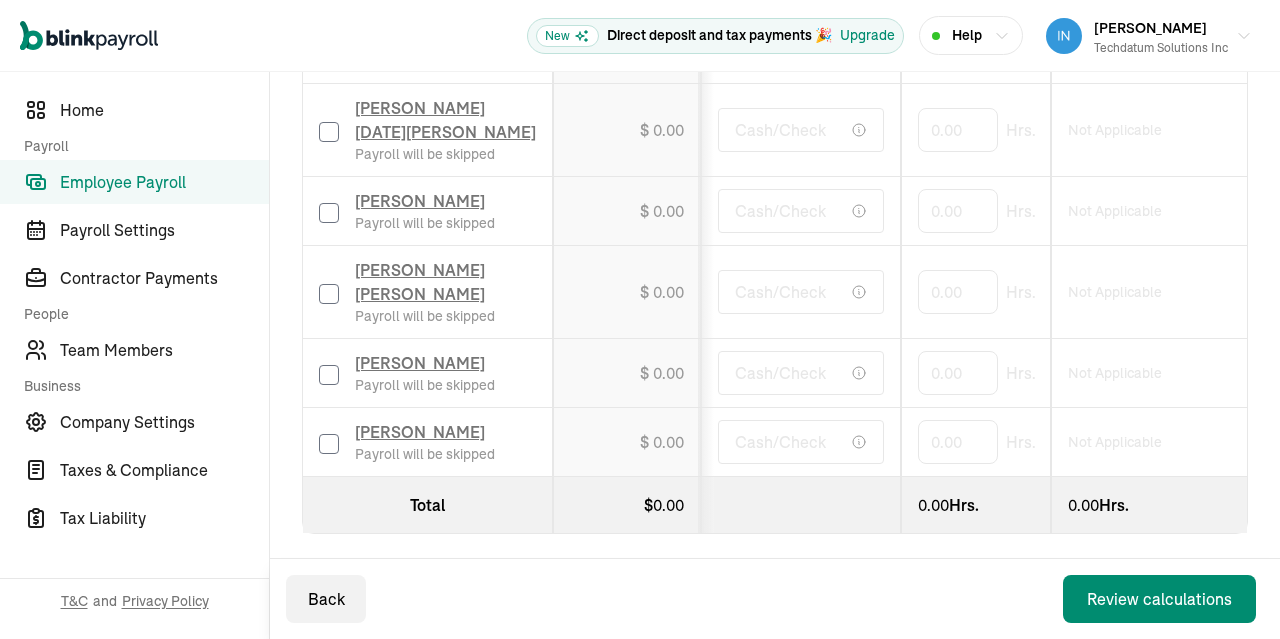 click on "[PERSON_NAME] Payroll will be skipped" at bounding box center [427, 442] 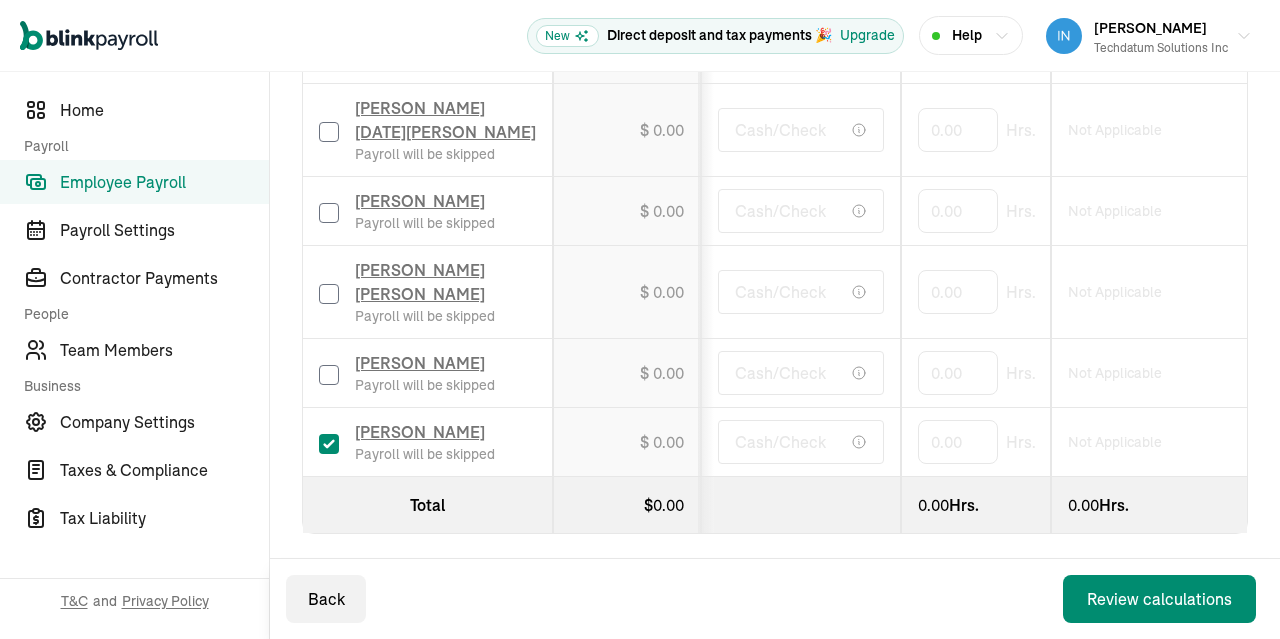 checkbox on "true" 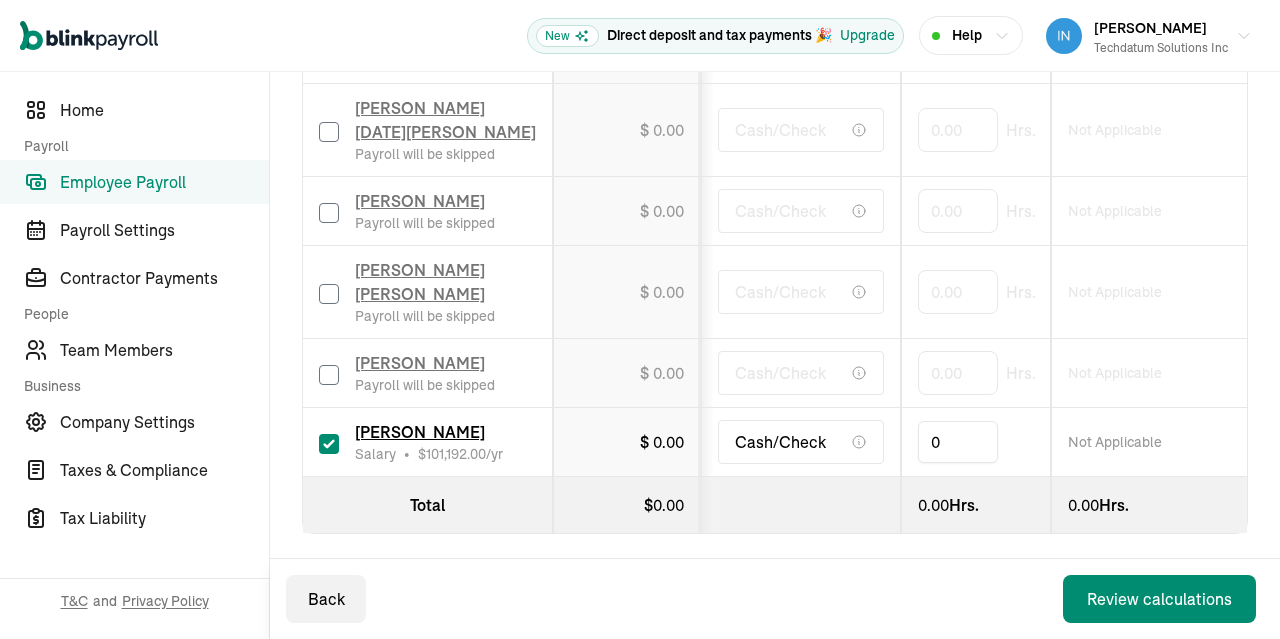 drag, startPoint x: 959, startPoint y: 435, endPoint x: 765, endPoint y: 443, distance: 194.16487 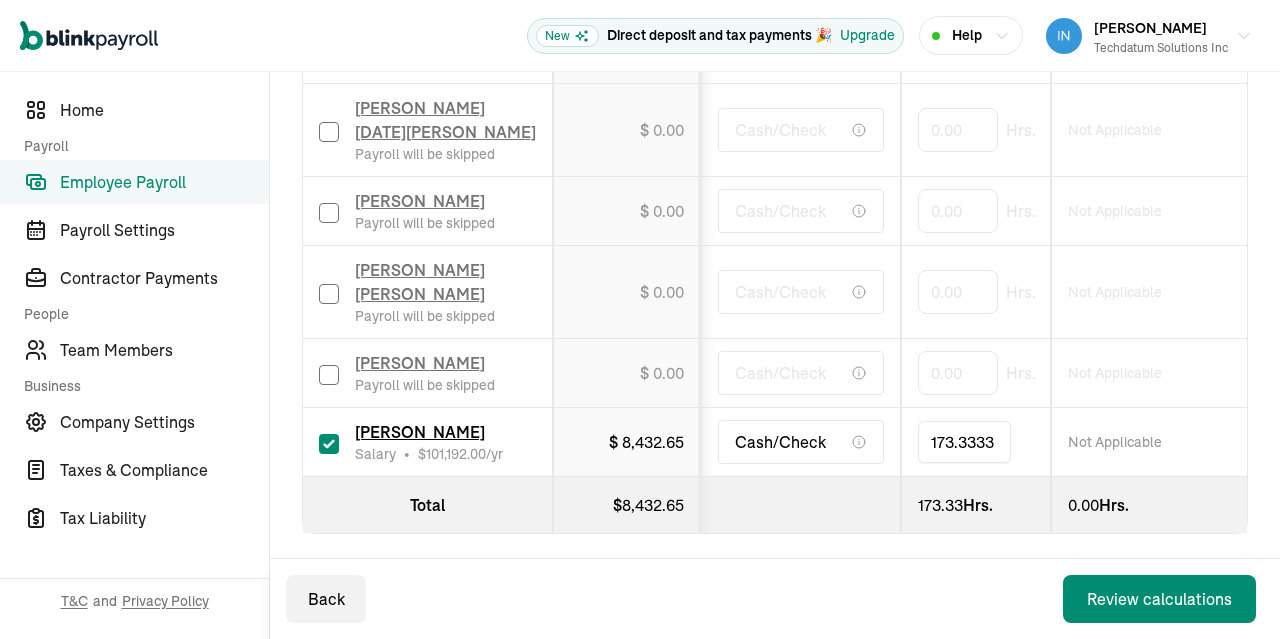 type on "173.33333" 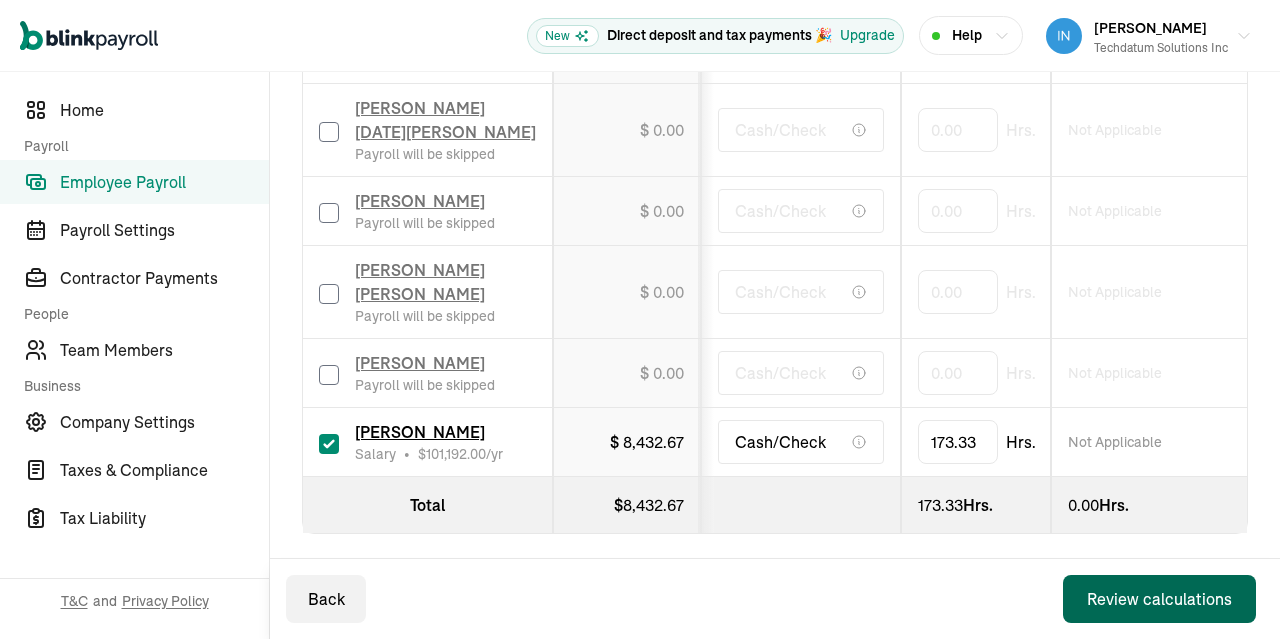 click on "Review calculations" at bounding box center [1159, 599] 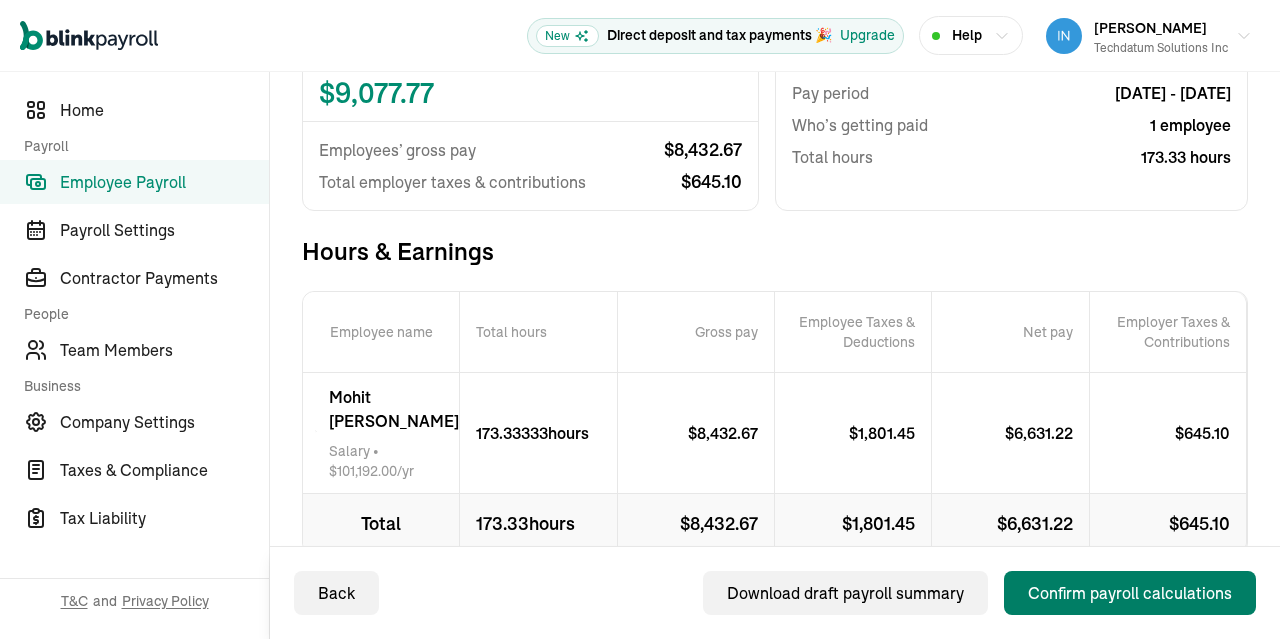 scroll, scrollTop: 325, scrollLeft: 0, axis: vertical 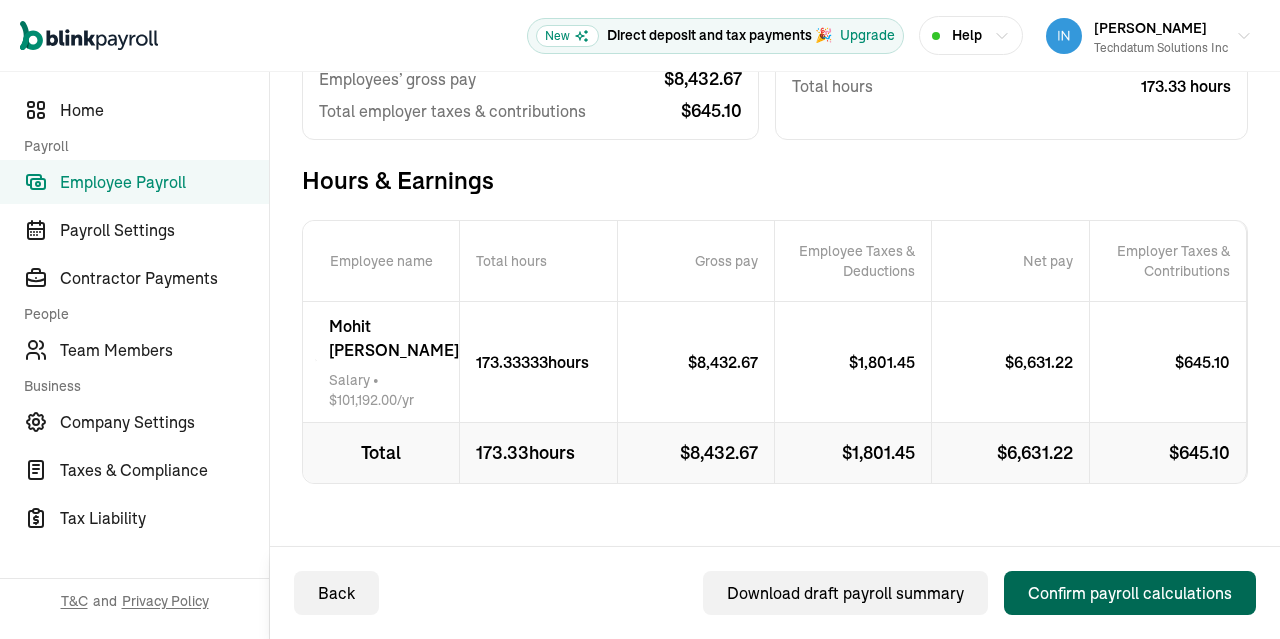 click on "Confirm payroll calculations" at bounding box center [1130, 593] 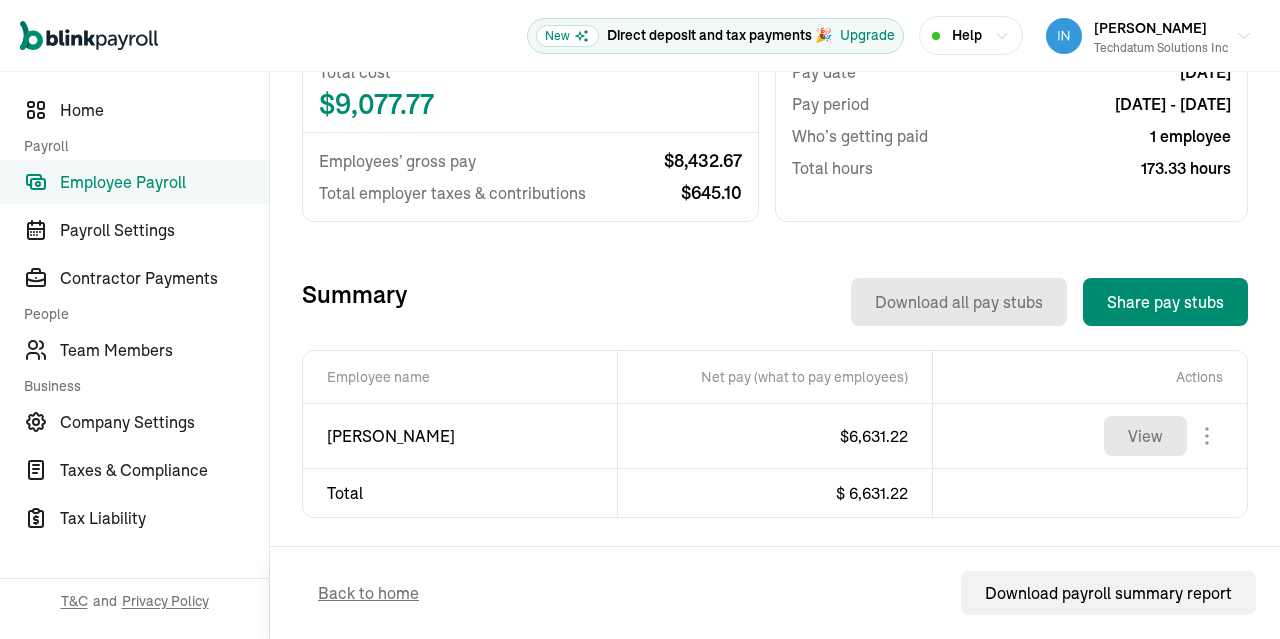 scroll, scrollTop: 533, scrollLeft: 0, axis: vertical 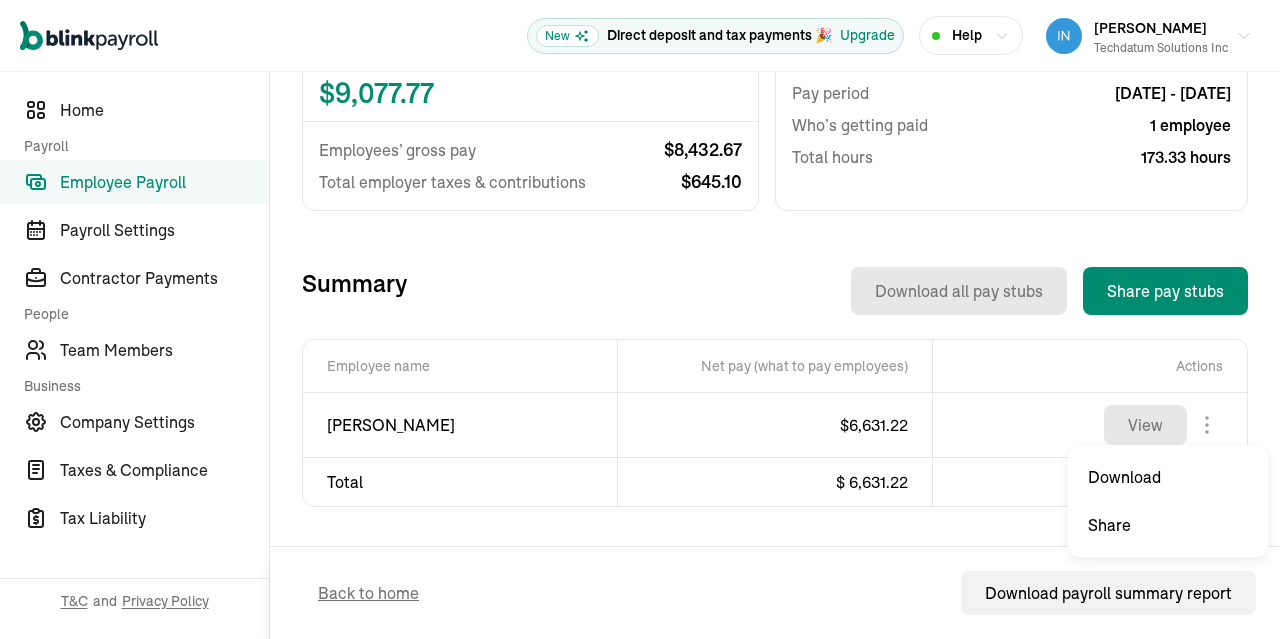 click on "Employee name Net pay (what to pay employees) Actions [PERSON_NAME] $ 6,631.22 View Total $   6,631.22" at bounding box center [775, 423] 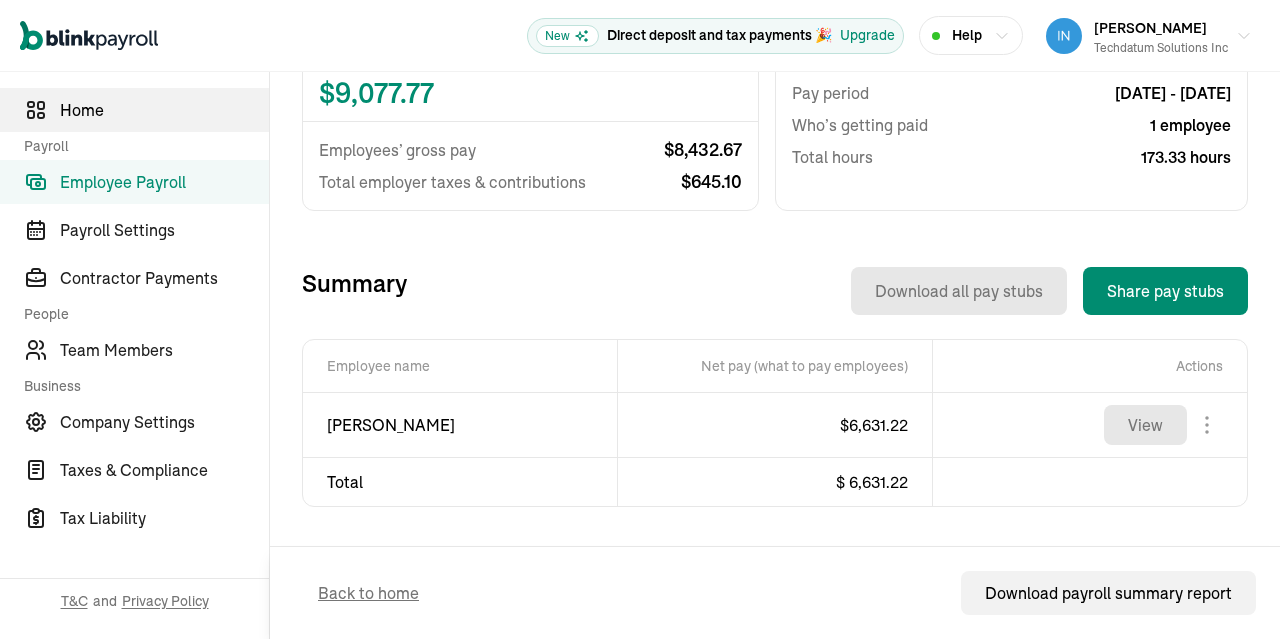 click on "Home" at bounding box center (164, 110) 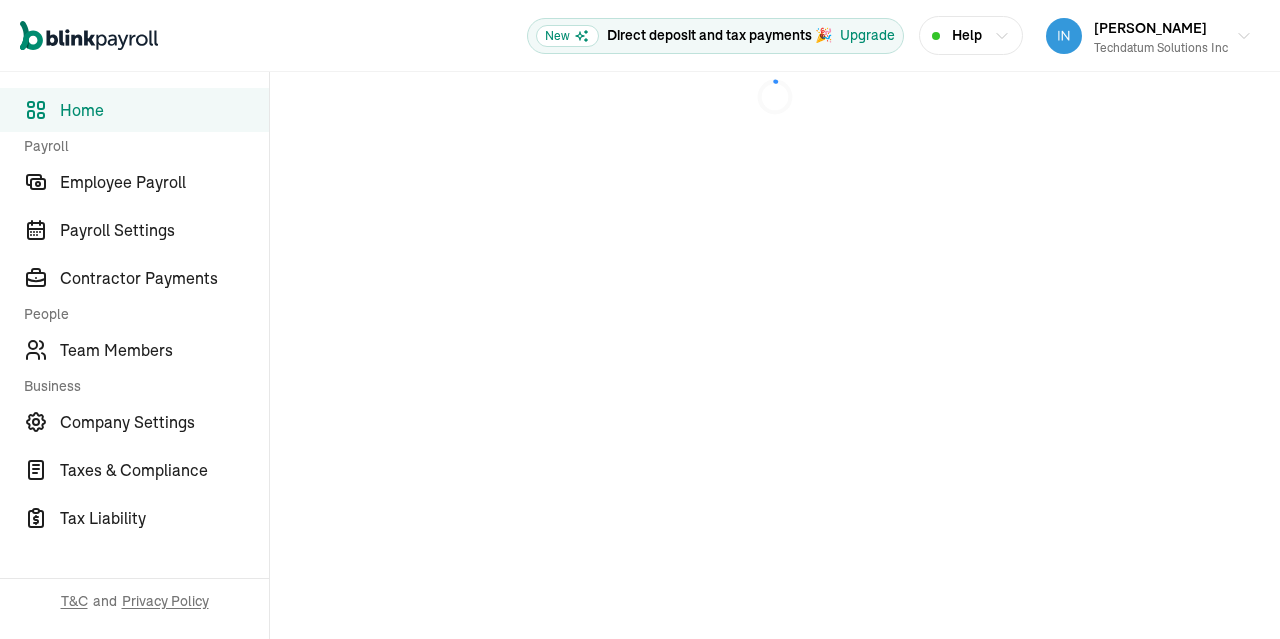 scroll, scrollTop: 0, scrollLeft: 0, axis: both 